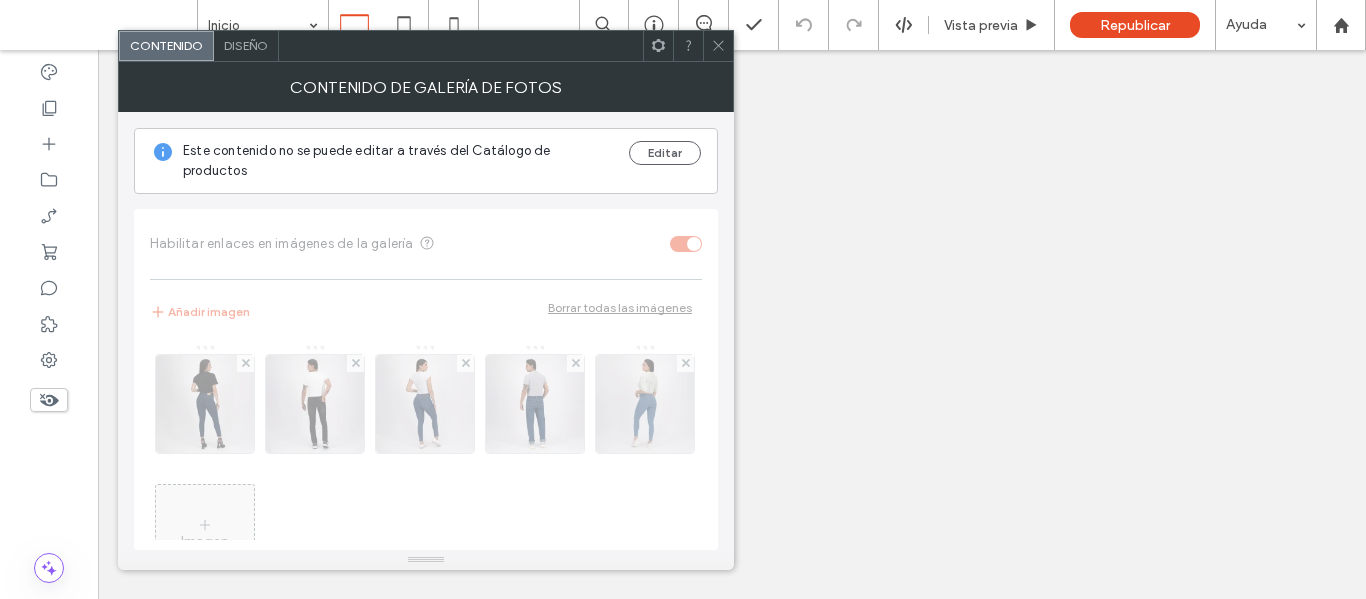 scroll, scrollTop: 0, scrollLeft: 0, axis: both 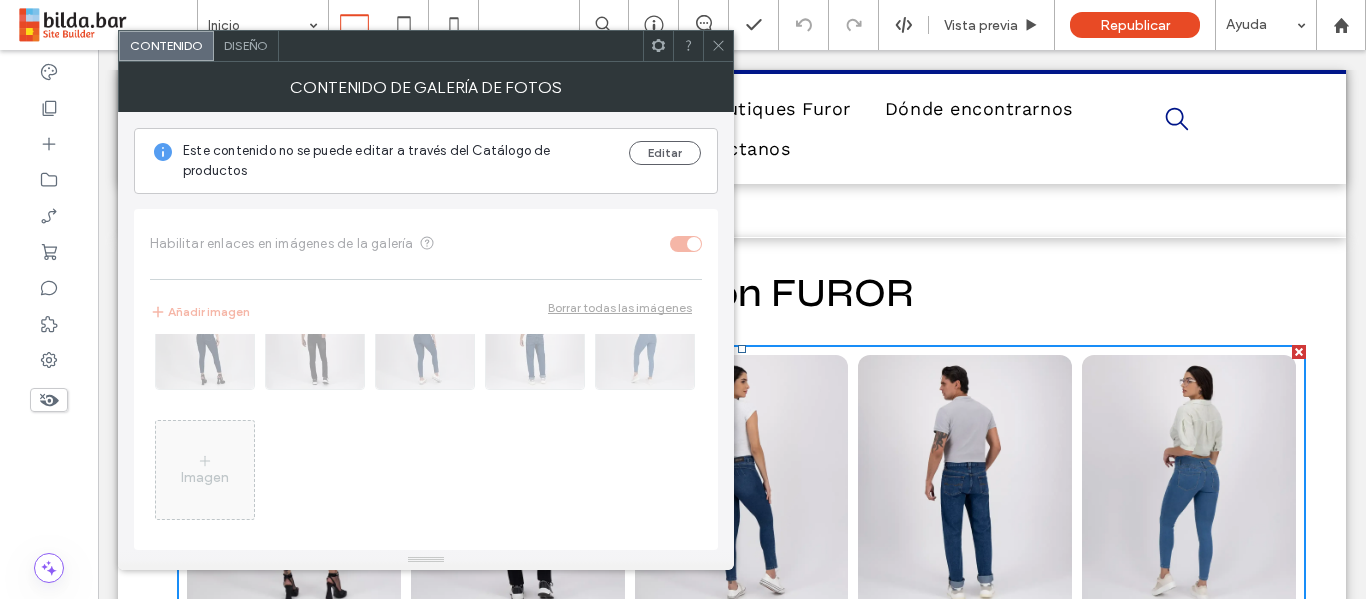 click 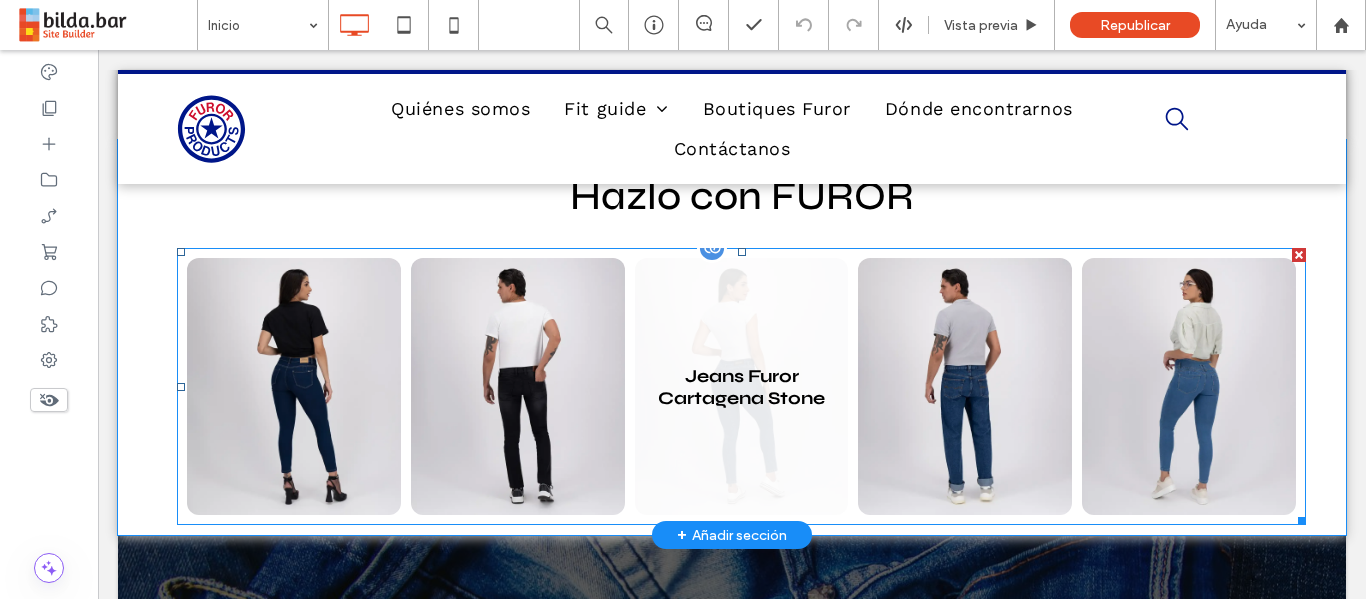 scroll, scrollTop: 890, scrollLeft: 0, axis: vertical 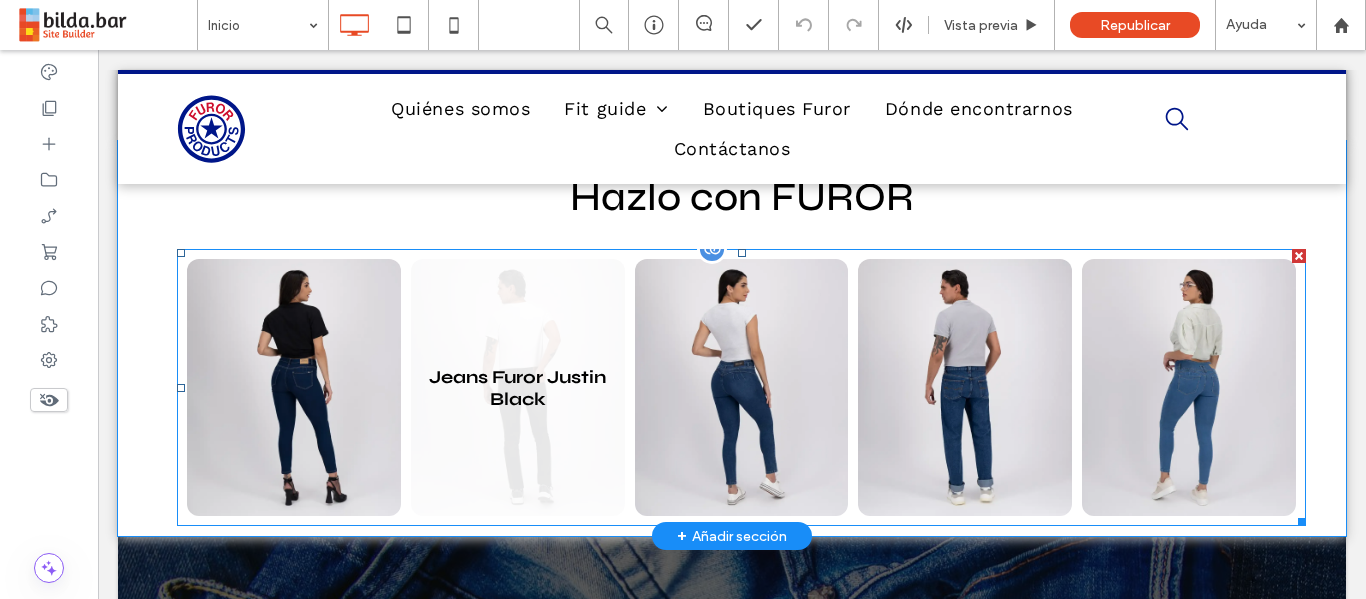click at bounding box center (518, 387) 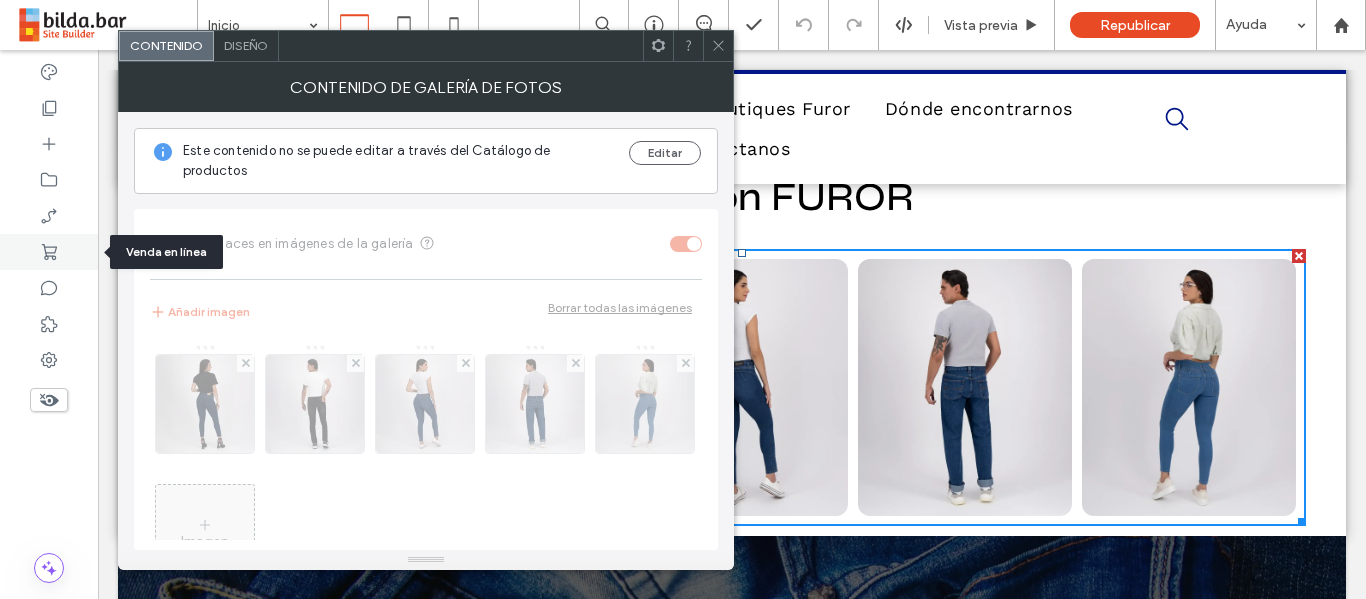 click at bounding box center [49, 252] 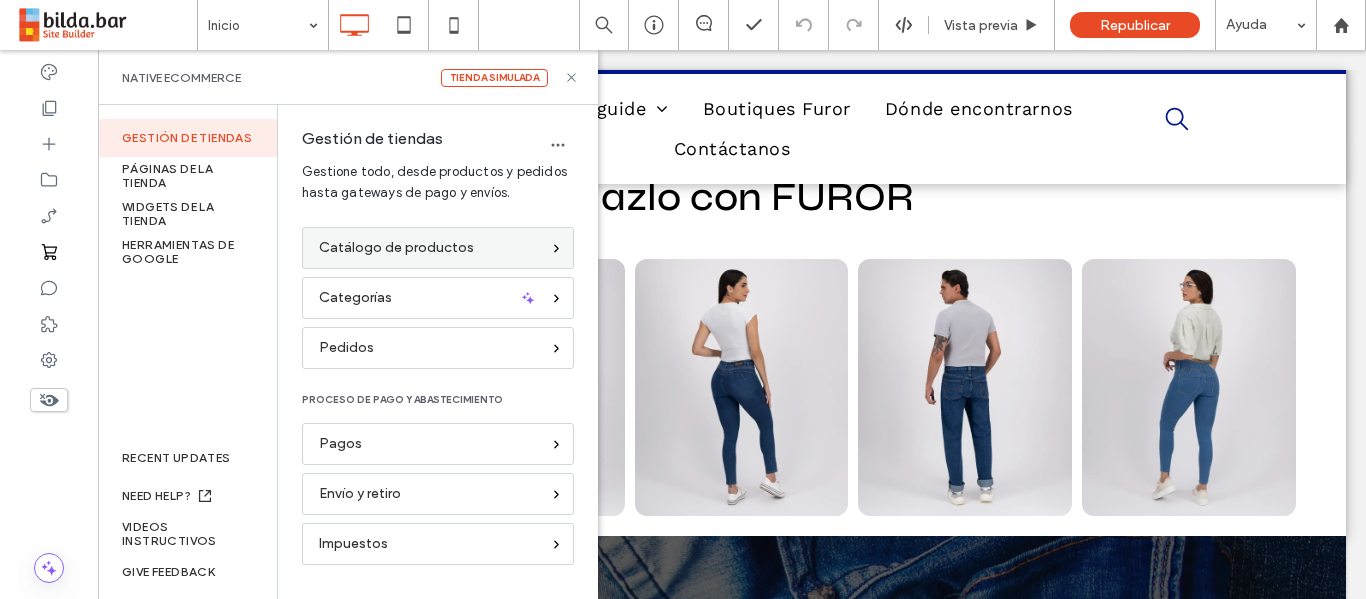 click on "Catálogo de productos" at bounding box center [438, 248] 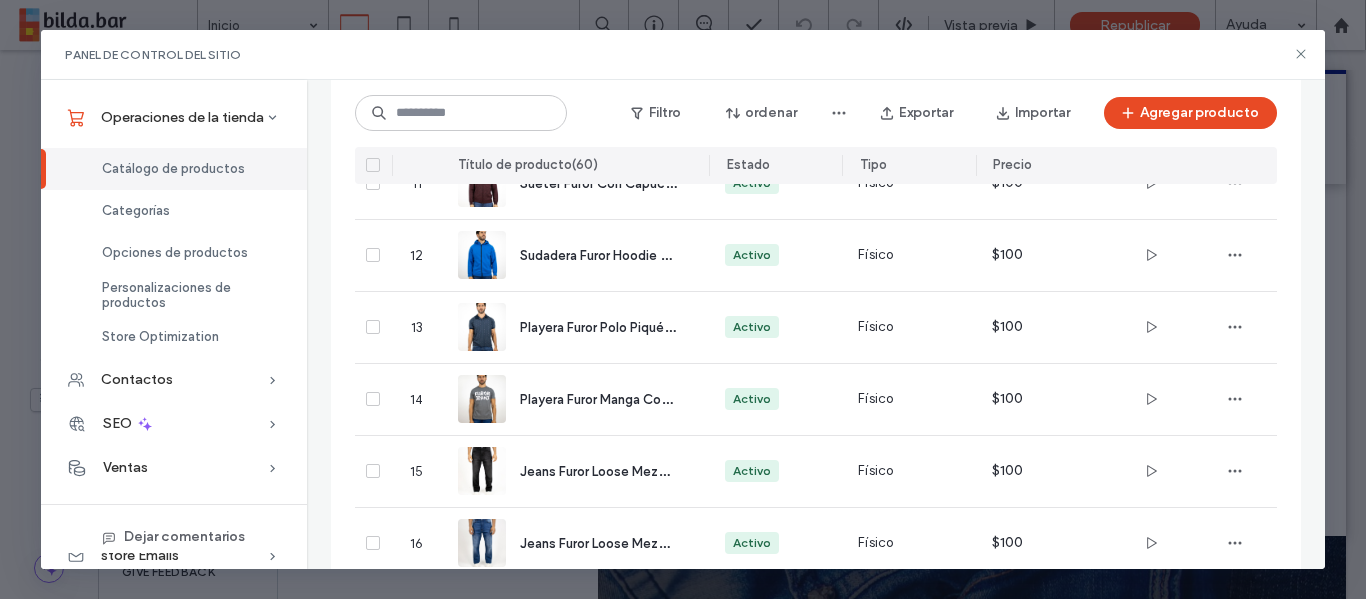 scroll, scrollTop: 897, scrollLeft: 0, axis: vertical 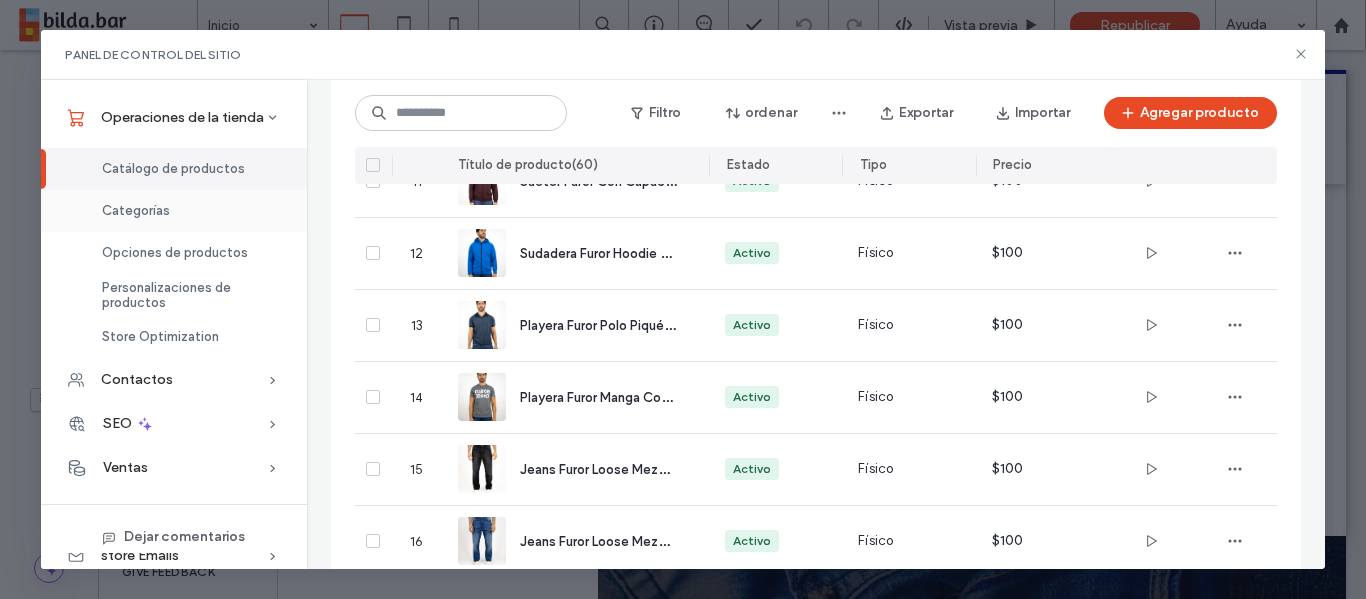 click on "Categorías" at bounding box center (174, 211) 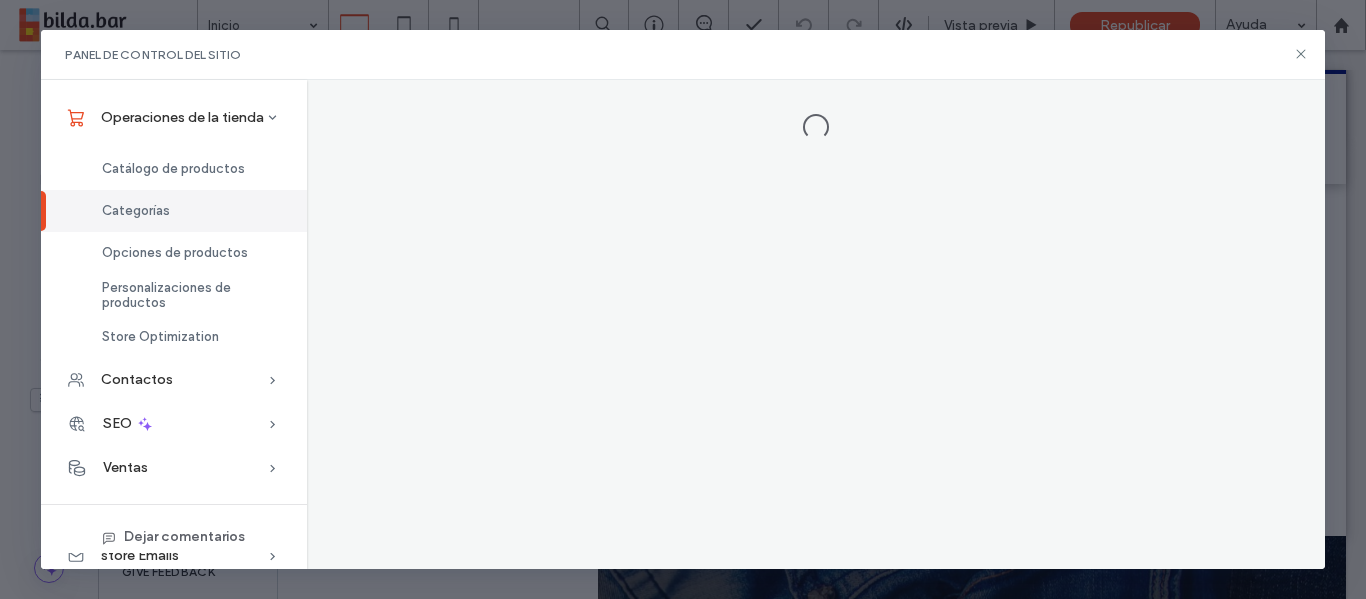 scroll, scrollTop: 0, scrollLeft: 0, axis: both 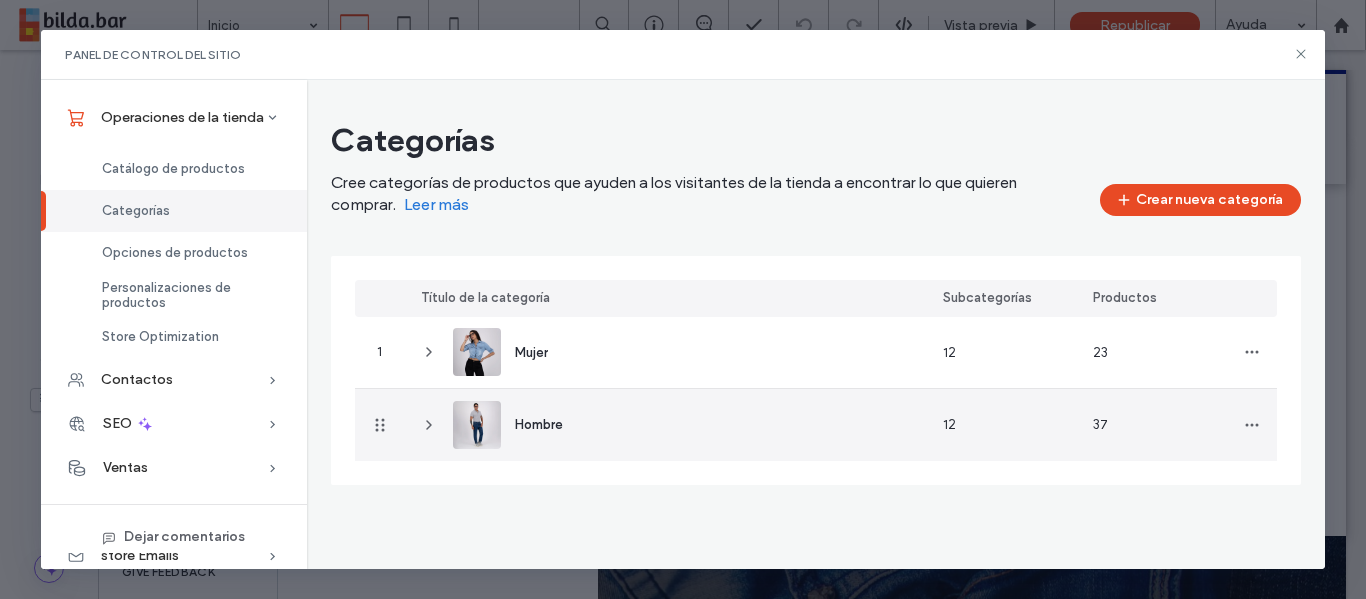 click 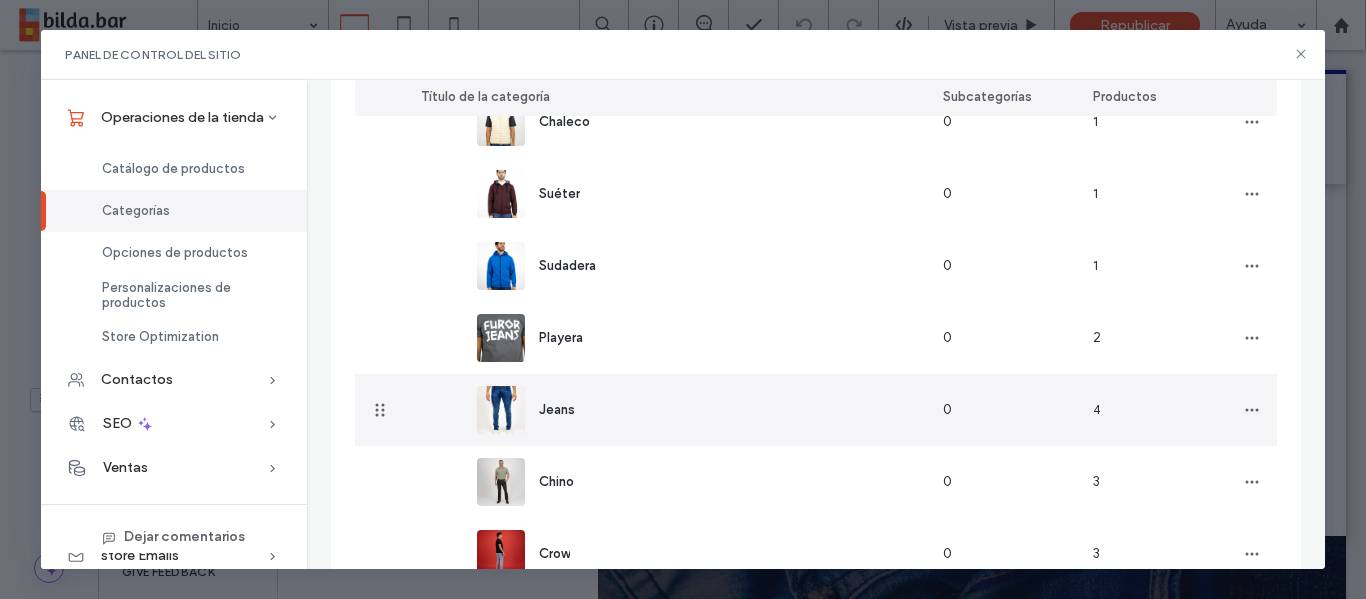 scroll, scrollTop: 448, scrollLeft: 0, axis: vertical 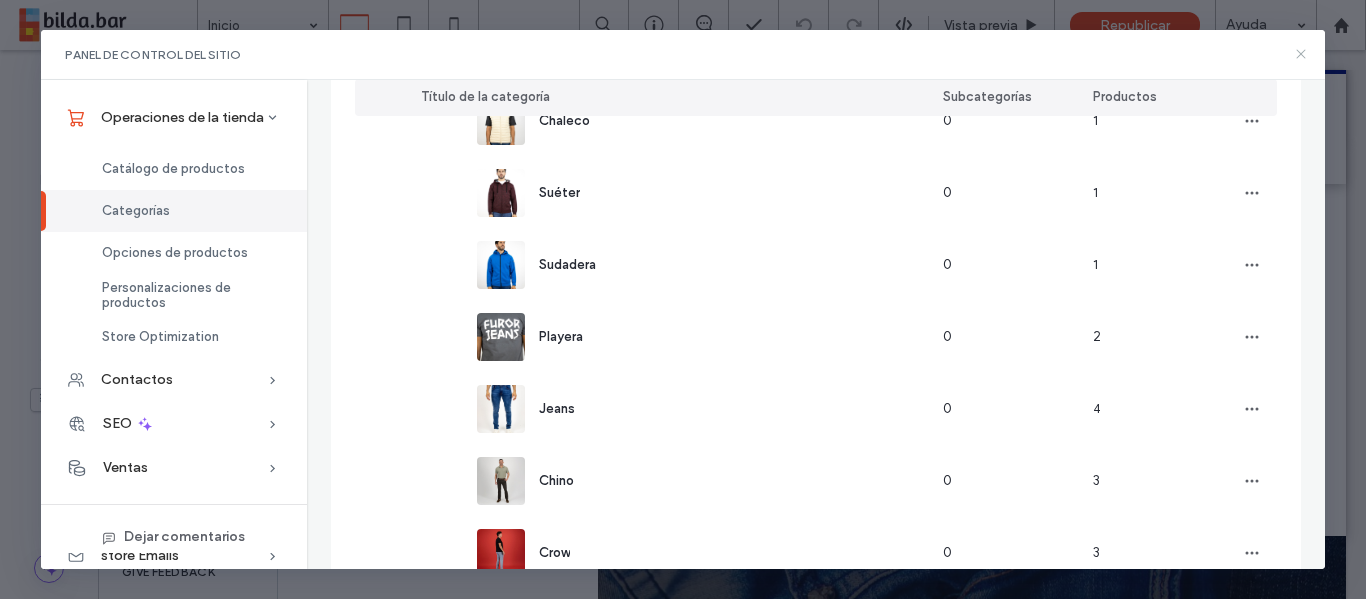 click 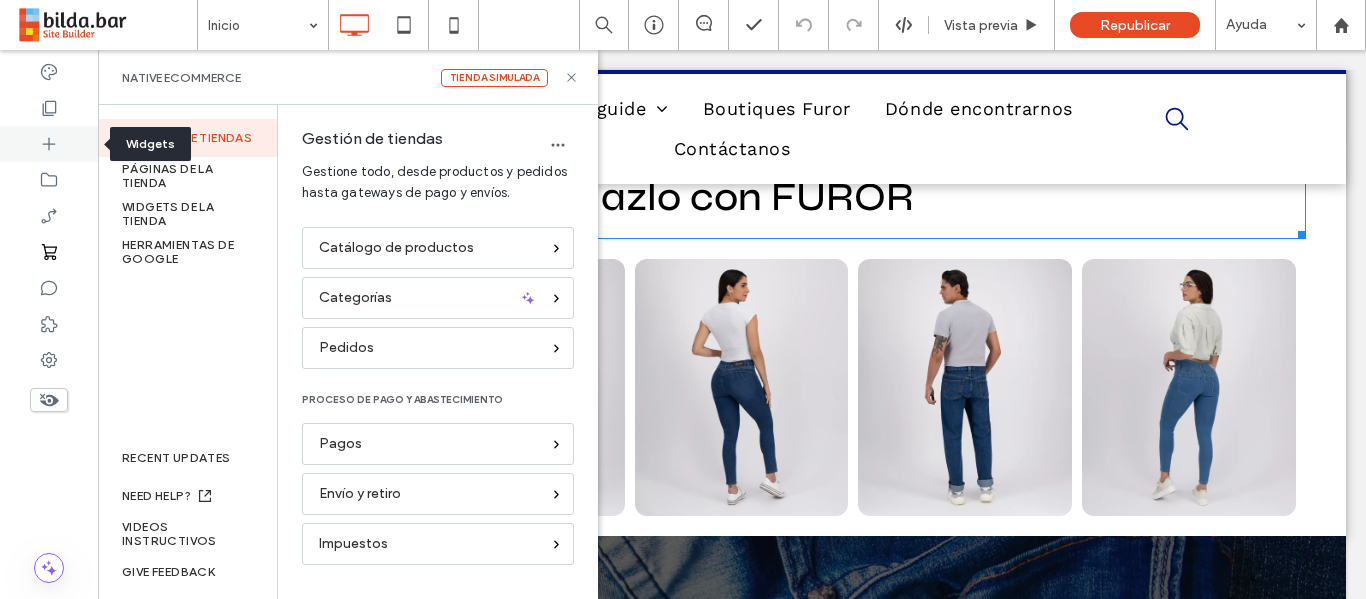 click 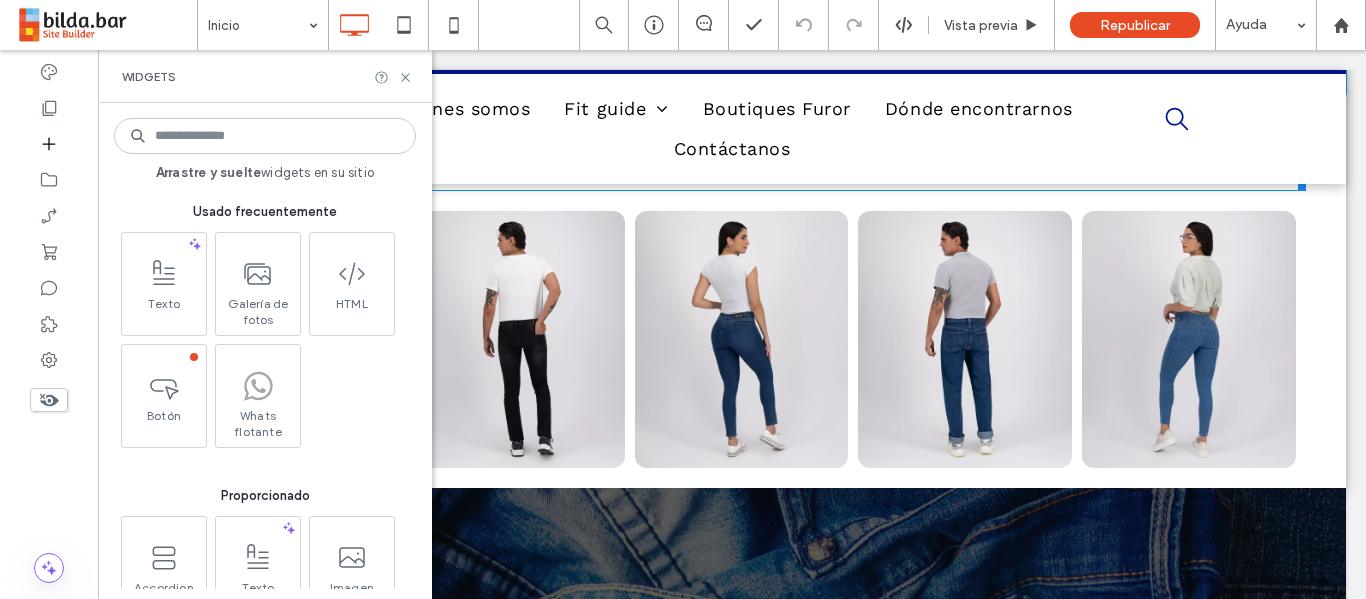 scroll, scrollTop: 942, scrollLeft: 0, axis: vertical 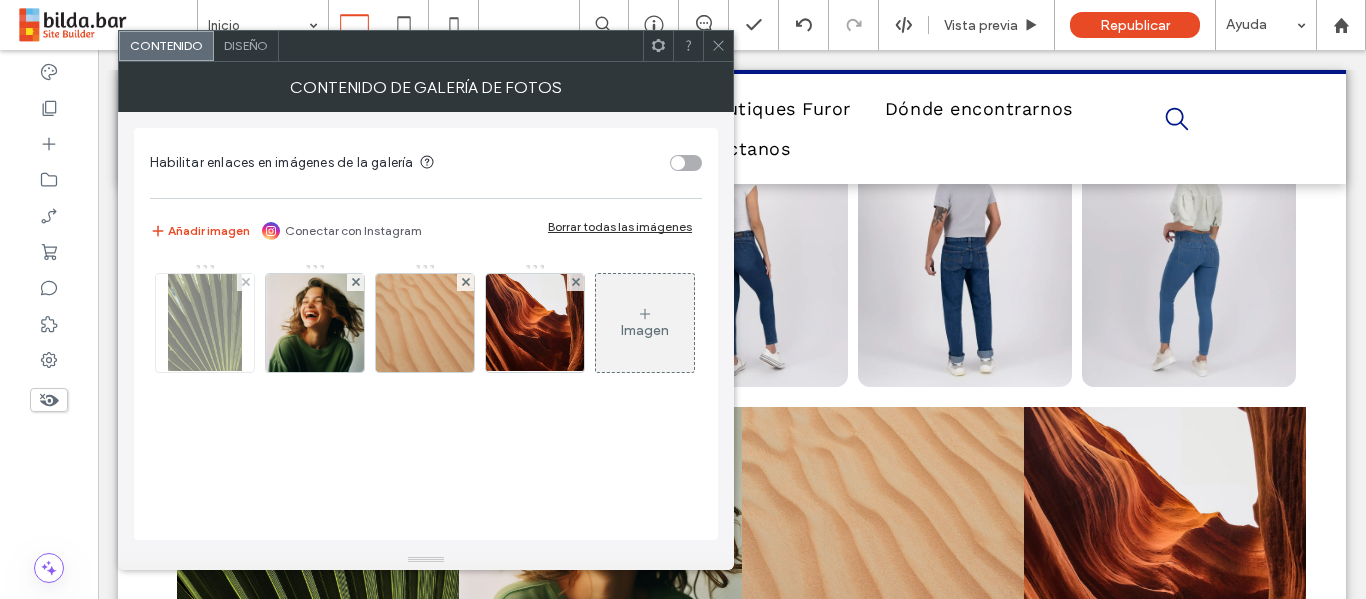 click at bounding box center (245, 282) 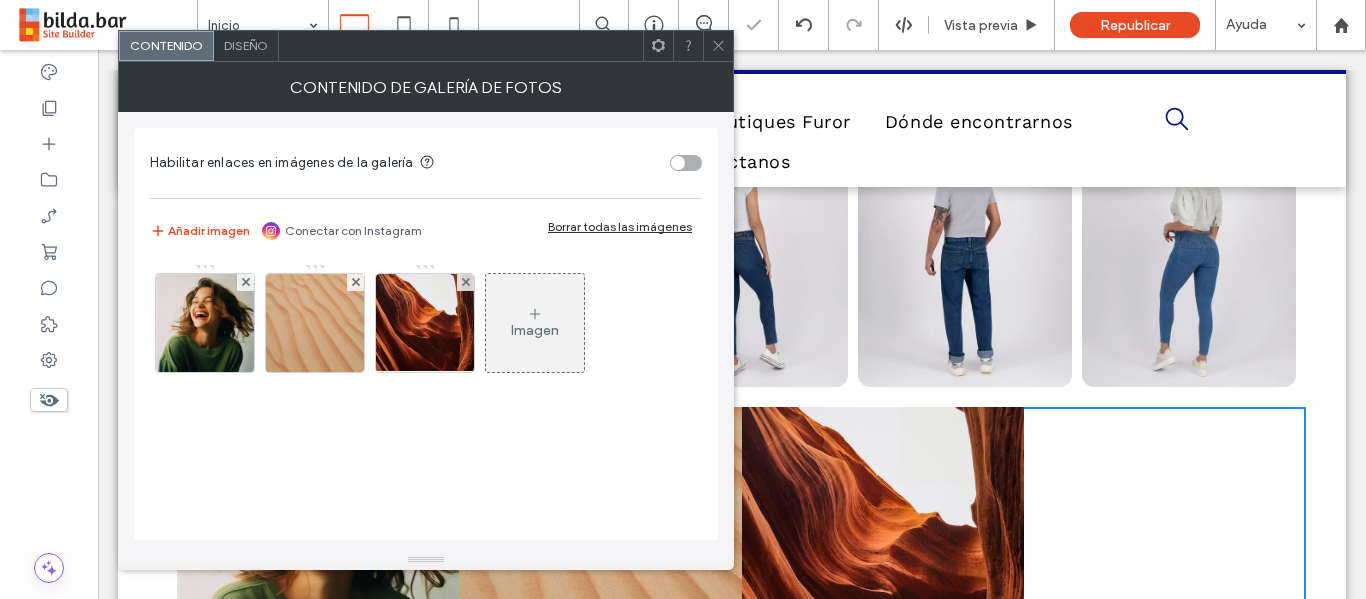 scroll, scrollTop: 0, scrollLeft: 0, axis: both 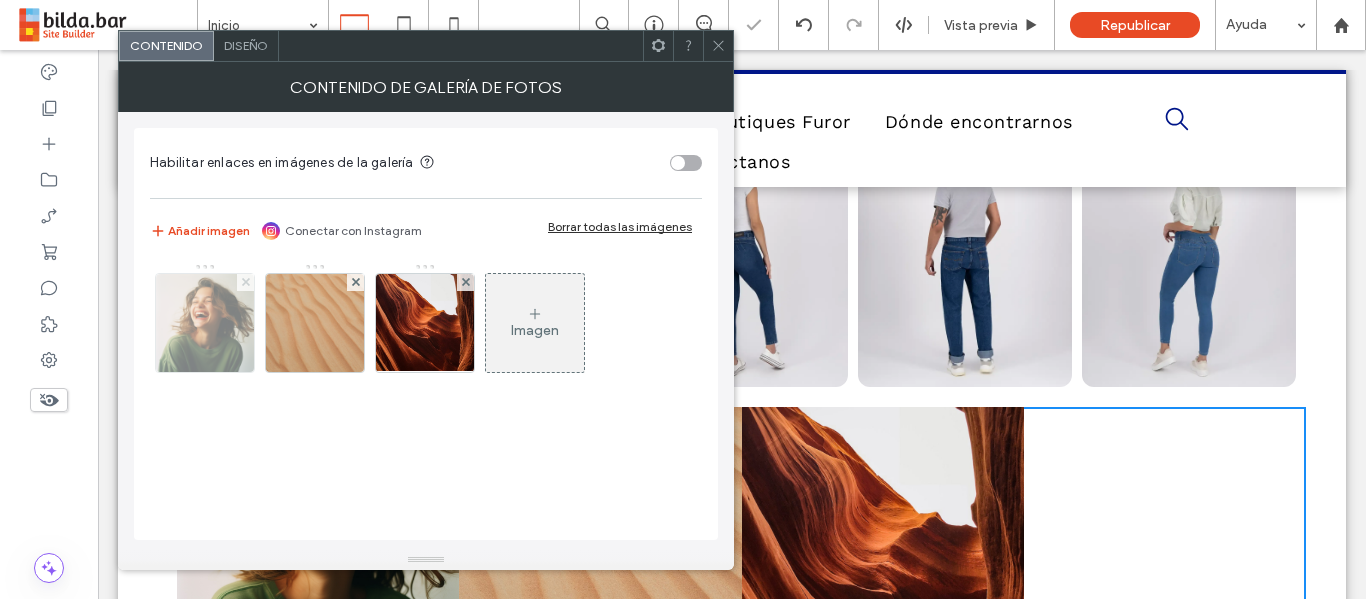 click 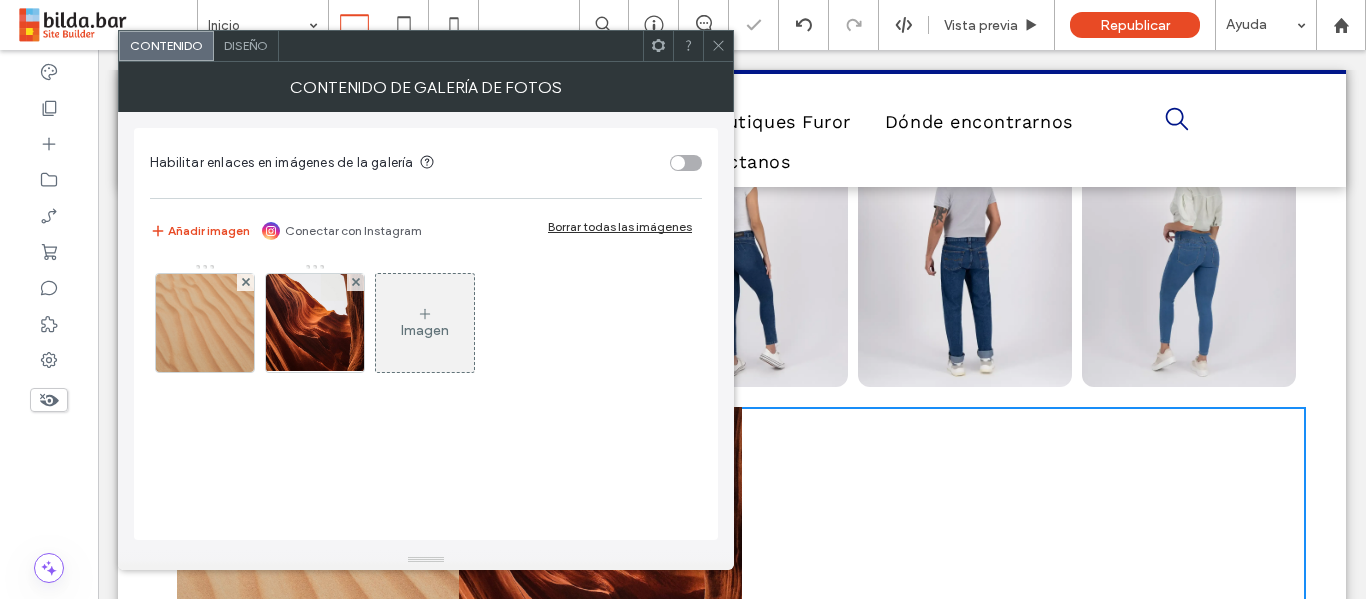 click 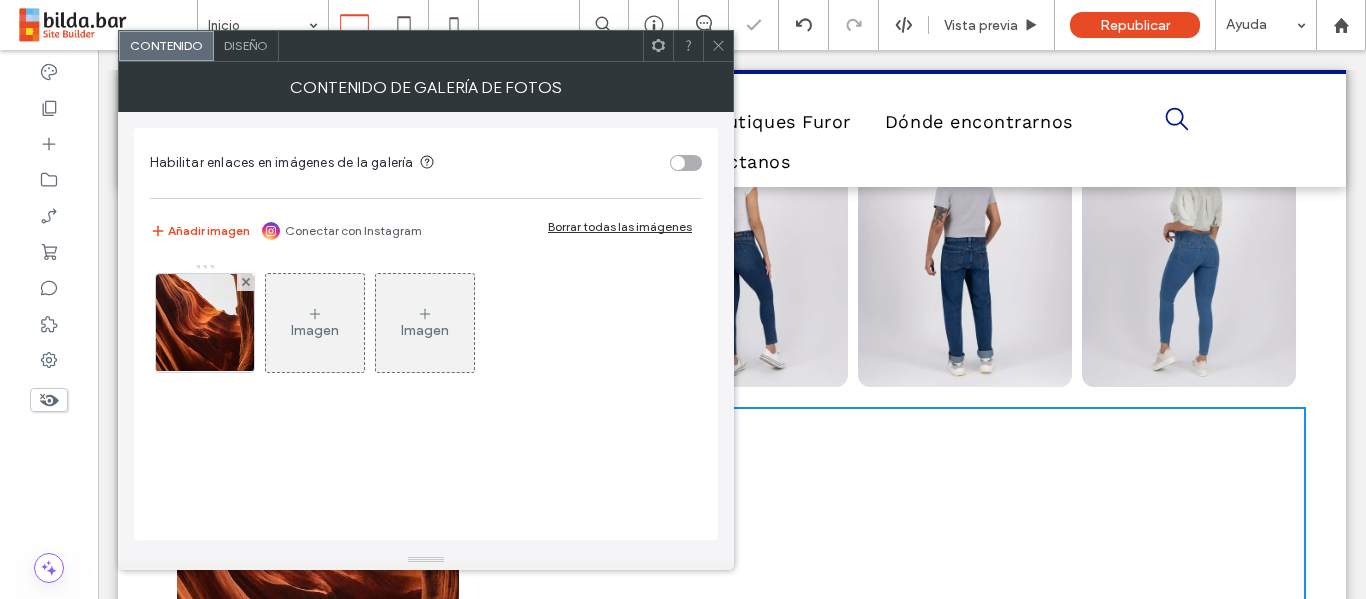 click 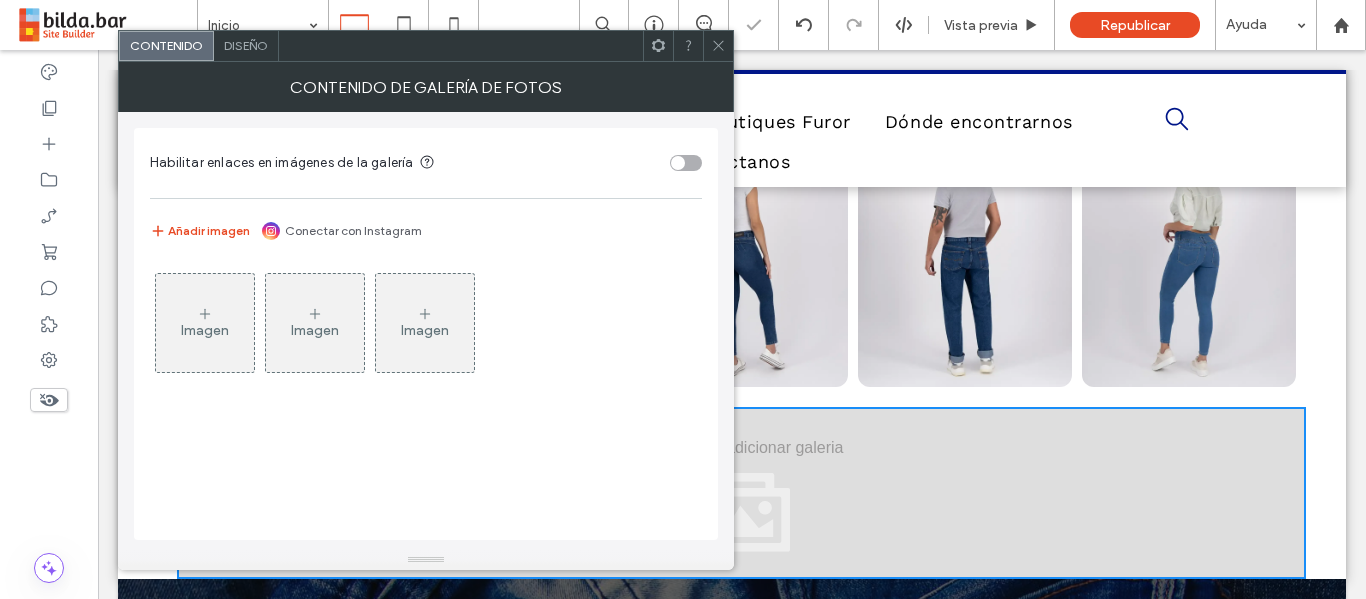 click on "Imagen" at bounding box center [205, 323] 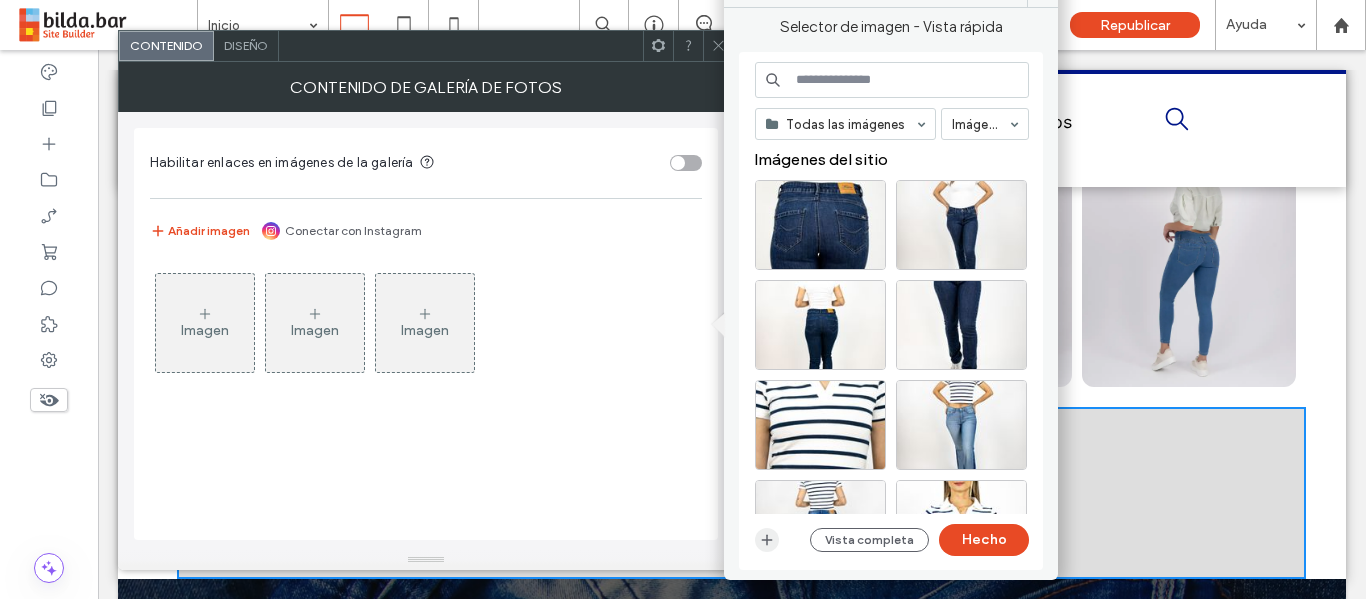 click 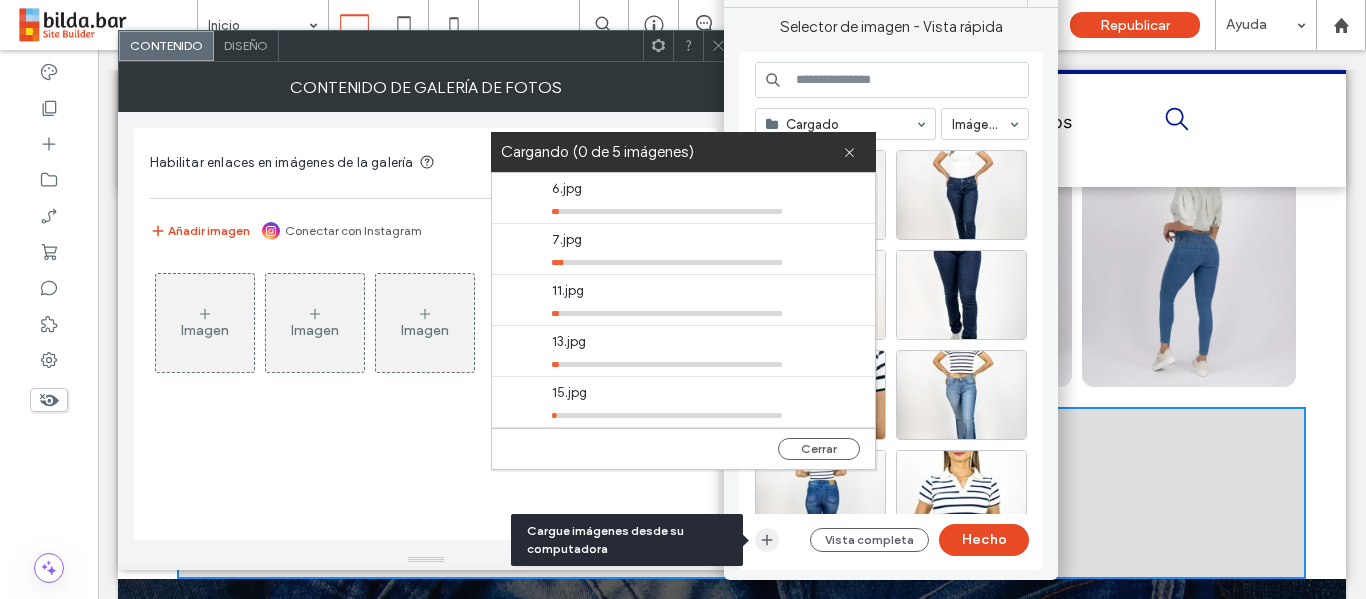type 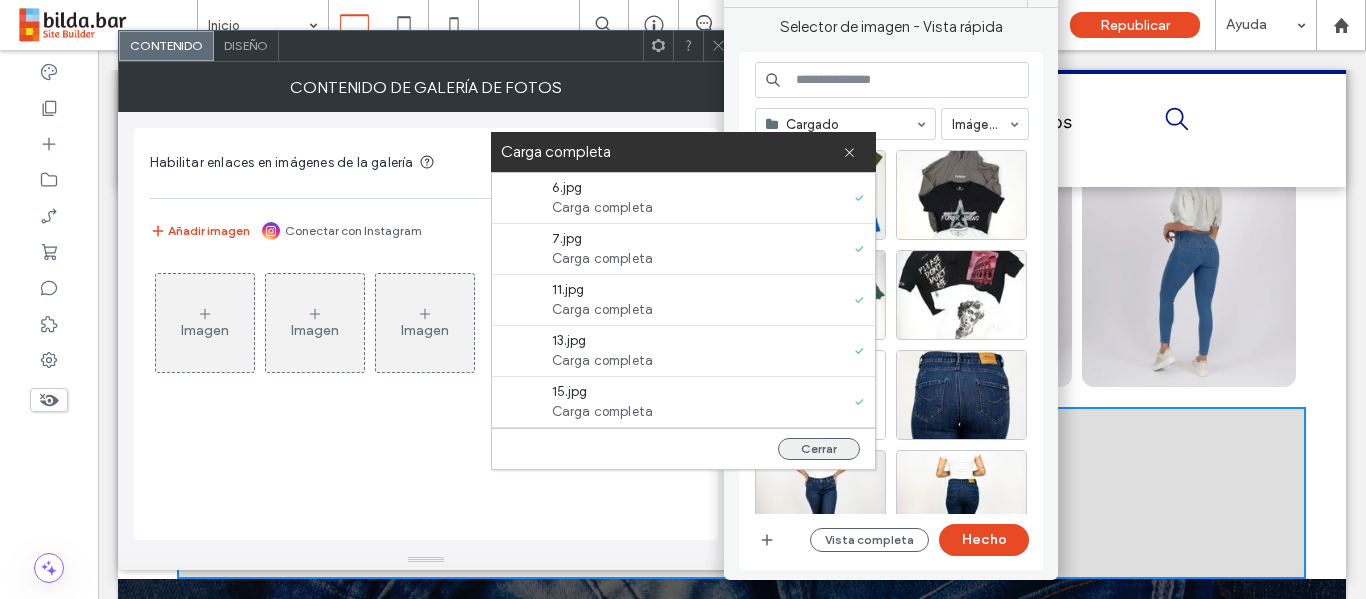 click on "Cerrar" at bounding box center (819, 449) 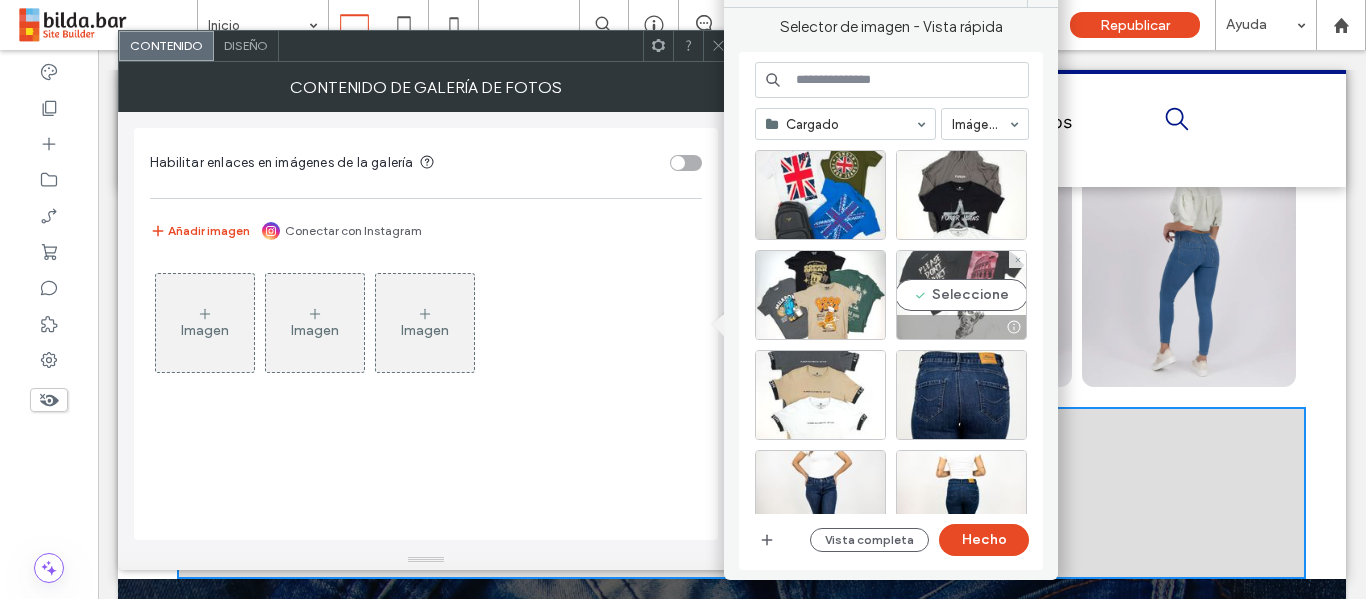 click on "Seleccione" at bounding box center [961, 295] 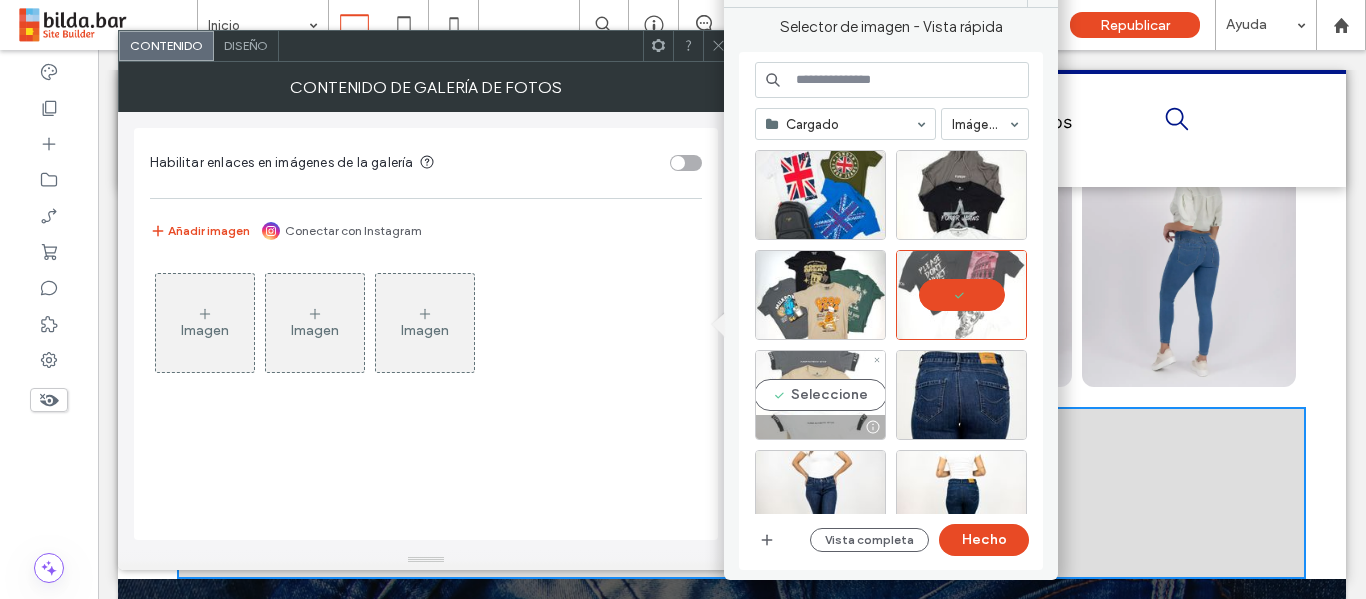 click on "Seleccione" at bounding box center [820, 395] 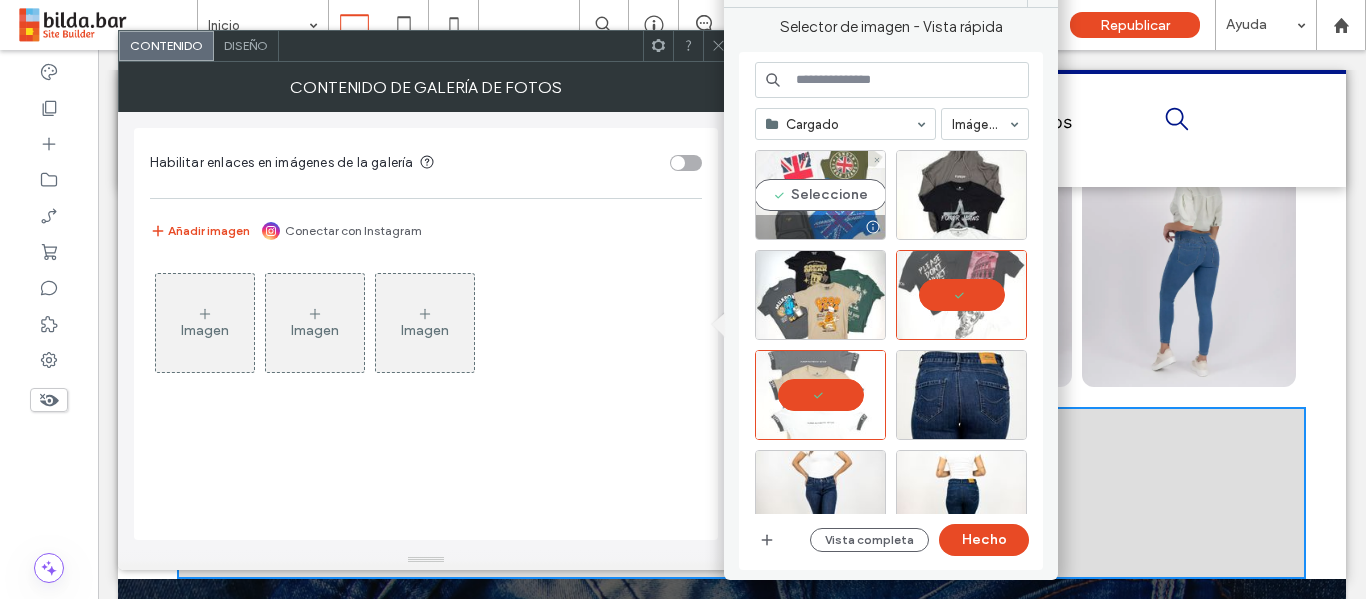 click on "Seleccione" at bounding box center [820, 195] 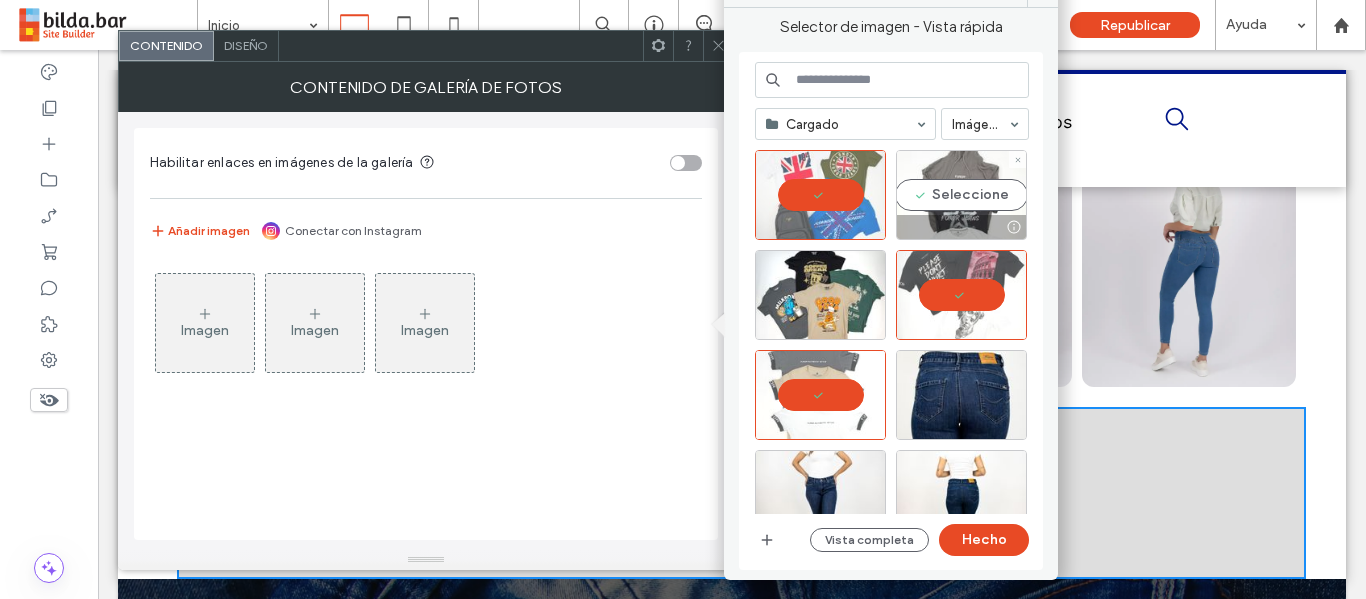 click at bounding box center (961, 227) 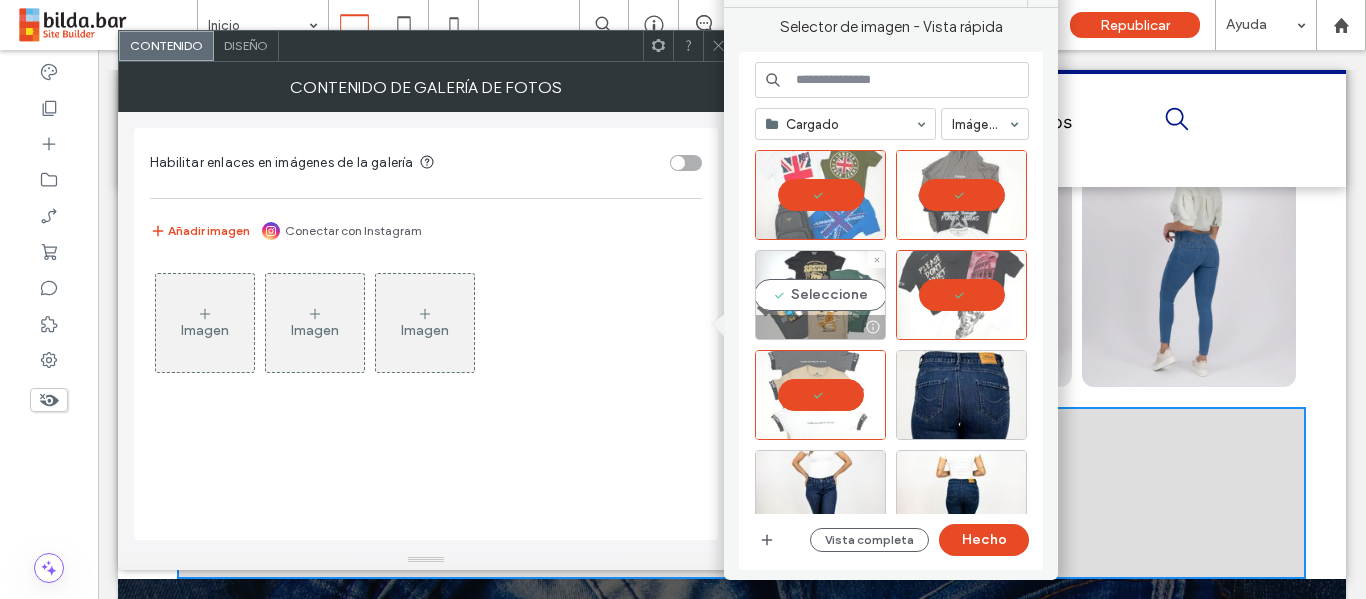 click on "Seleccione" at bounding box center (820, 295) 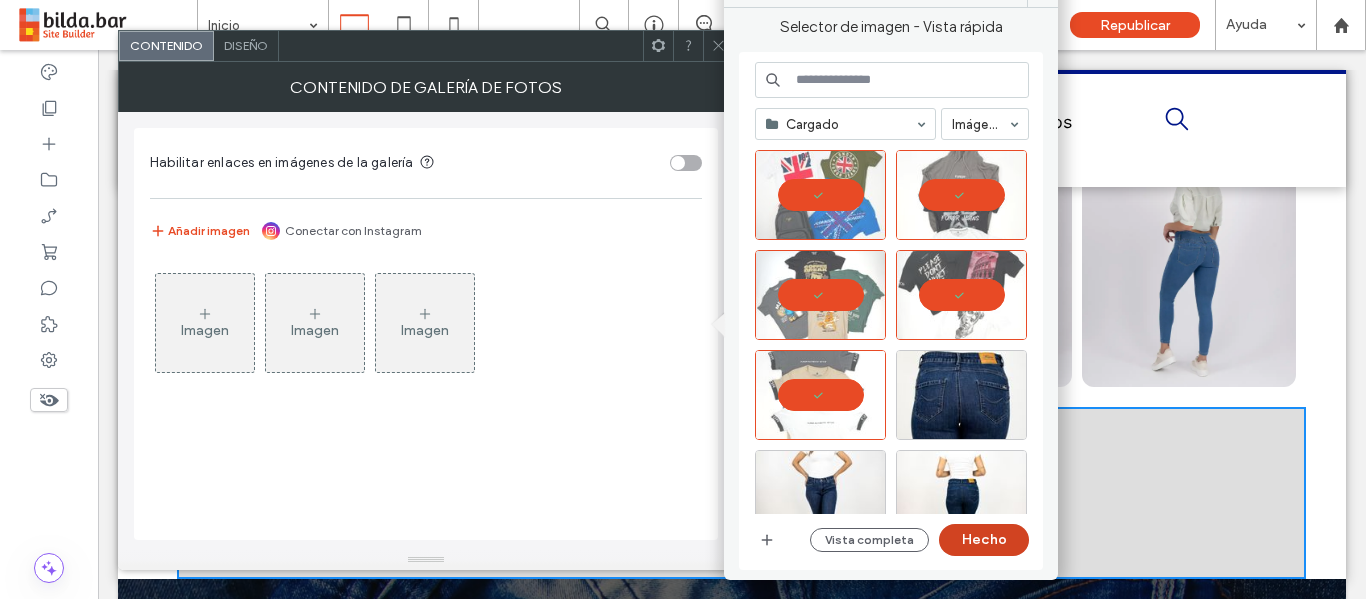 click on "Hecho" at bounding box center [984, 540] 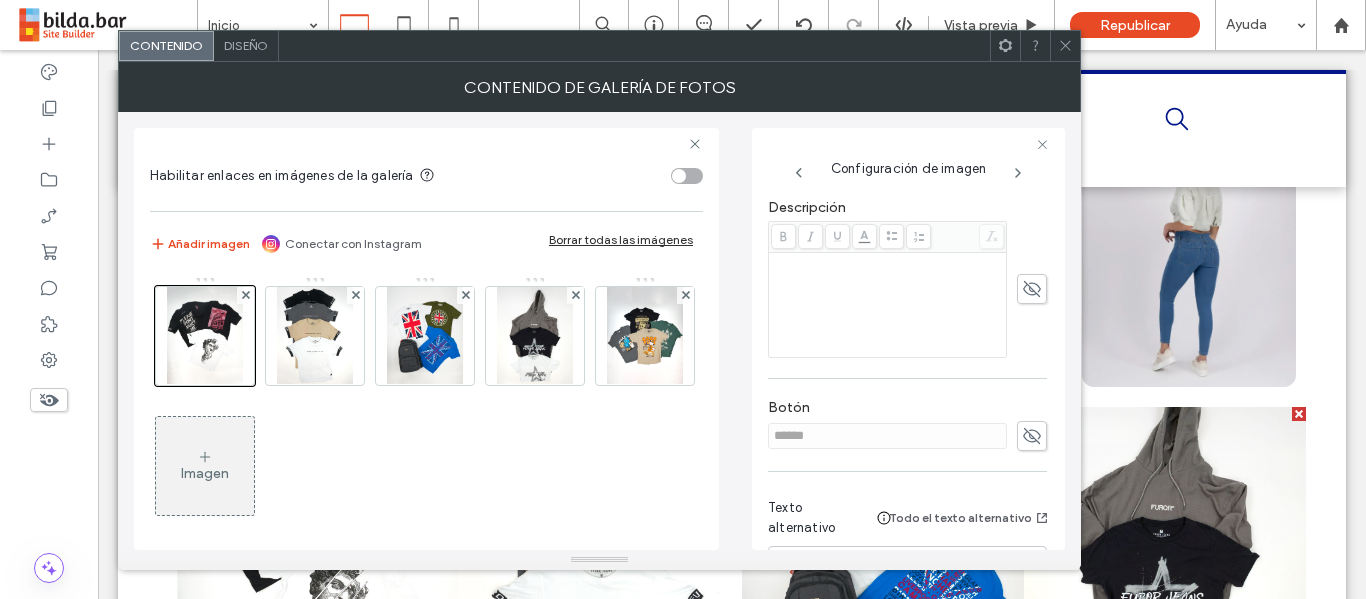 scroll, scrollTop: 530, scrollLeft: 0, axis: vertical 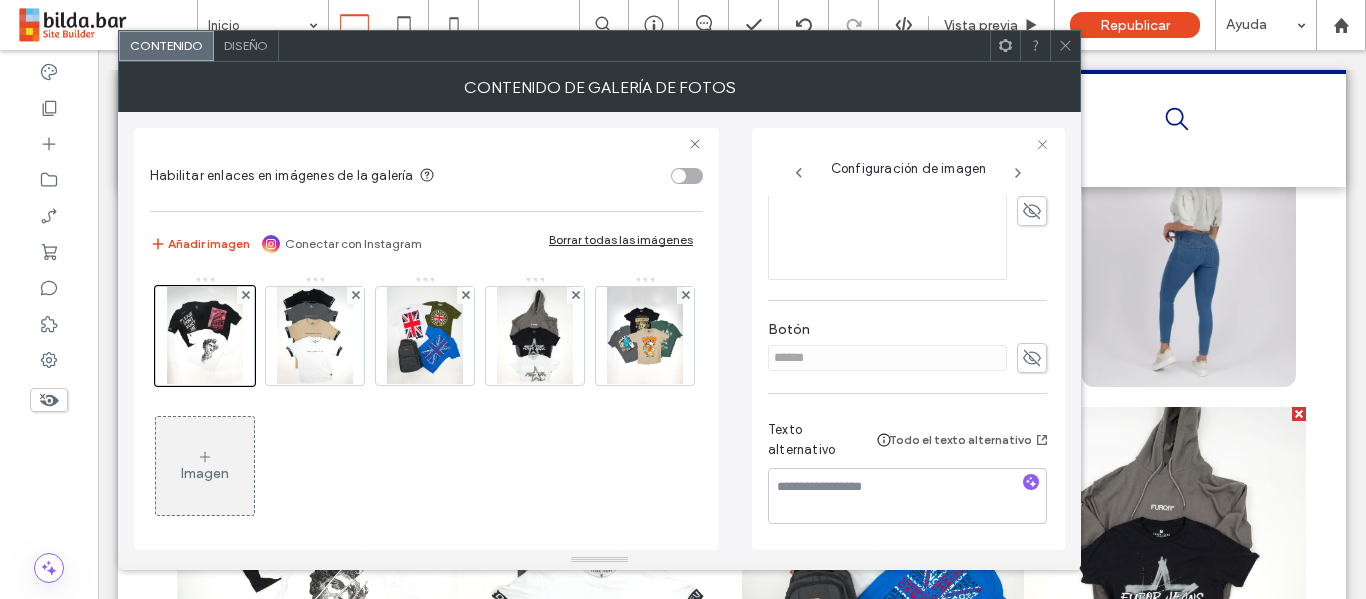 click 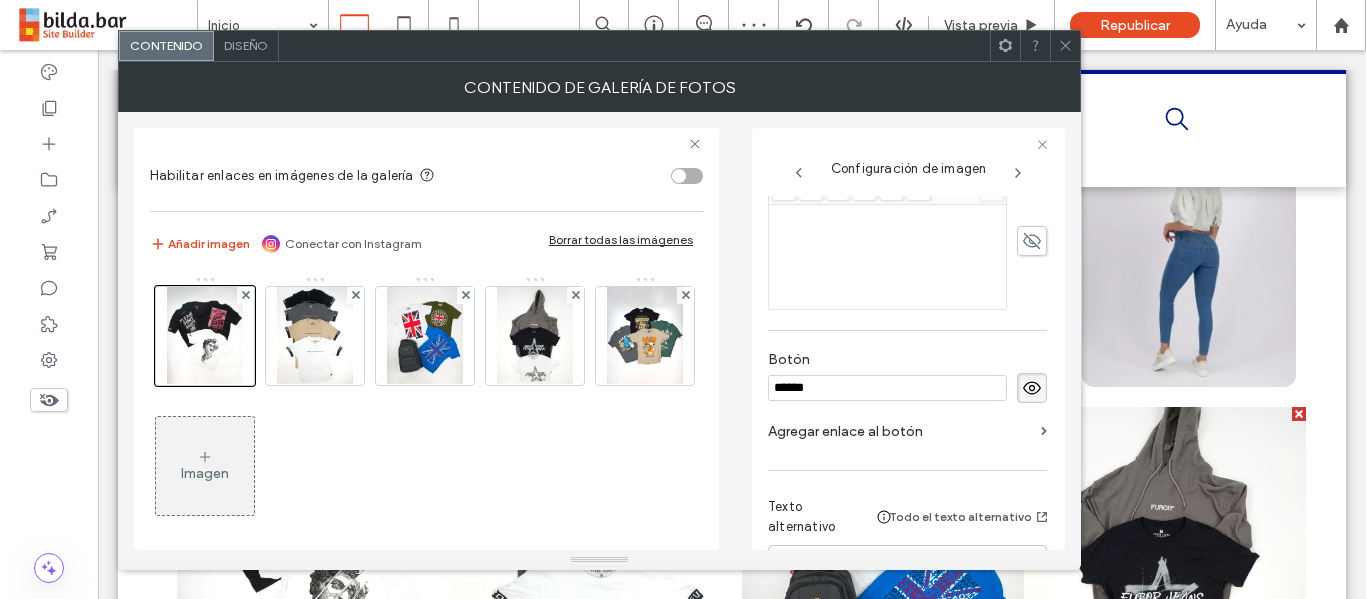 scroll, scrollTop: 482, scrollLeft: 0, axis: vertical 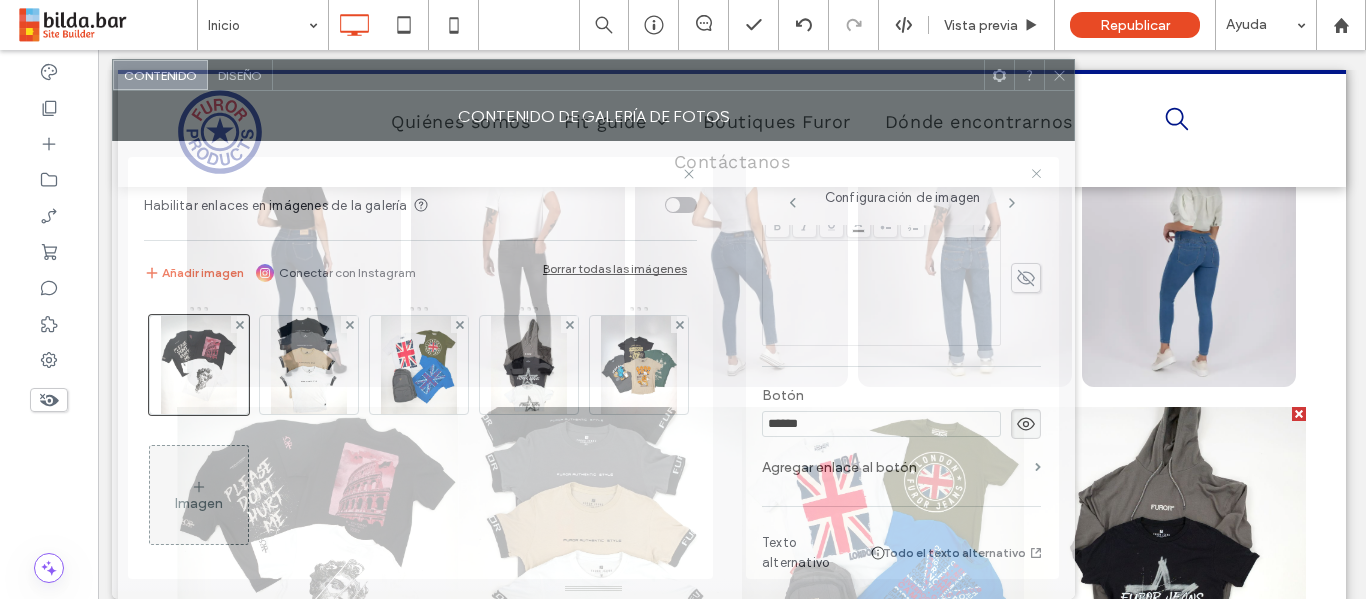 drag, startPoint x: 459, startPoint y: 48, endPoint x: 482, endPoint y: 164, distance: 118.258194 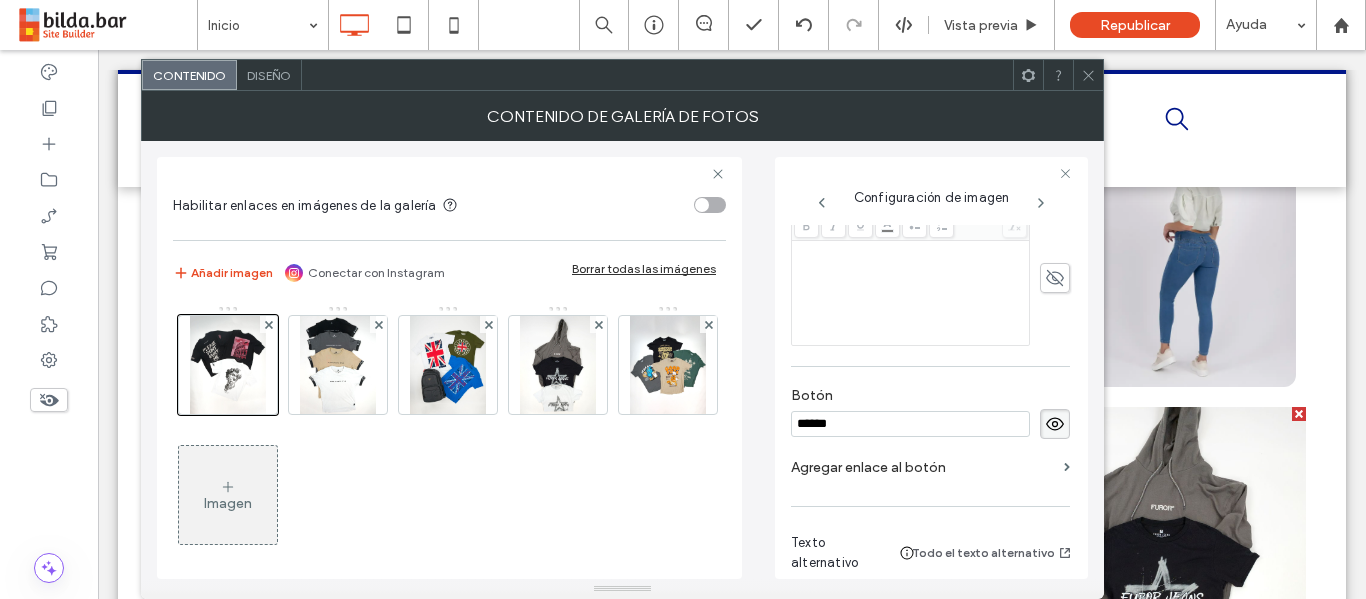 click 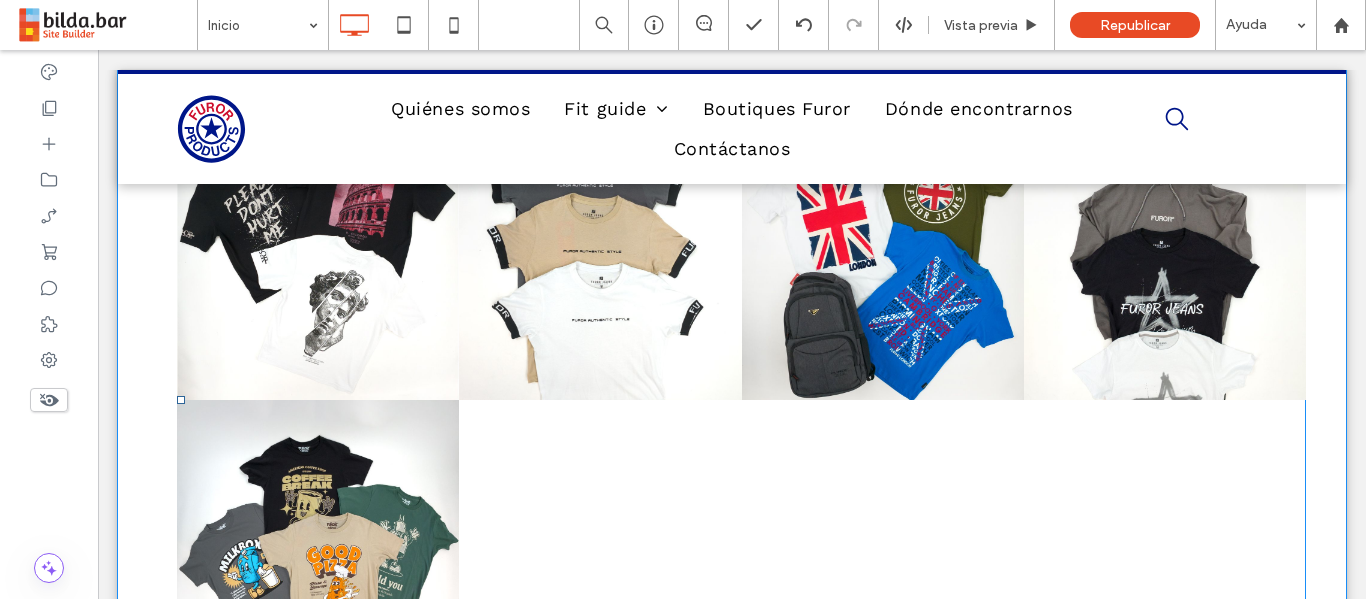 scroll, scrollTop: 1312, scrollLeft: 0, axis: vertical 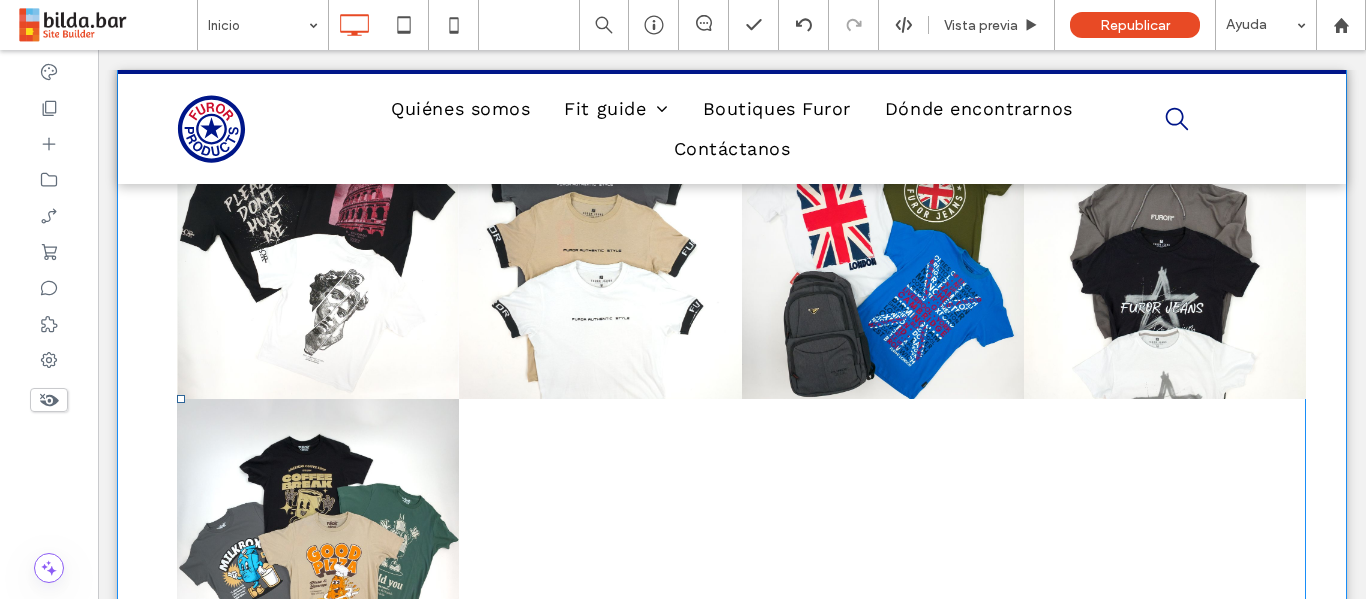 drag, startPoint x: 615, startPoint y: 330, endPoint x: 625, endPoint y: 66, distance: 264.18933 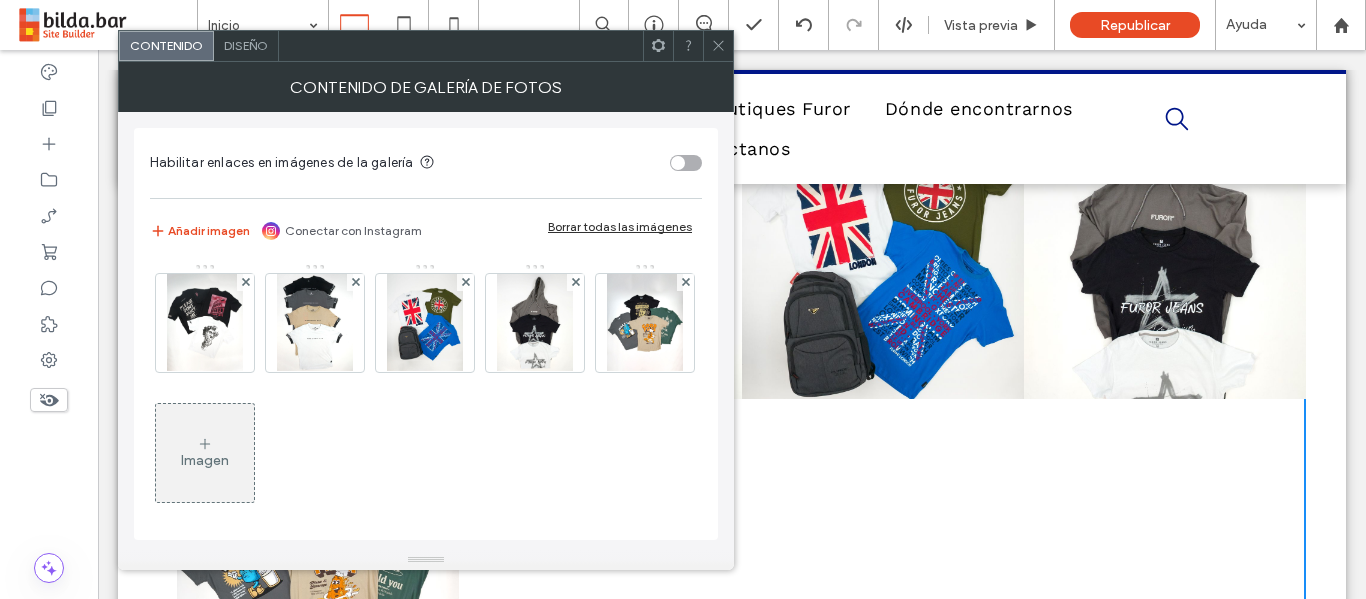 click on "Diseño" at bounding box center [246, 45] 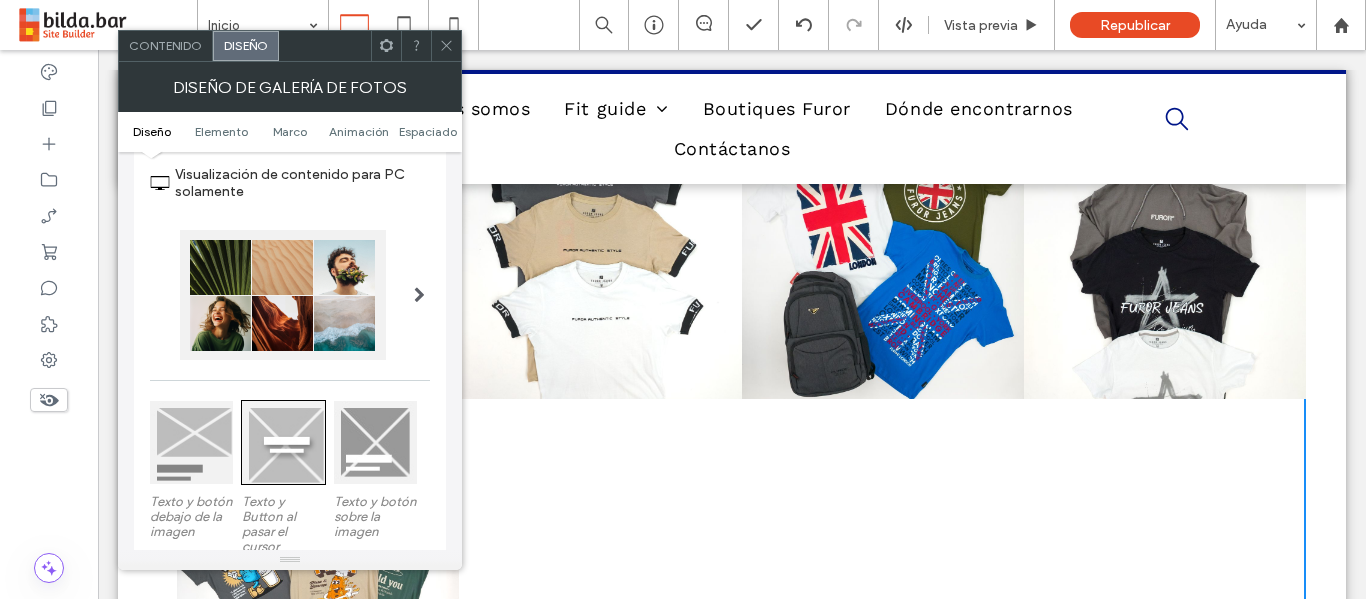 scroll, scrollTop: 73, scrollLeft: 0, axis: vertical 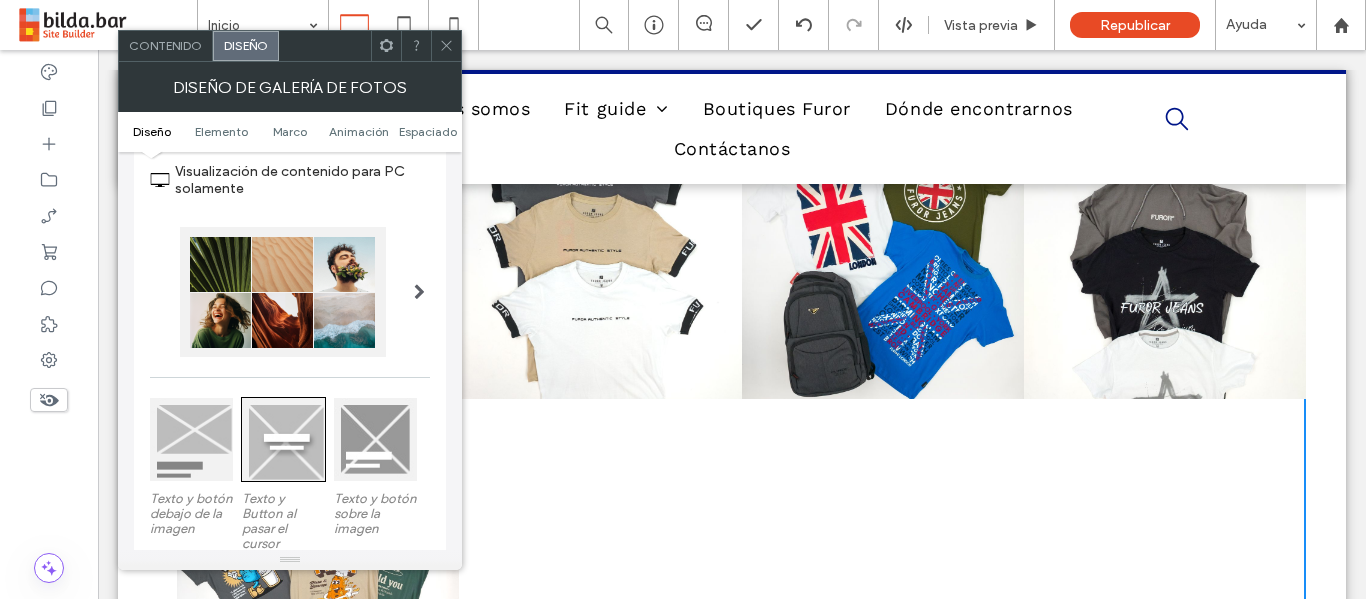 click at bounding box center [419, 292] 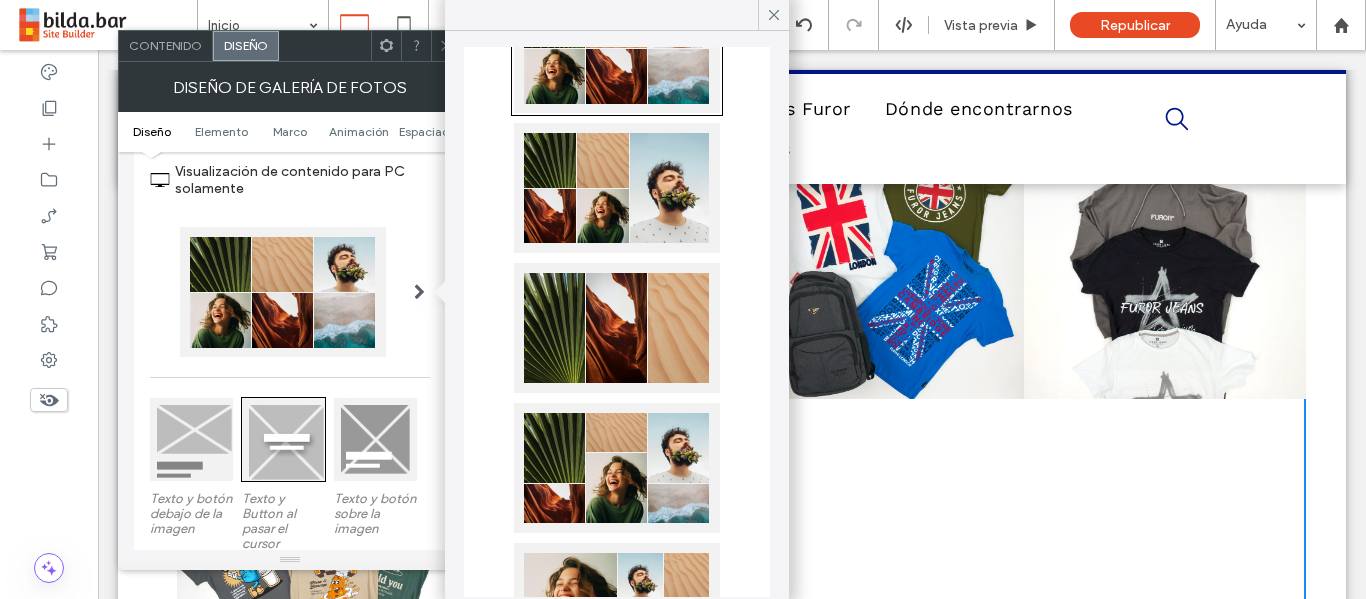 scroll, scrollTop: 98, scrollLeft: 0, axis: vertical 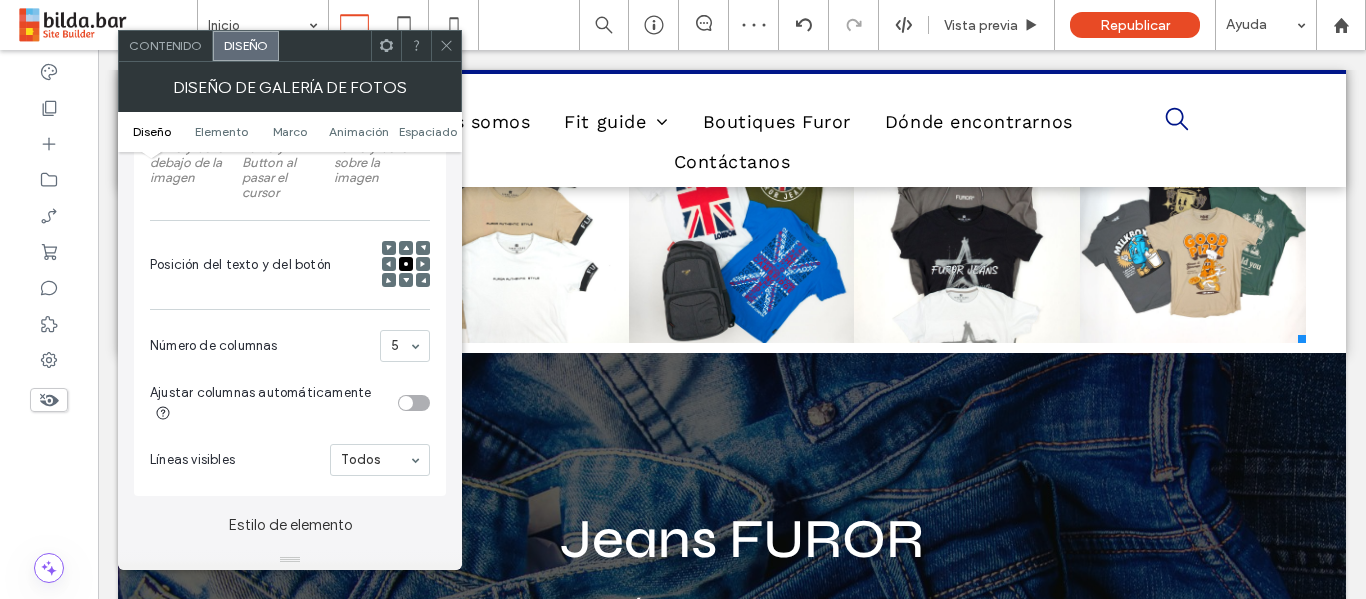 drag, startPoint x: 445, startPoint y: 50, endPoint x: 394, endPoint y: 278, distance: 233.63432 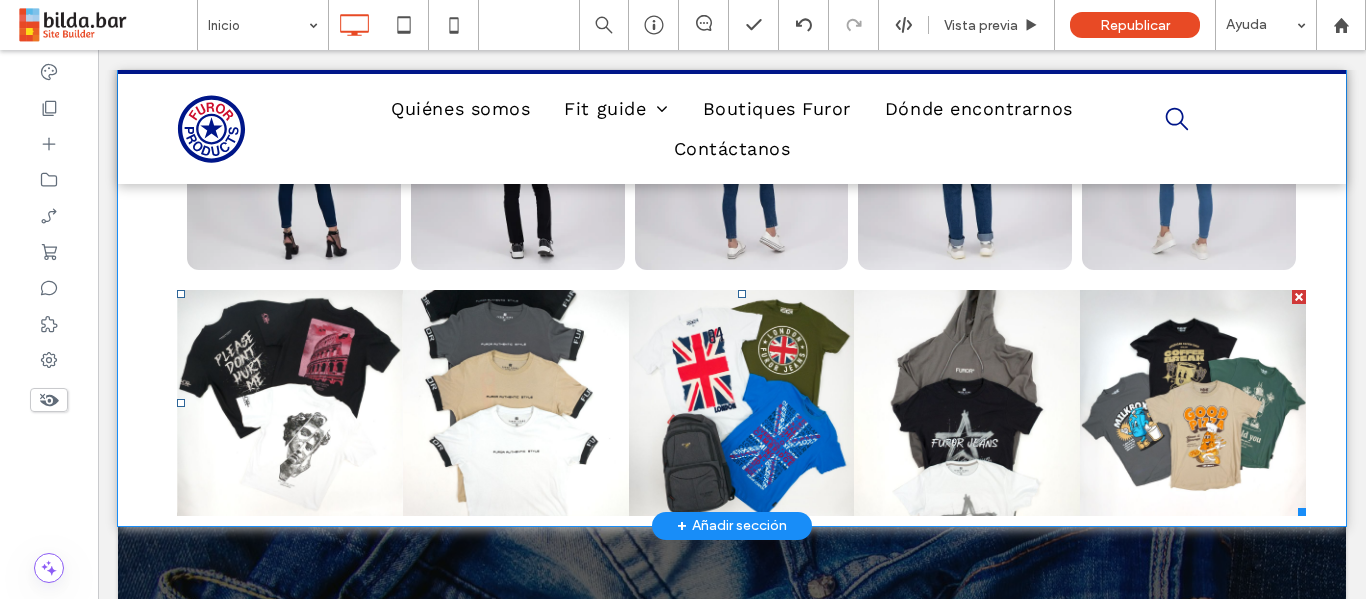 scroll, scrollTop: 1133, scrollLeft: 0, axis: vertical 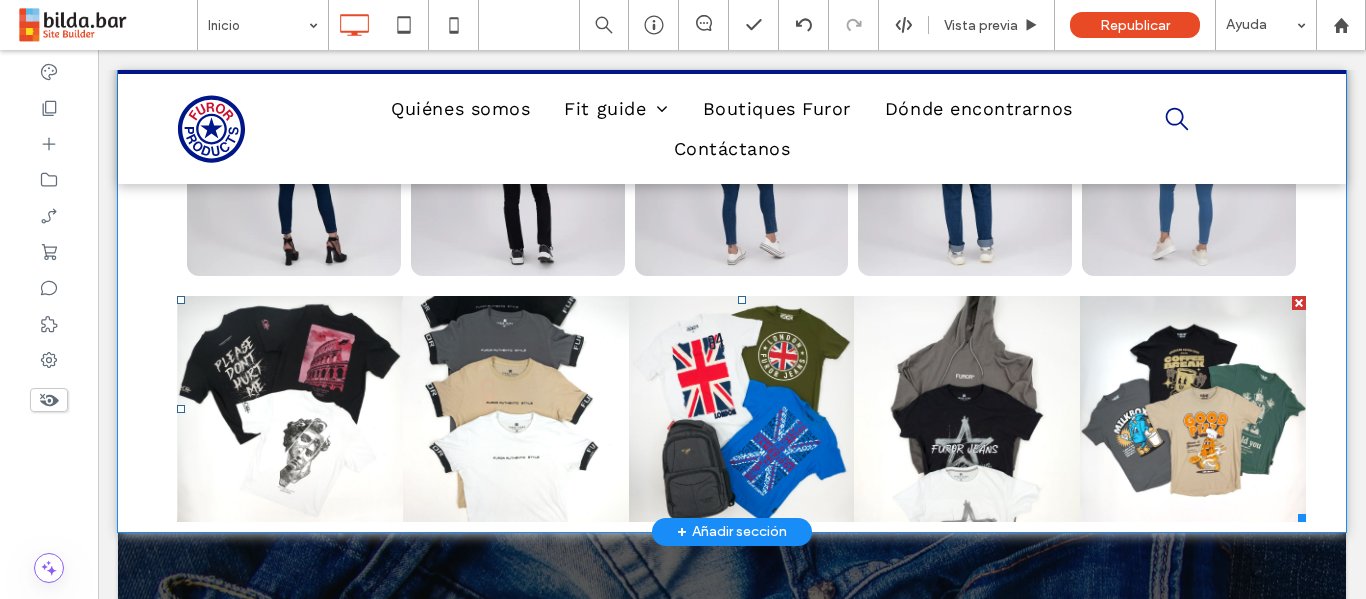 click at bounding box center (742, 409) 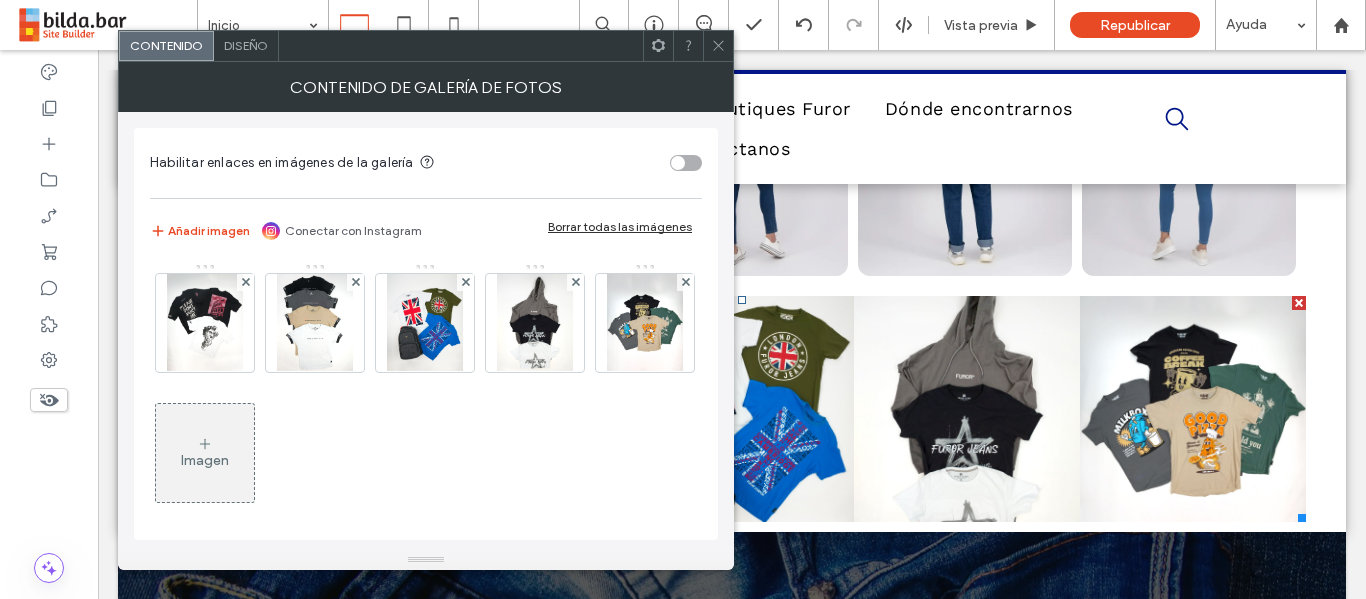 click on "Diseño" at bounding box center [246, 45] 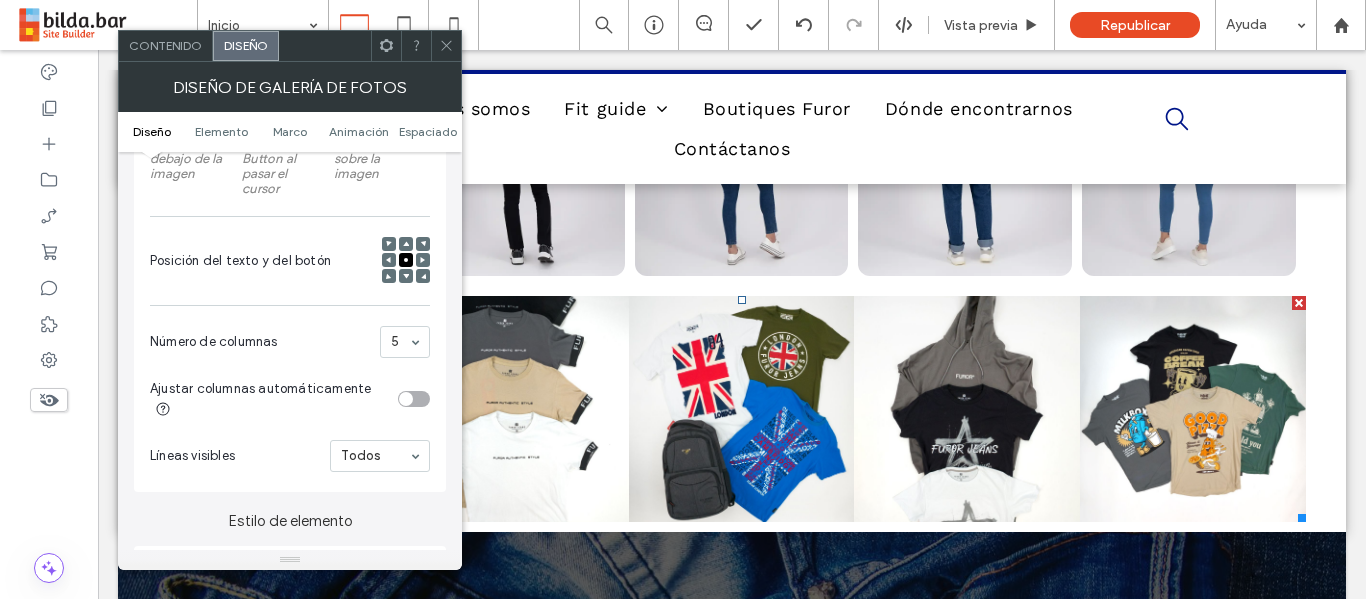 scroll, scrollTop: 430, scrollLeft: 0, axis: vertical 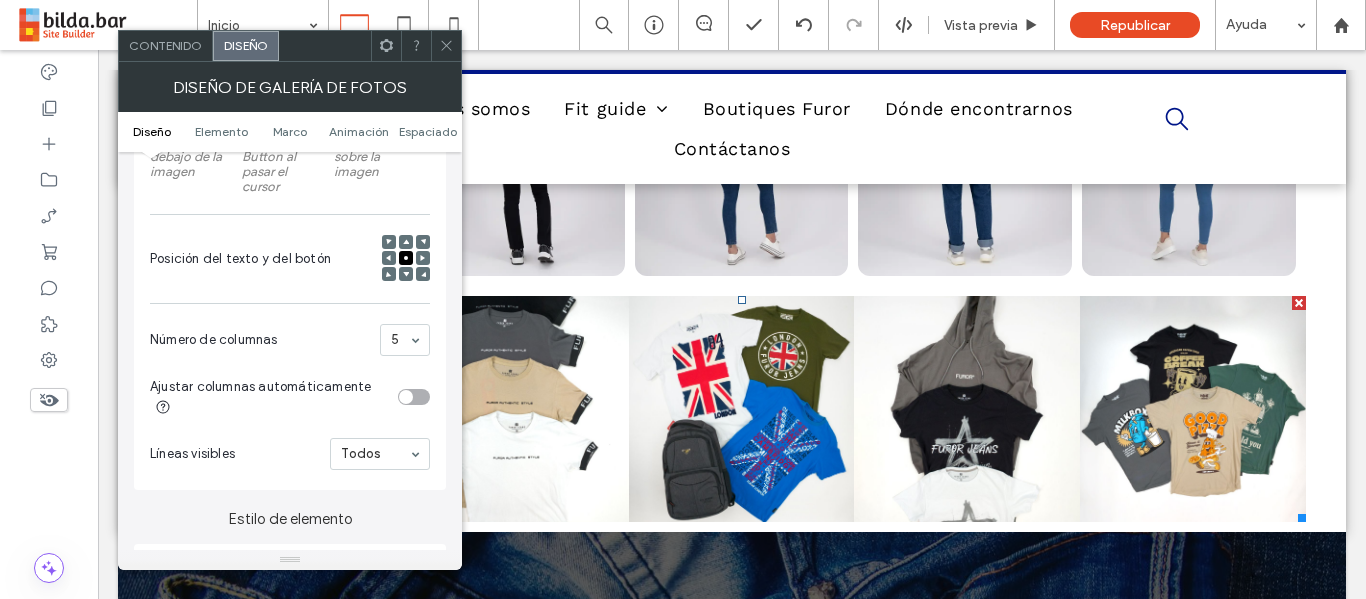 click at bounding box center (414, 397) 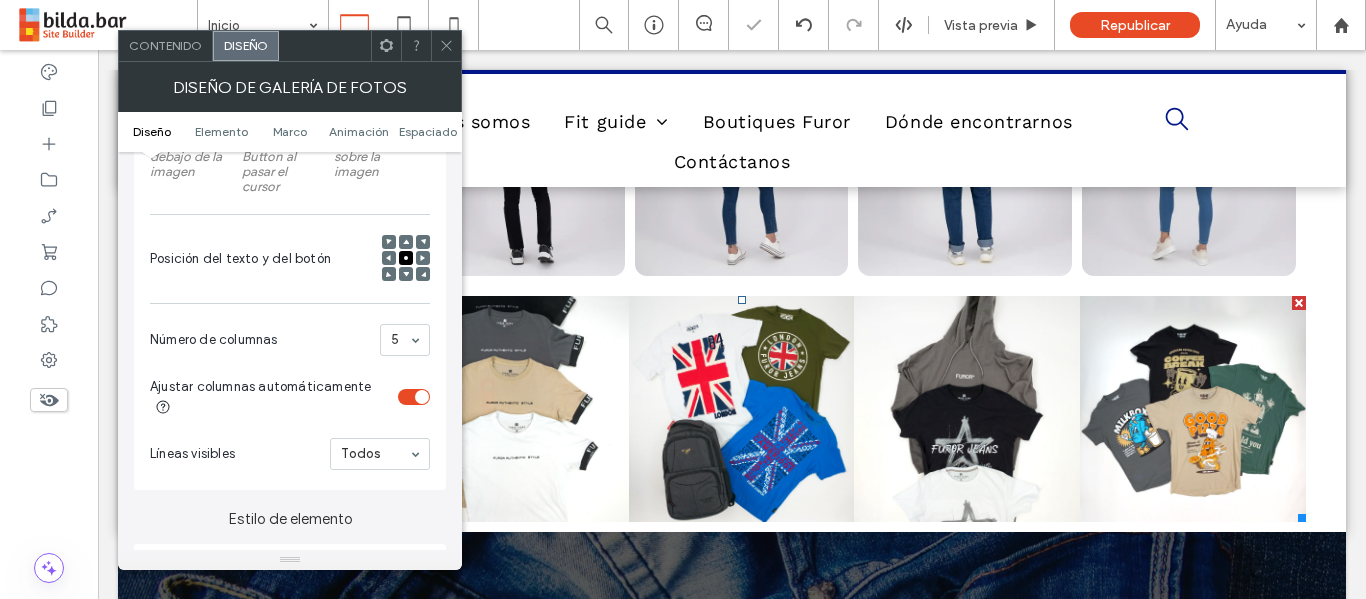 click on "Ajustar columnas automáticamente" at bounding box center (290, 397) 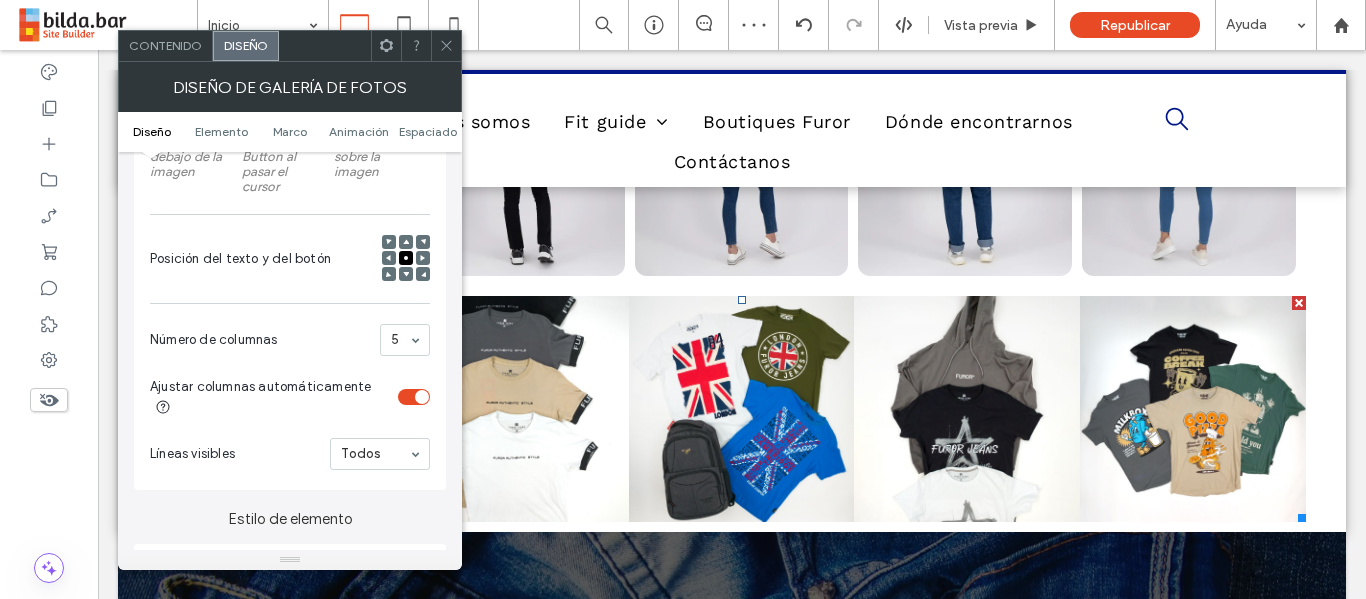 click at bounding box center (414, 397) 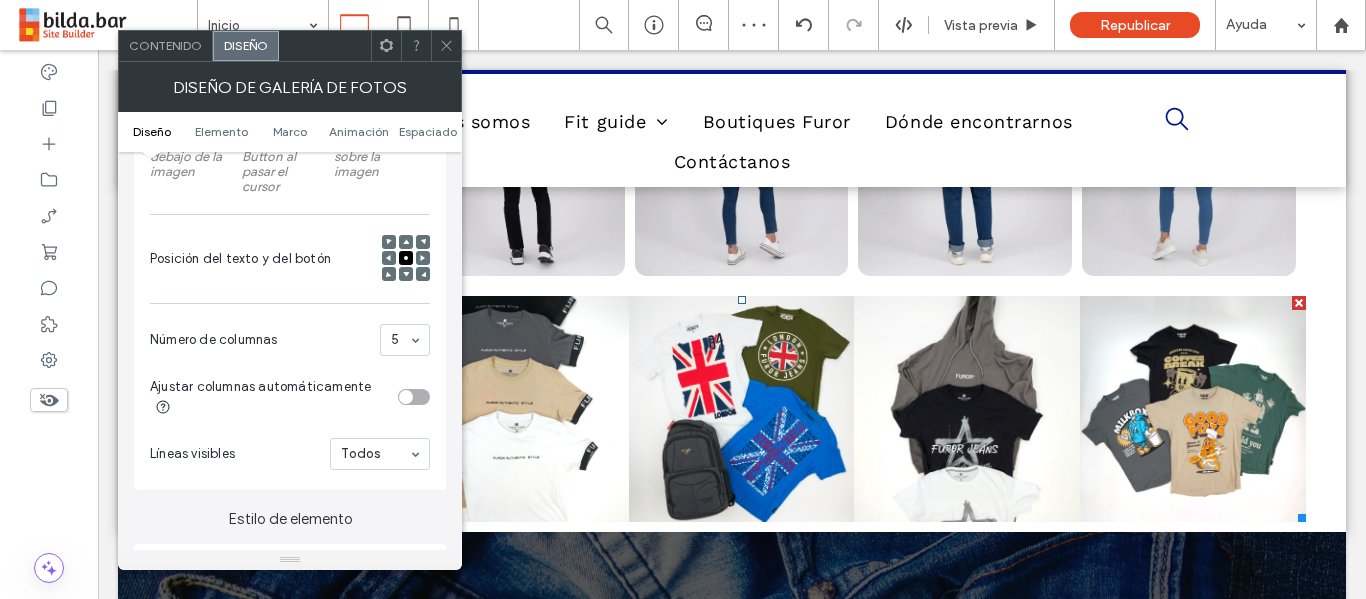click at bounding box center [414, 397] 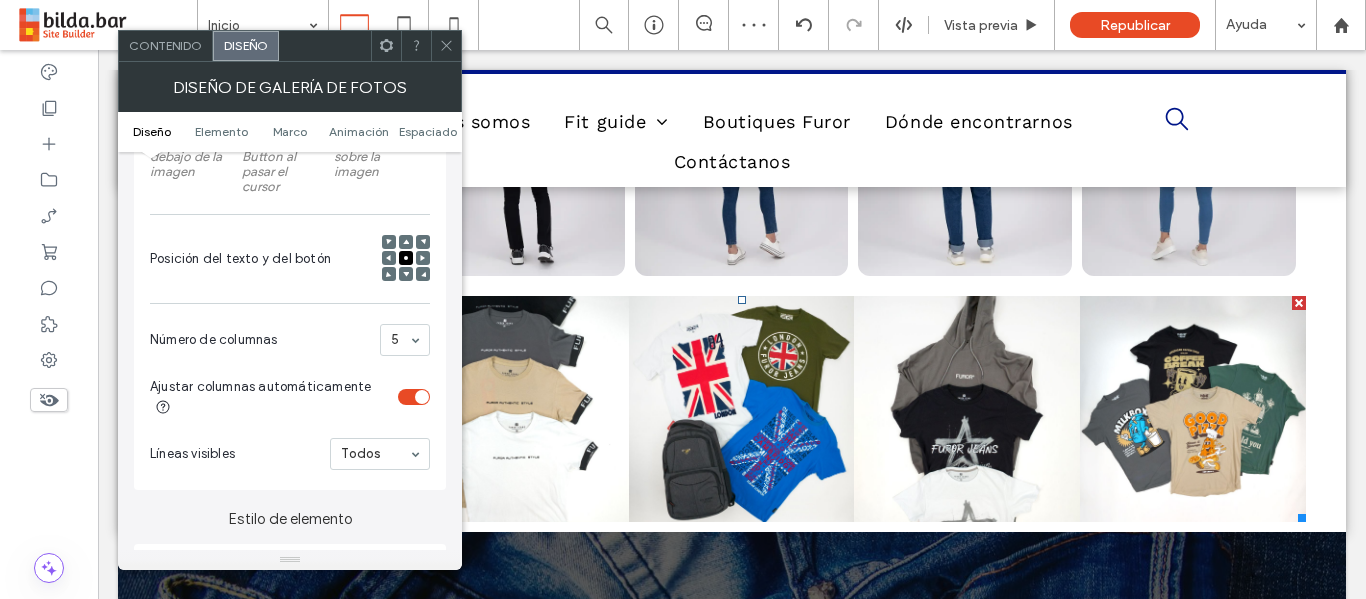 click at bounding box center (414, 397) 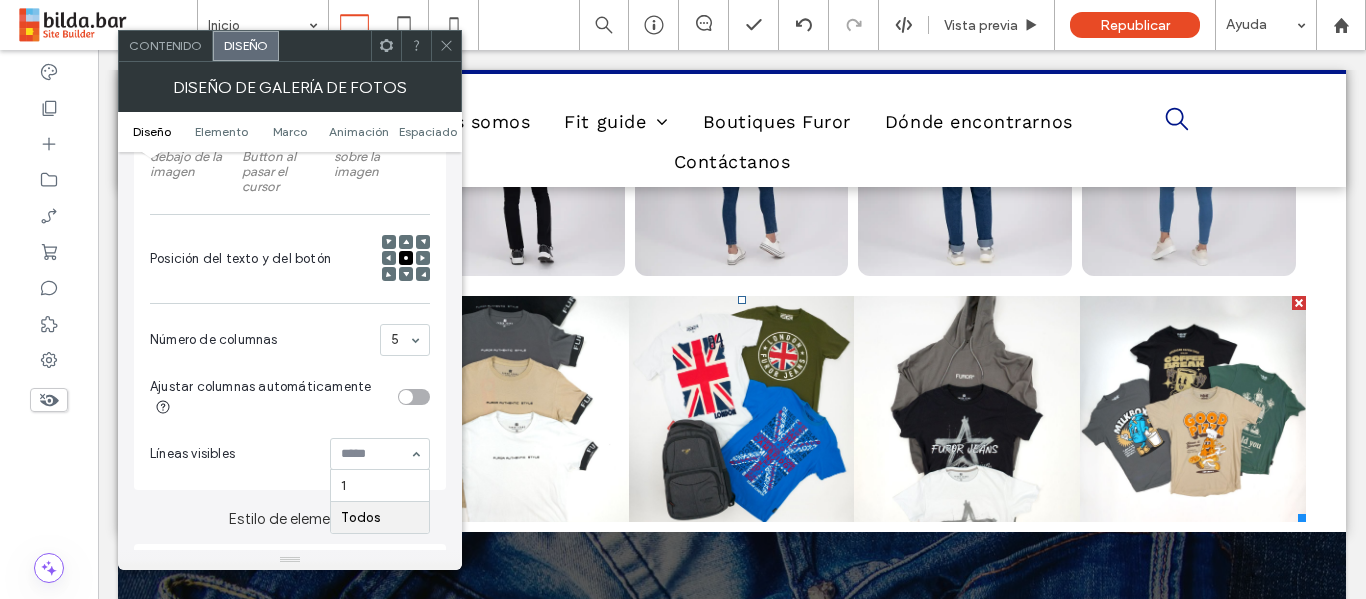 click at bounding box center (375, 454) 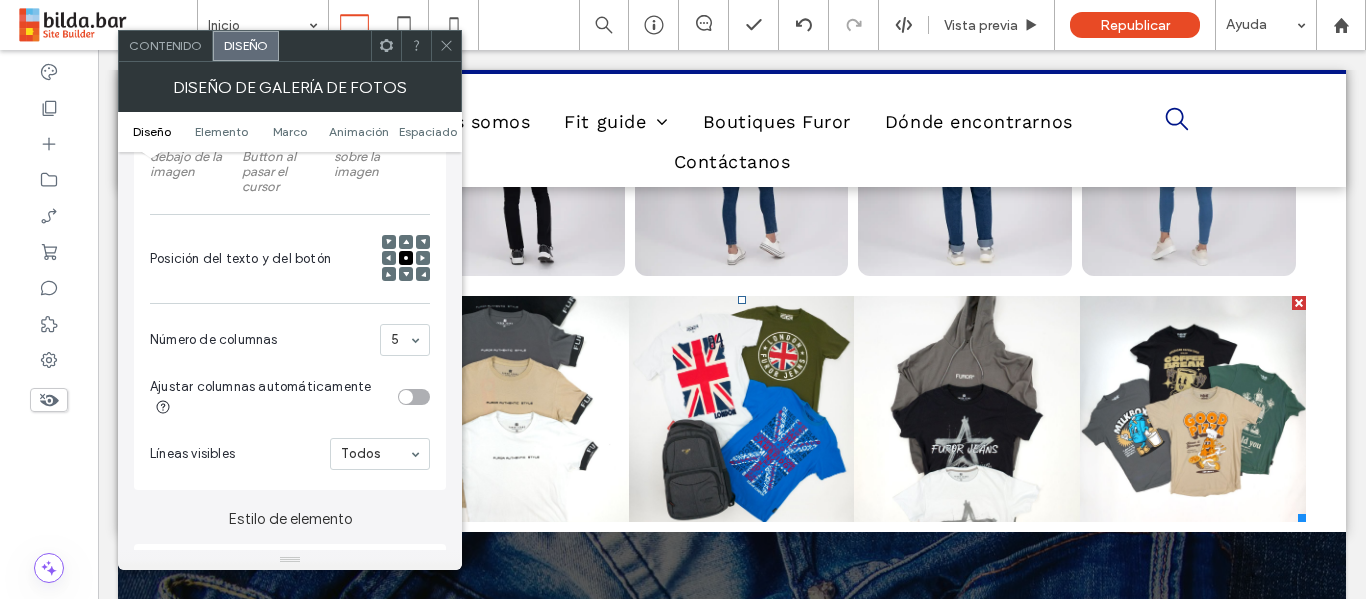 click on "Líneas visibles" at bounding box center (236, 454) 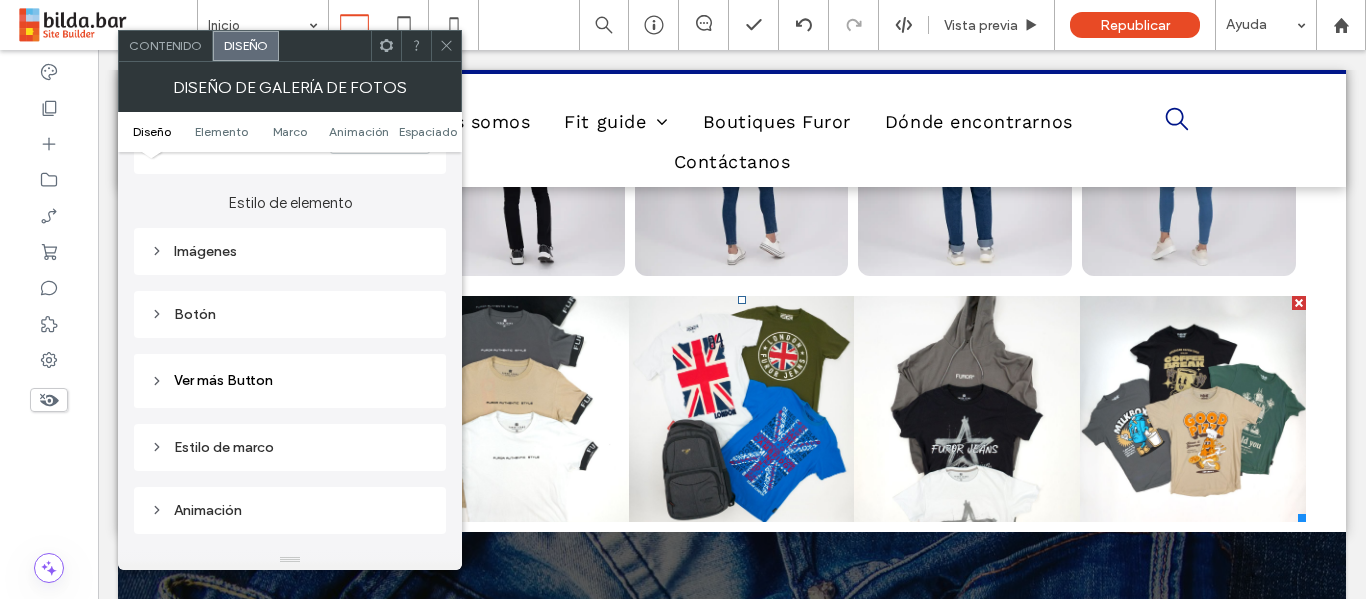 scroll, scrollTop: 749, scrollLeft: 0, axis: vertical 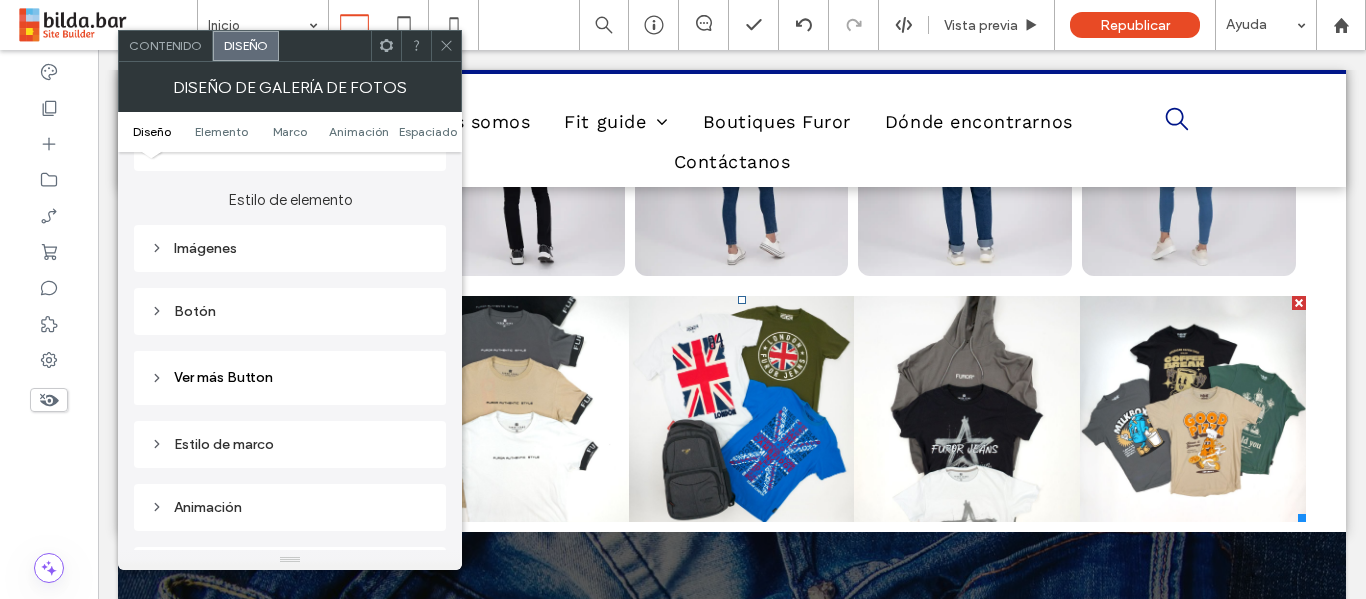 click on "Imágenes" at bounding box center [290, 248] 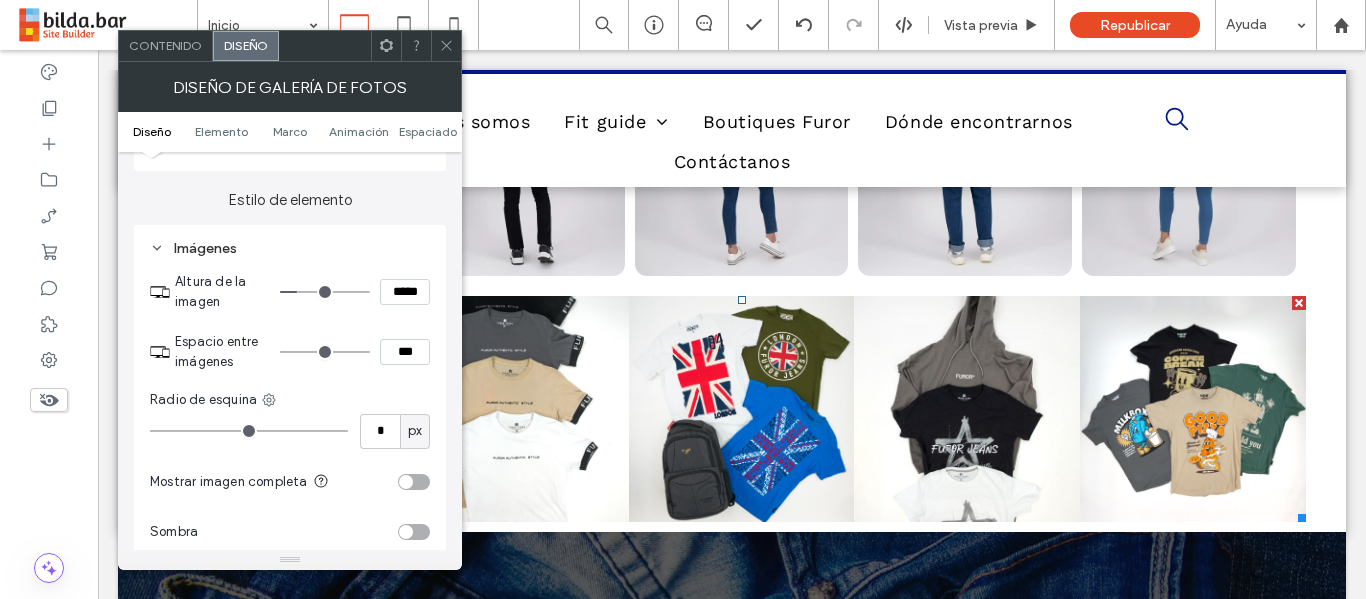 scroll, scrollTop: 758, scrollLeft: 0, axis: vertical 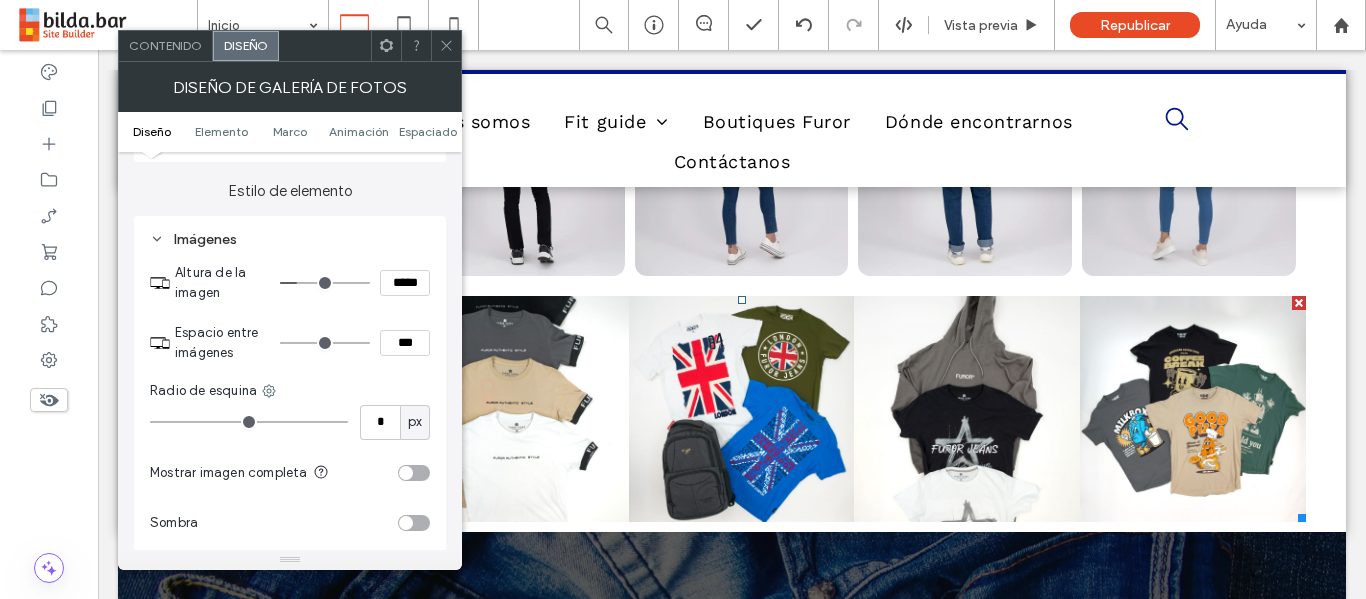 type on "*" 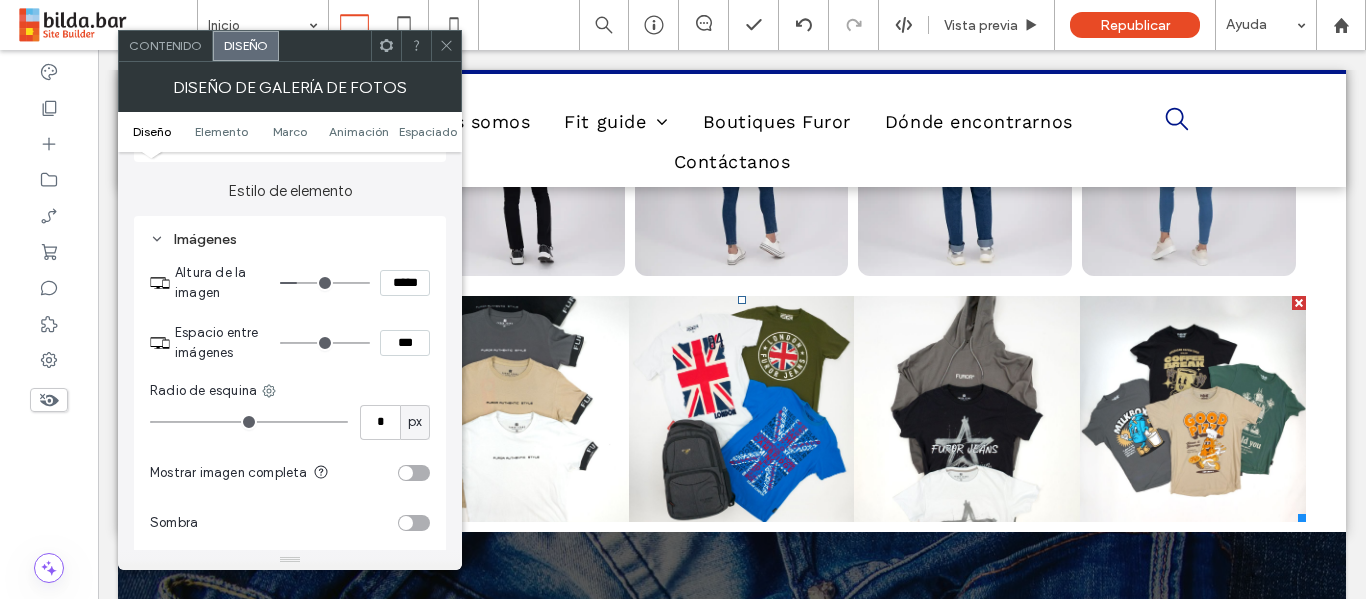 type on "*" 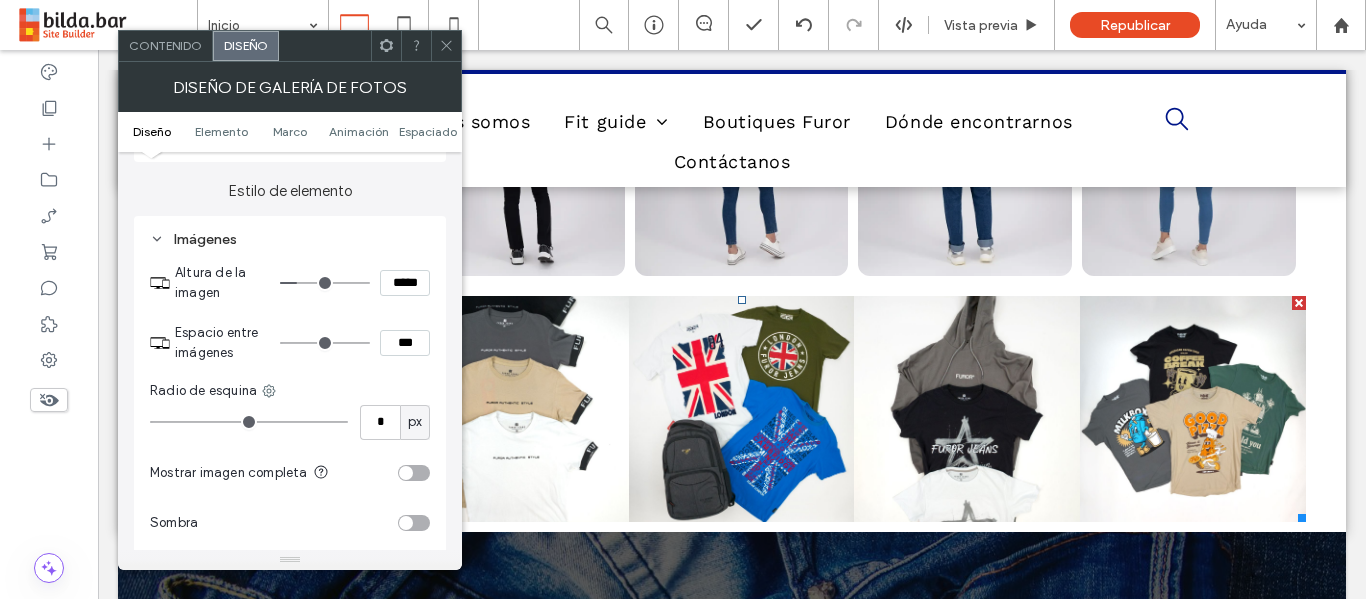 type on "*" 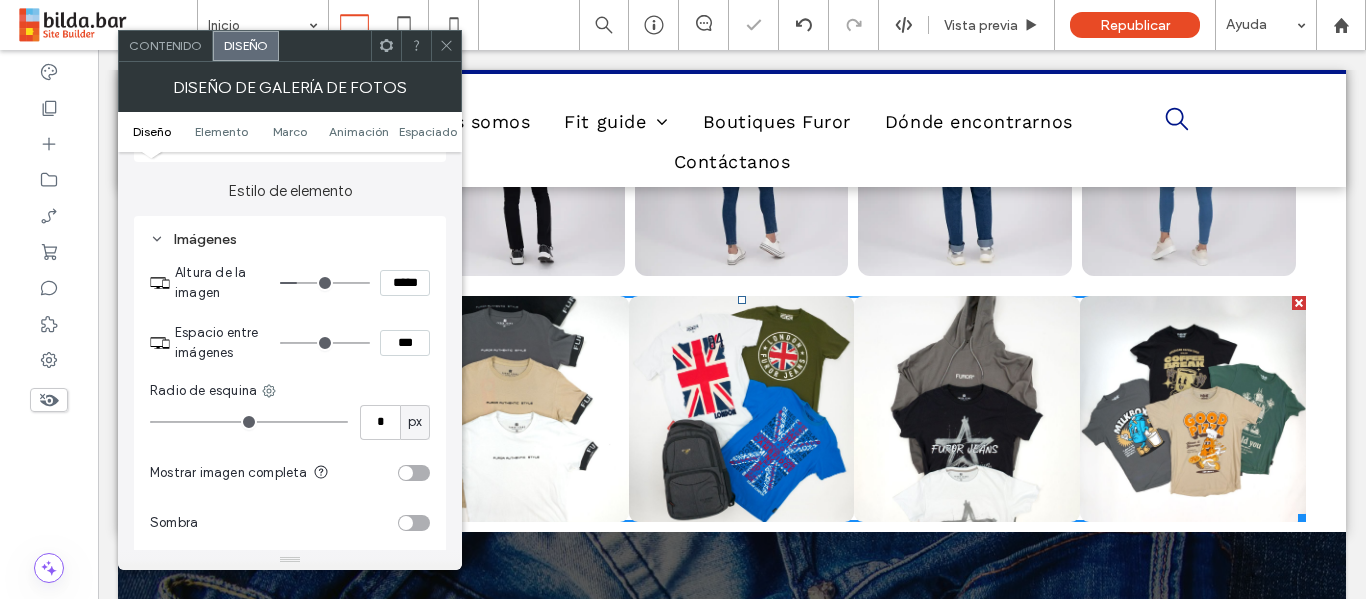 type on "**" 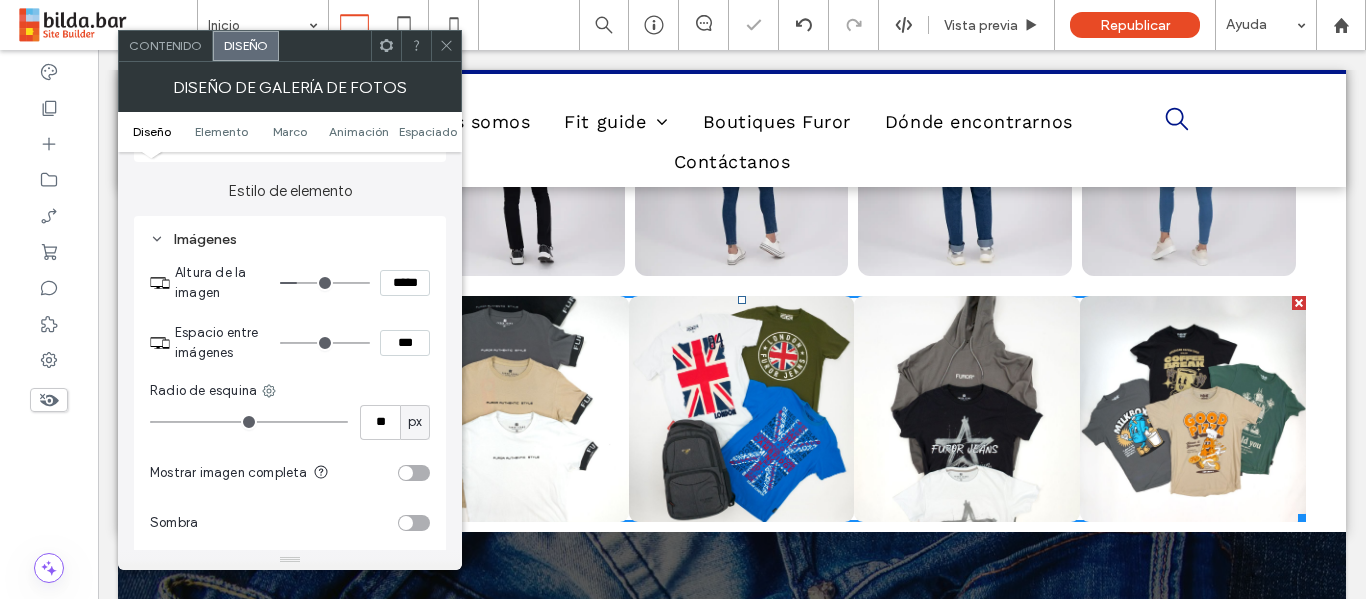 type on "**" 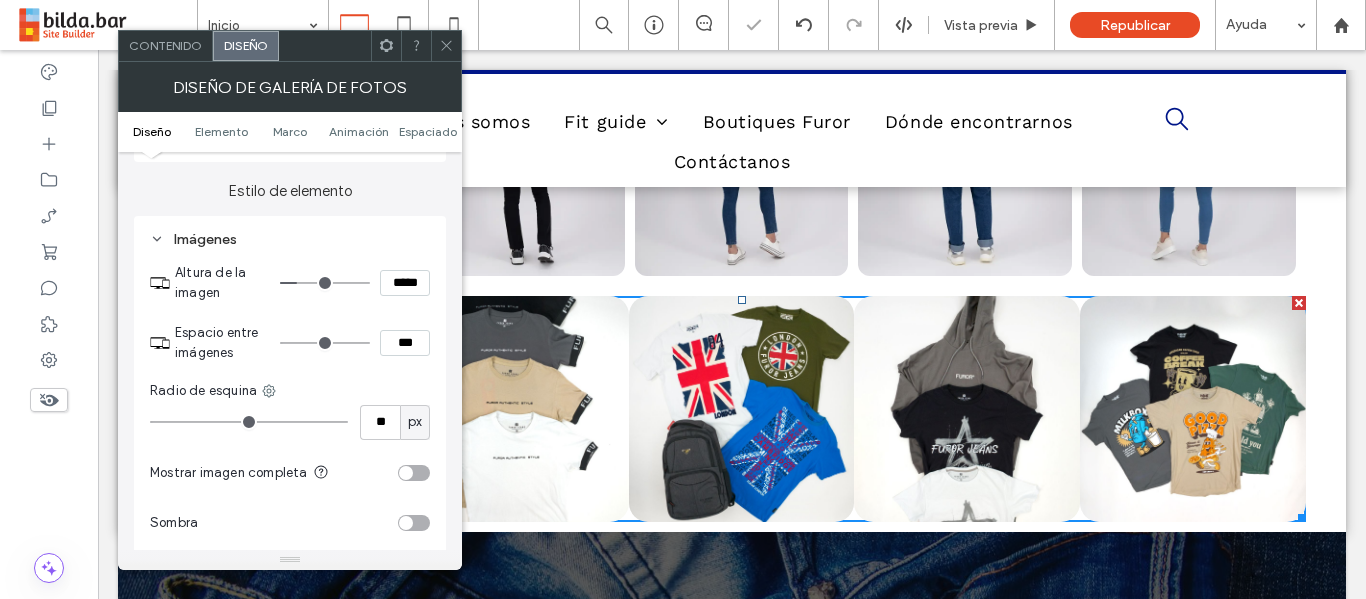 type on "**" 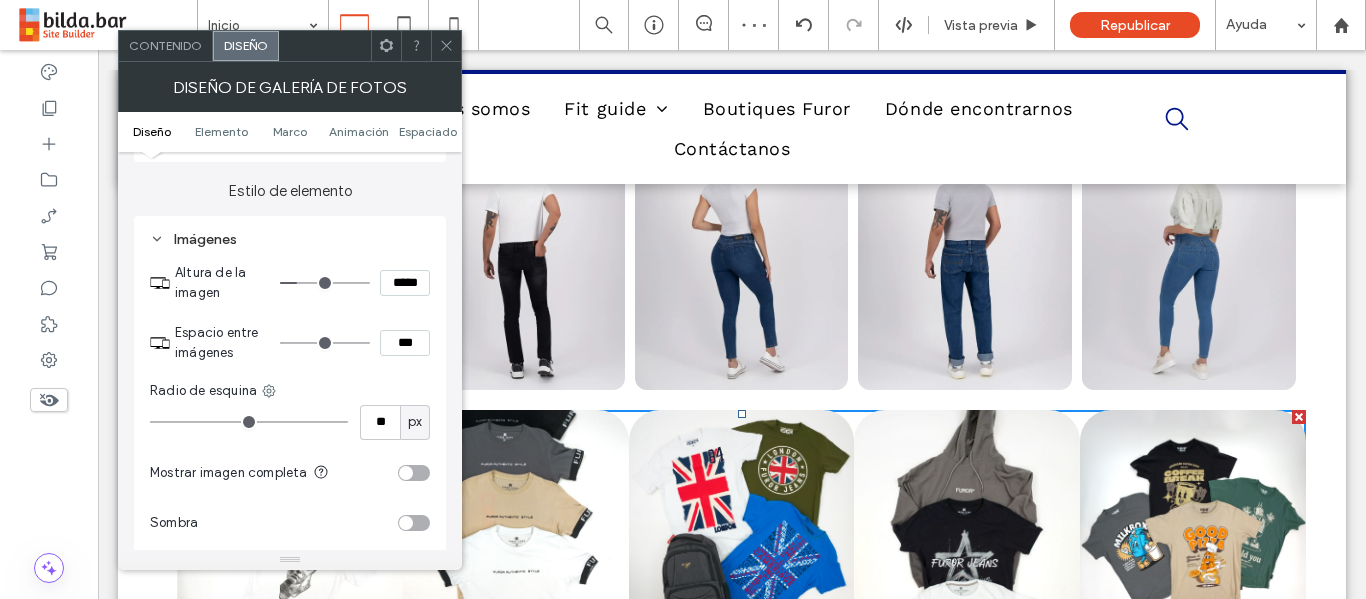 scroll, scrollTop: 1020, scrollLeft: 0, axis: vertical 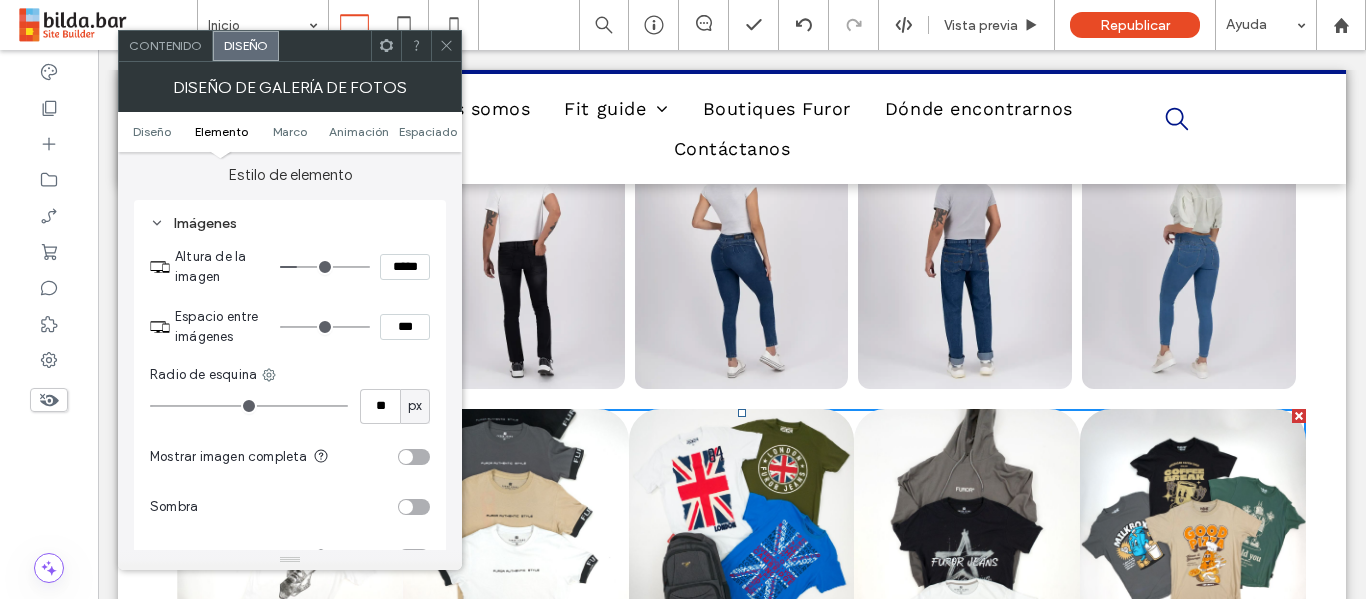 type on "**" 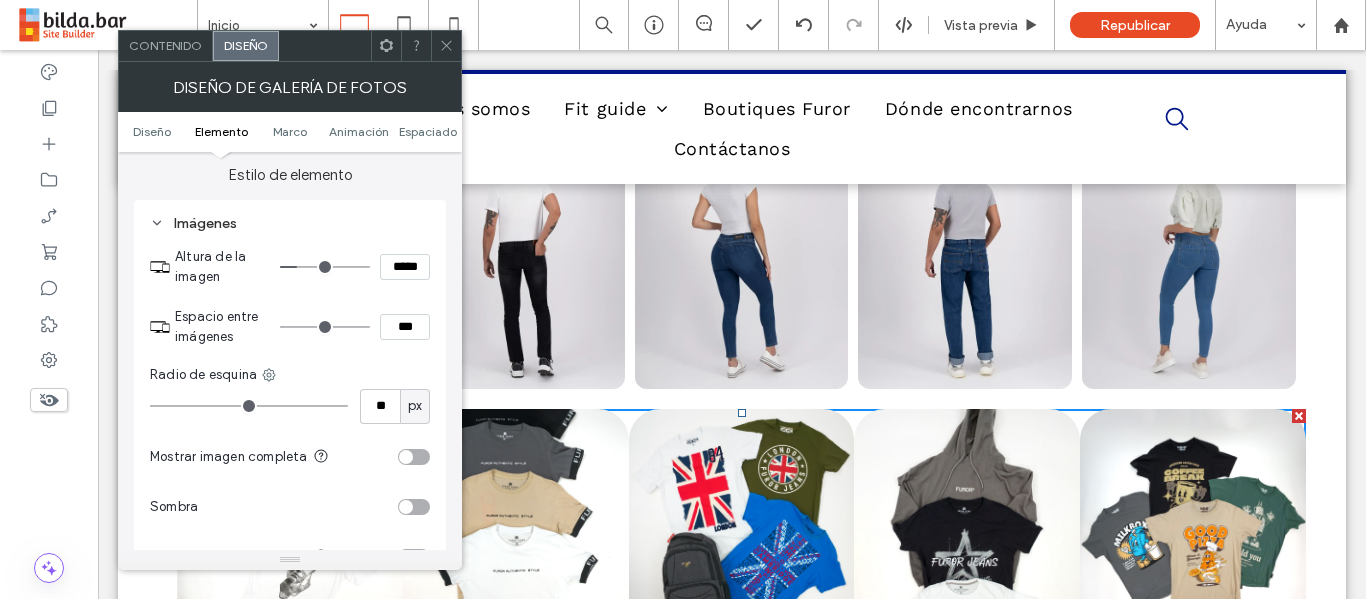 type on "**" 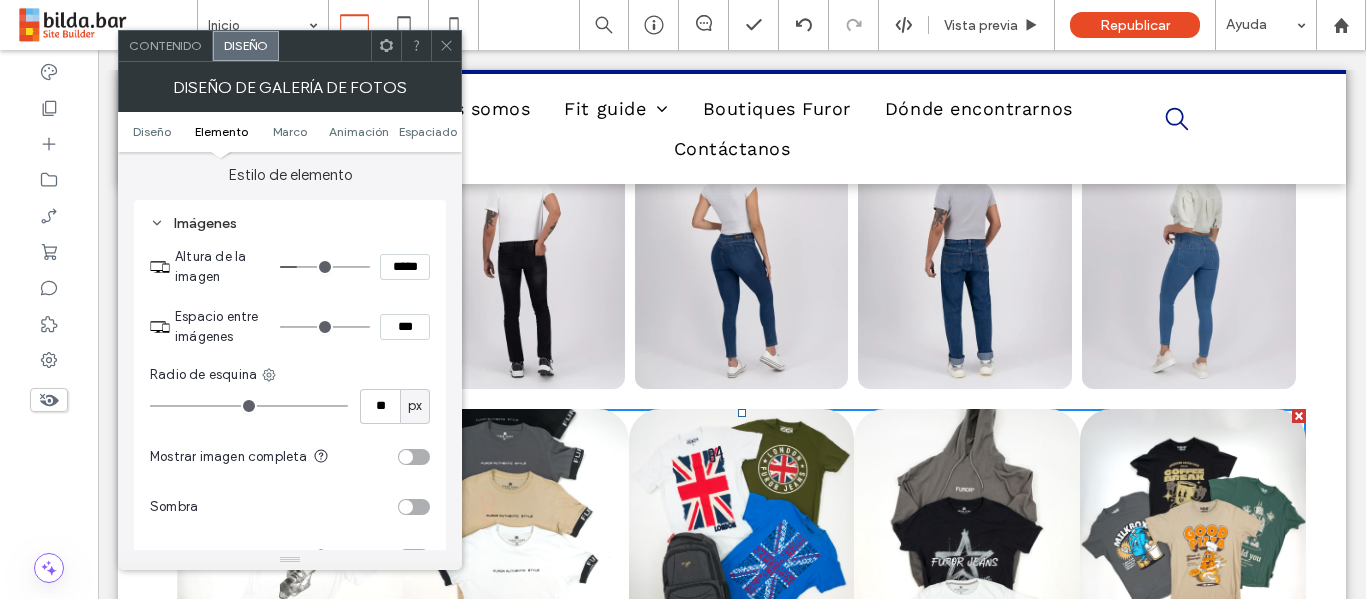 type on "**" 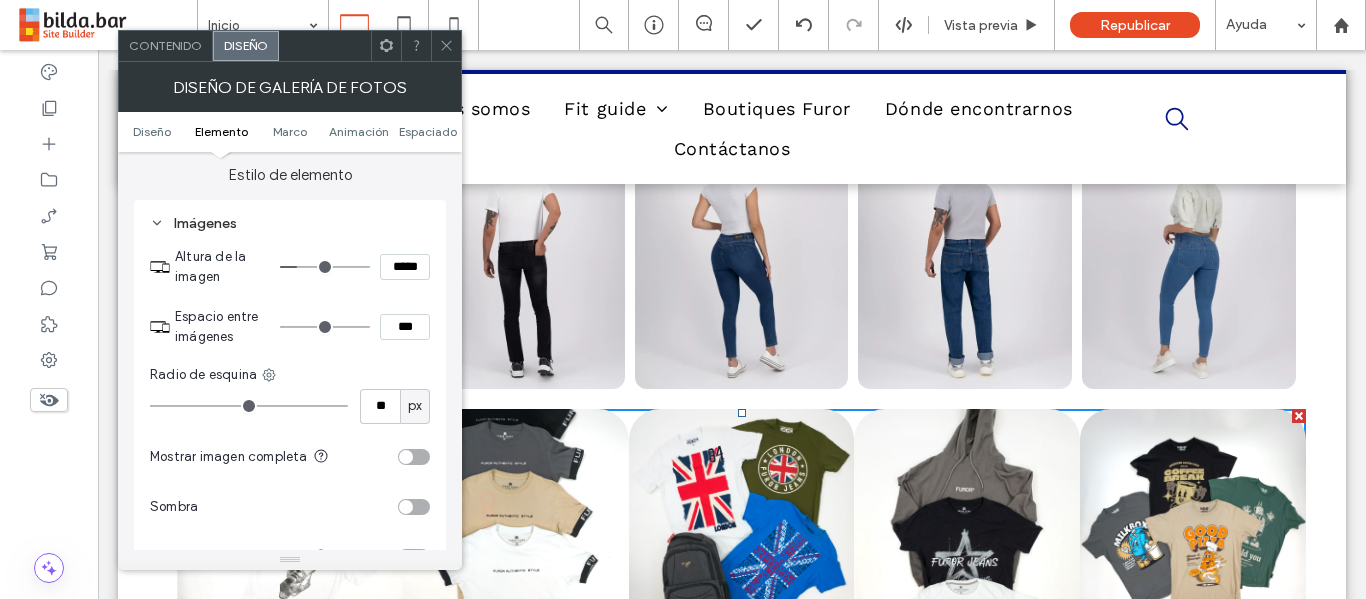 type on "**" 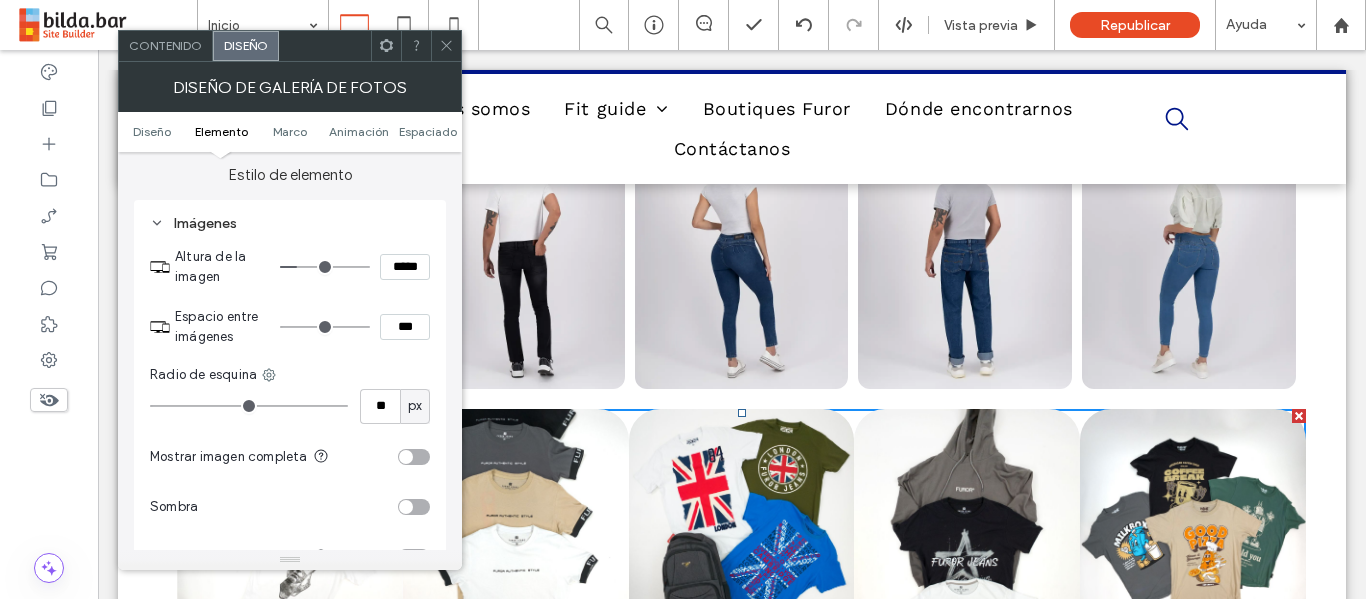 type on "**" 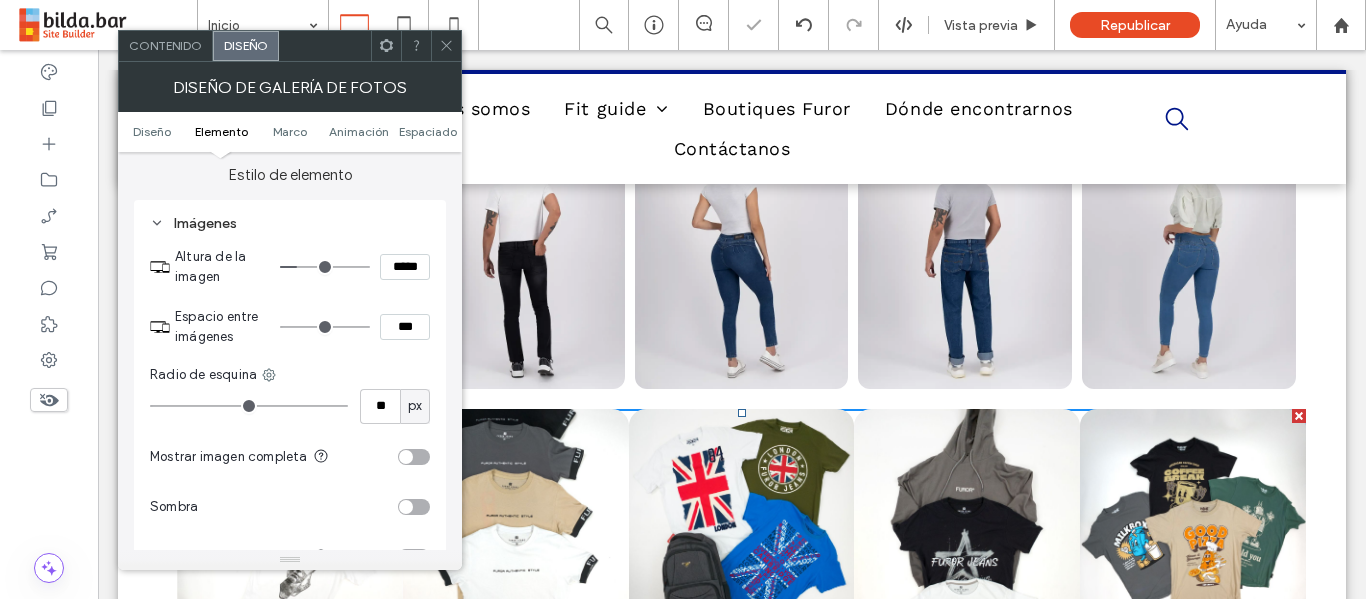 type on "*" 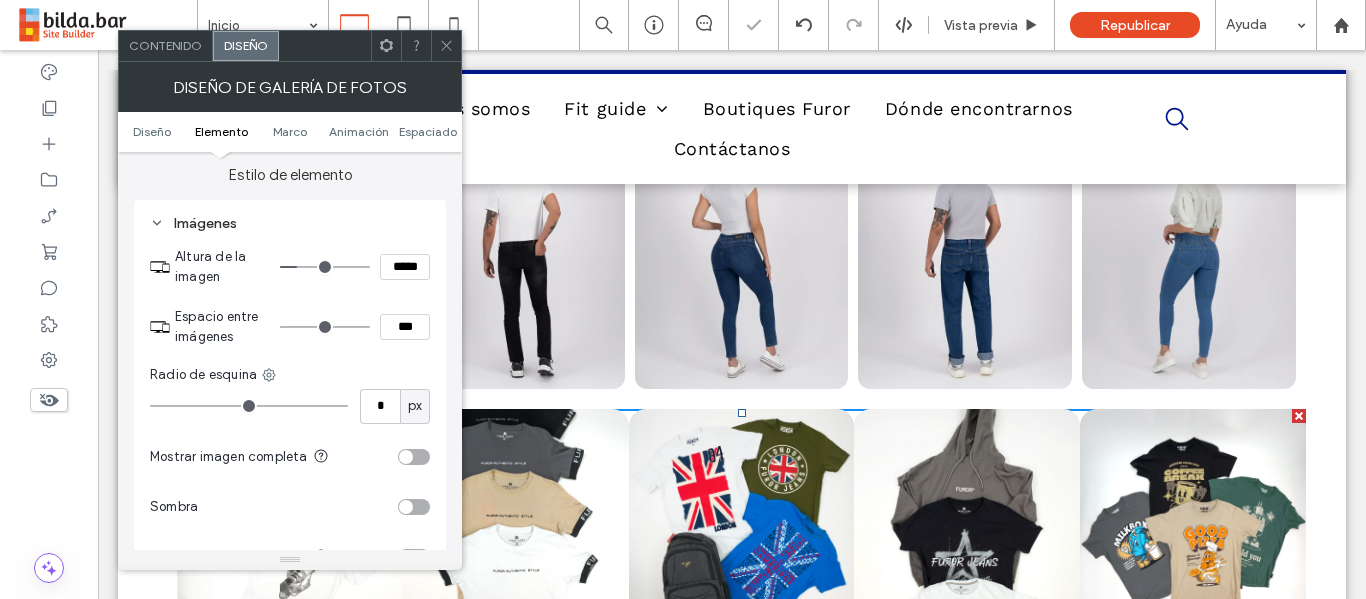 drag, startPoint x: 189, startPoint y: 405, endPoint x: 163, endPoint y: 405, distance: 26 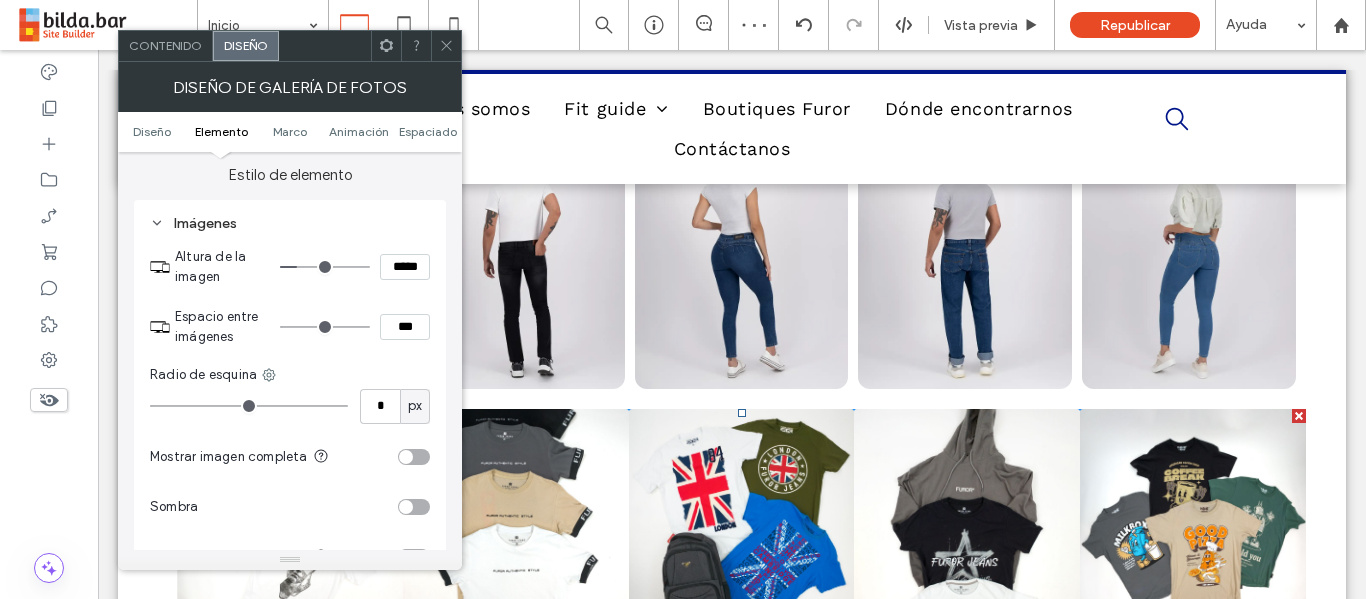 type on "*" 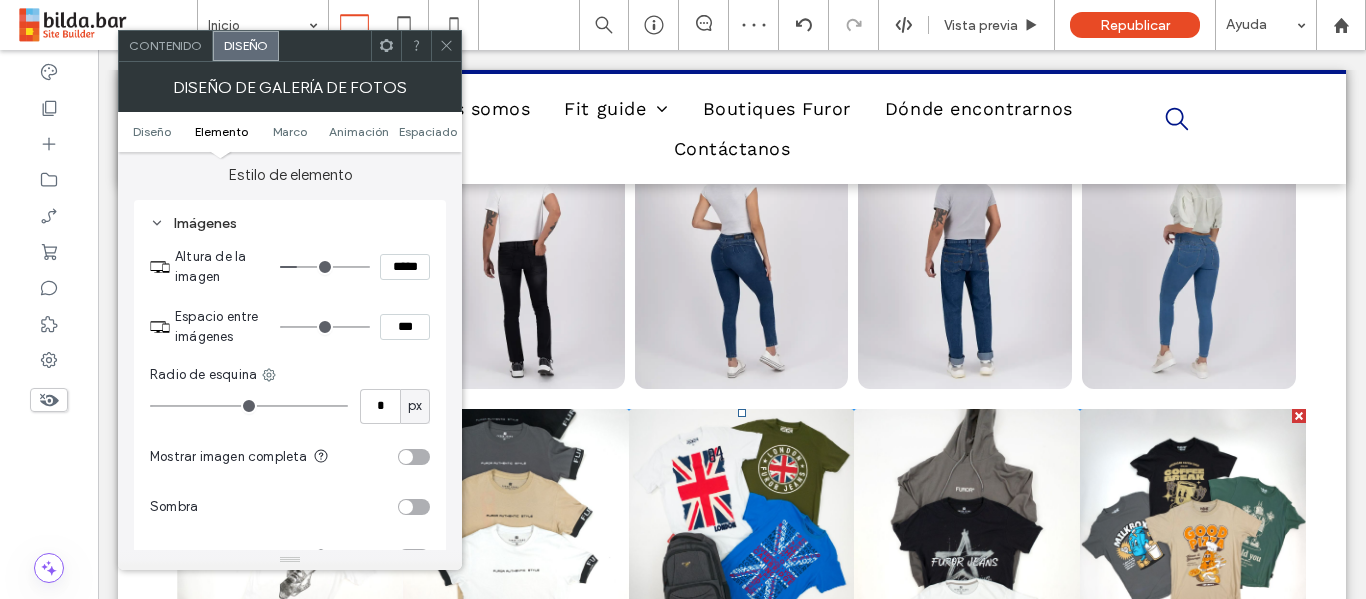 type on "*" 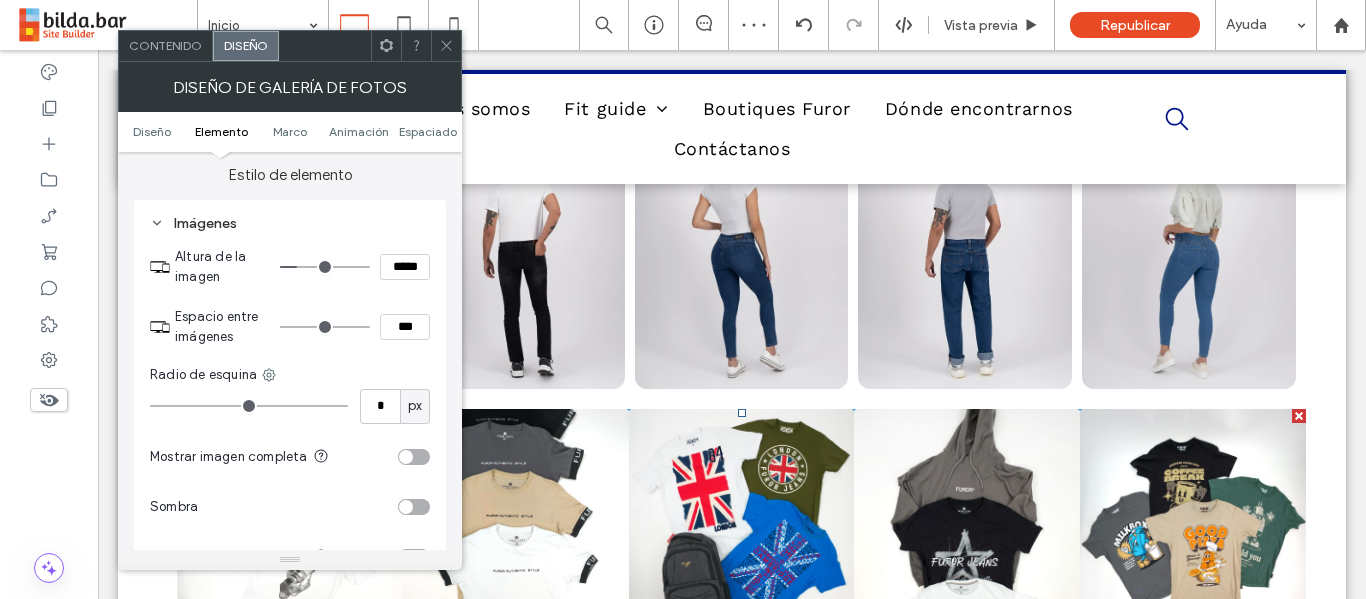 click at bounding box center [249, 406] 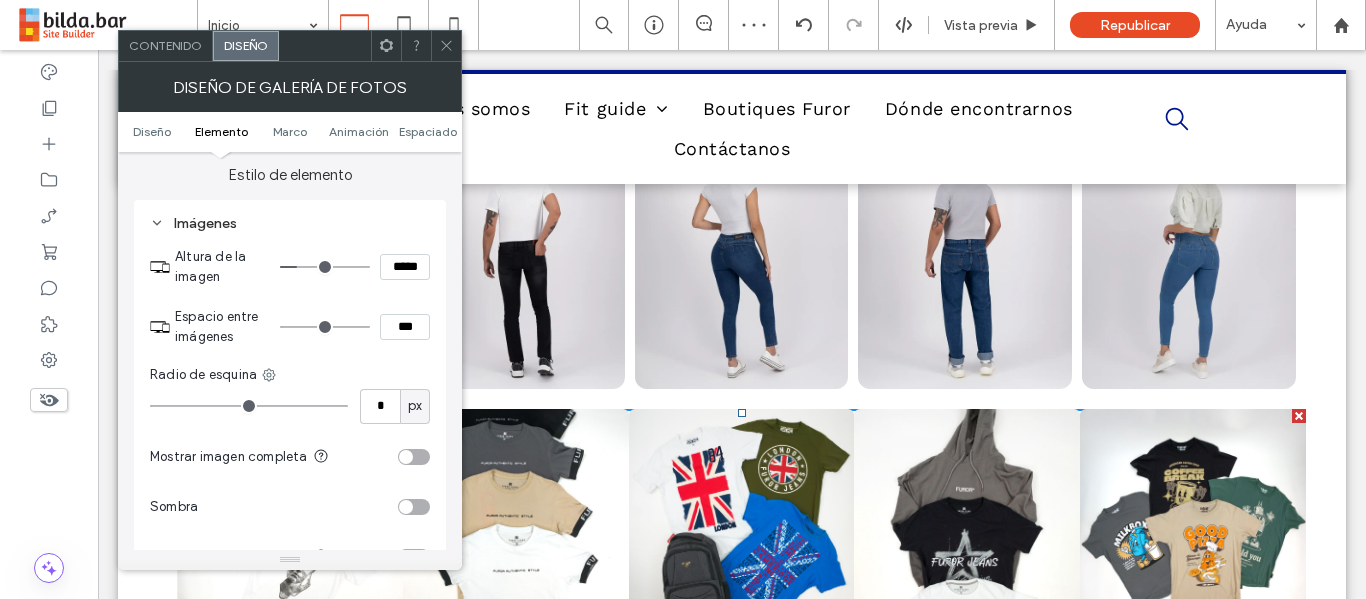 type on "**" 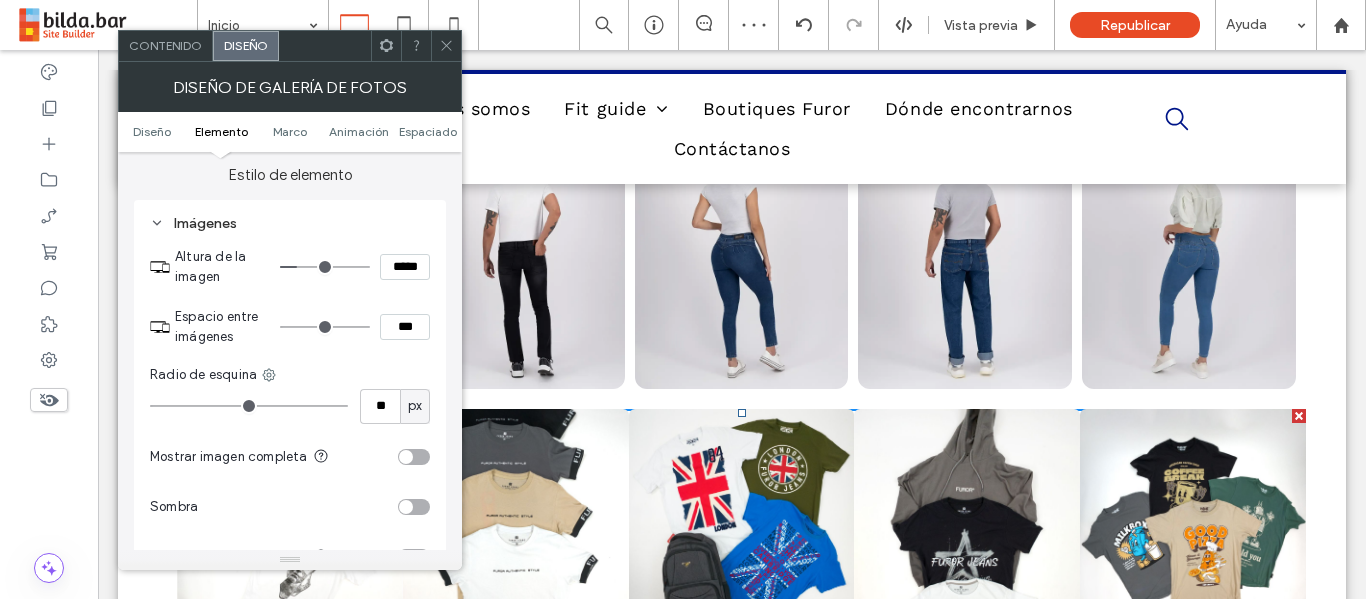 type on "**" 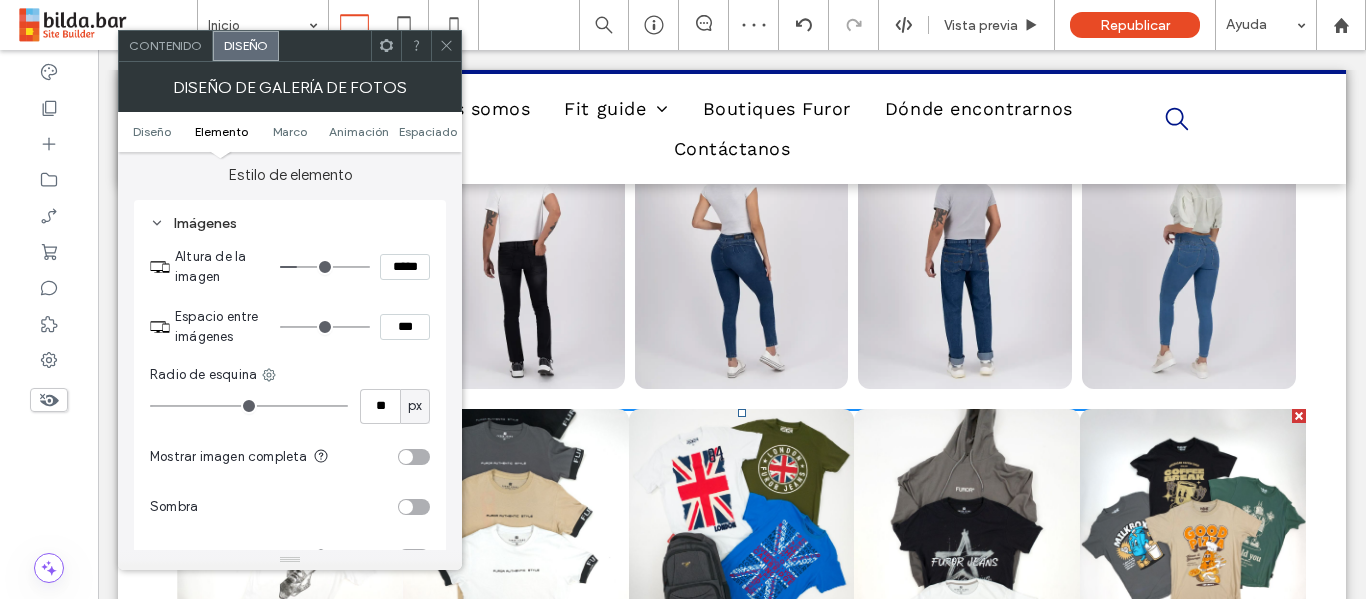 type on "**" 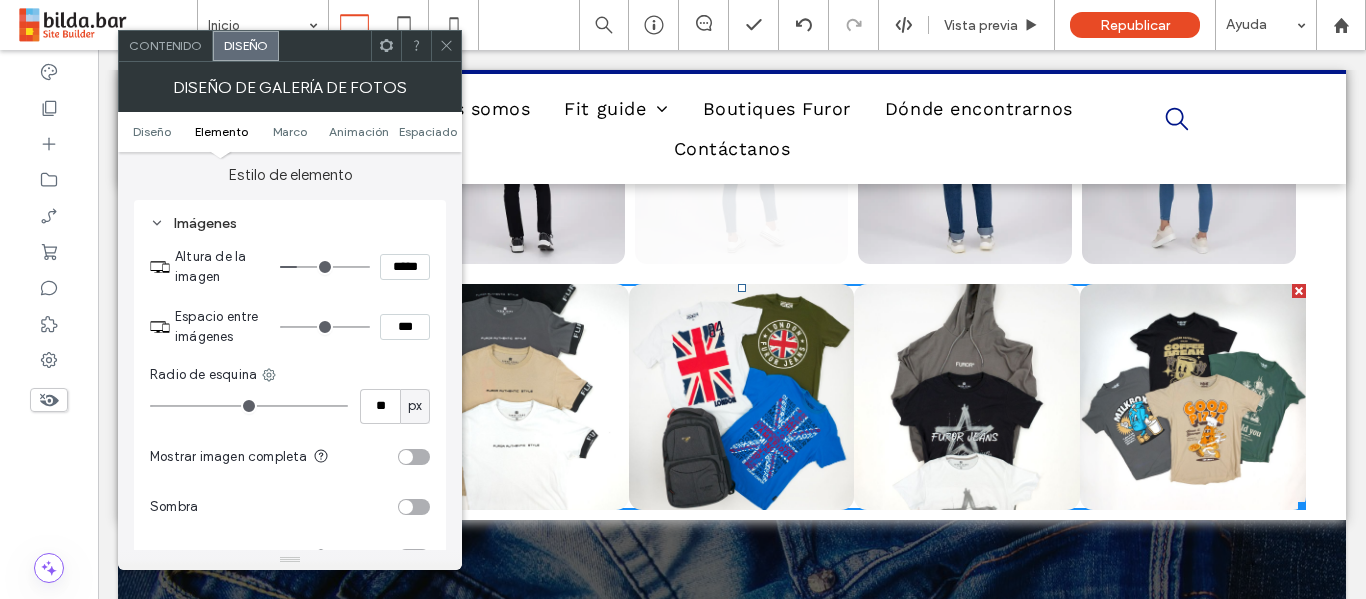 scroll, scrollTop: 1096, scrollLeft: 0, axis: vertical 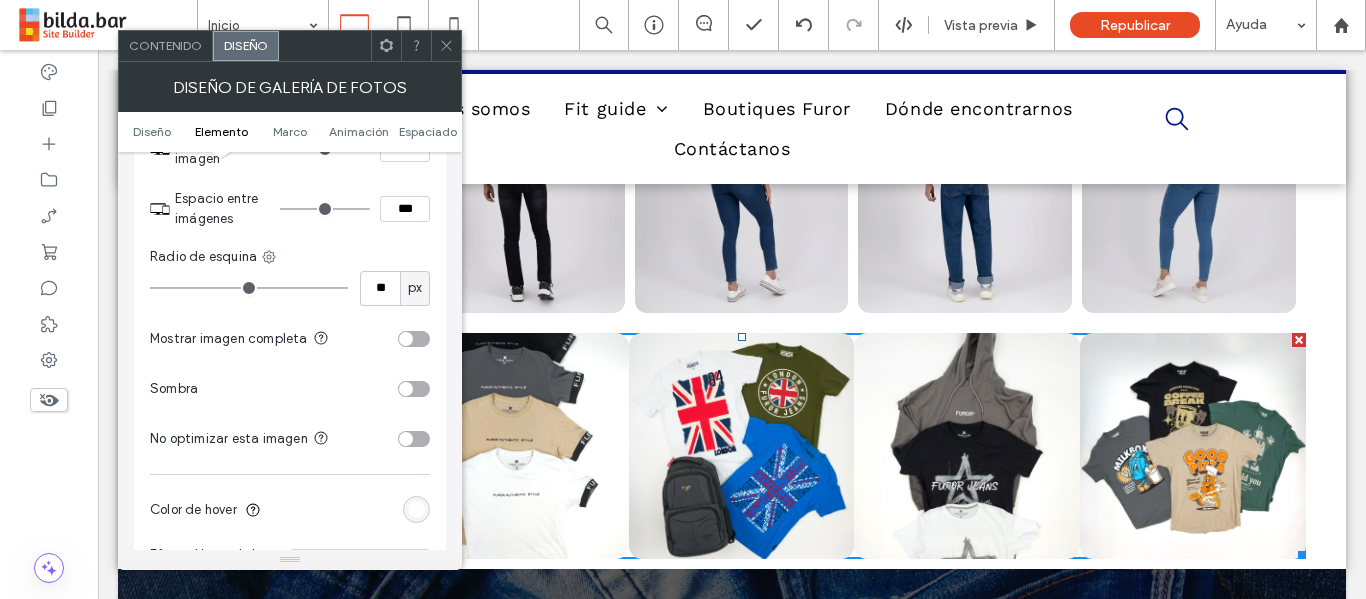 click at bounding box center [406, 389] 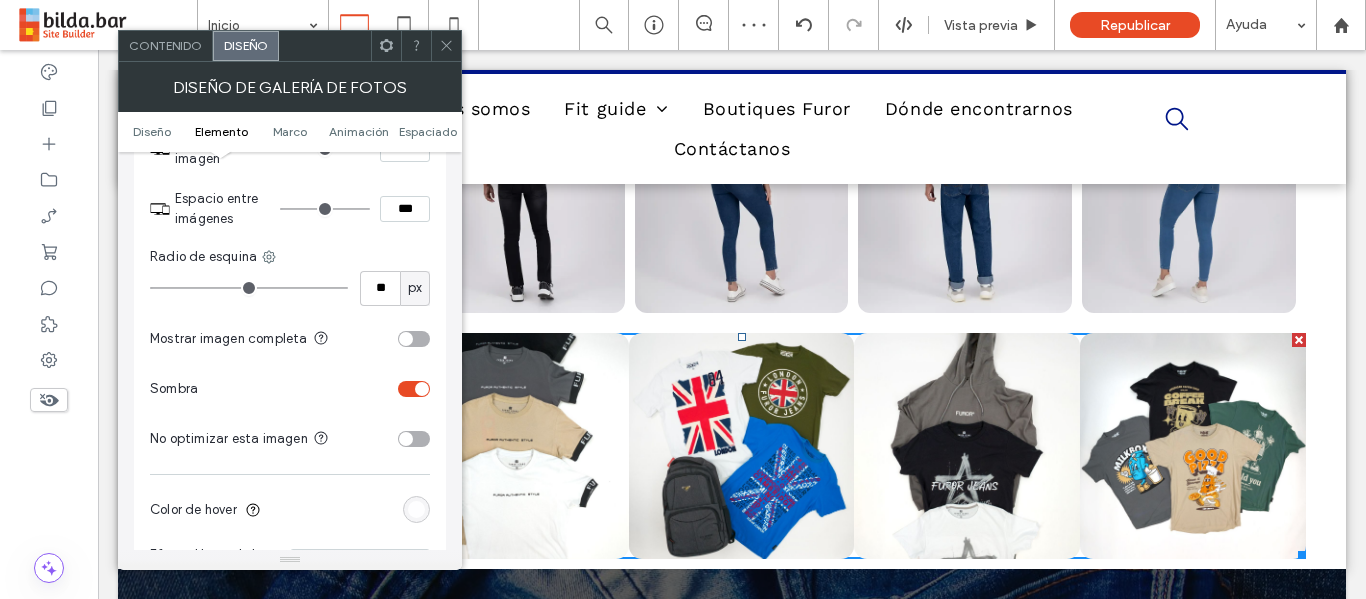 click at bounding box center (414, 389) 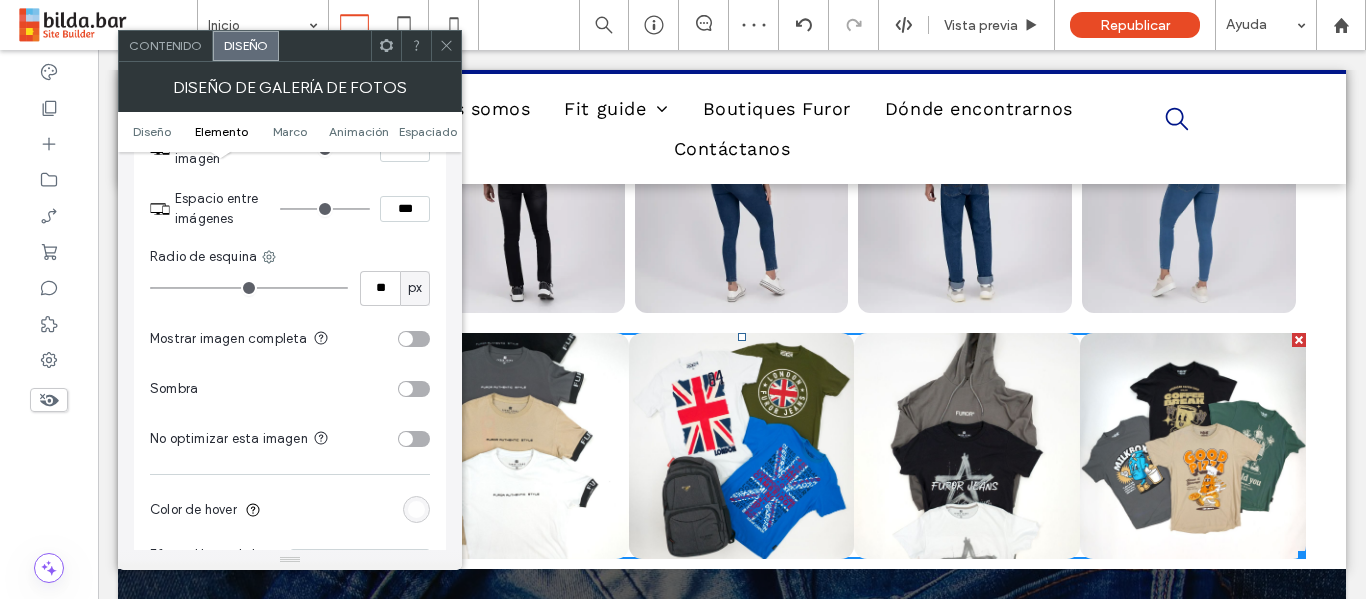 click at bounding box center [406, 389] 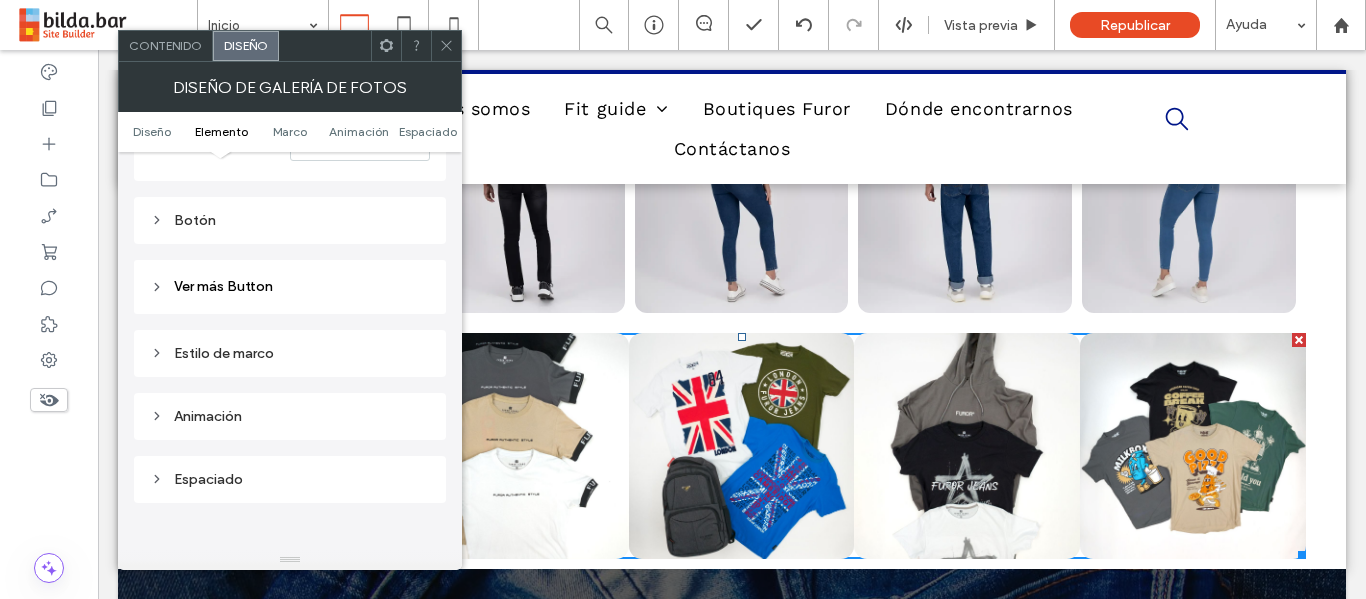 scroll, scrollTop: 1369, scrollLeft: 0, axis: vertical 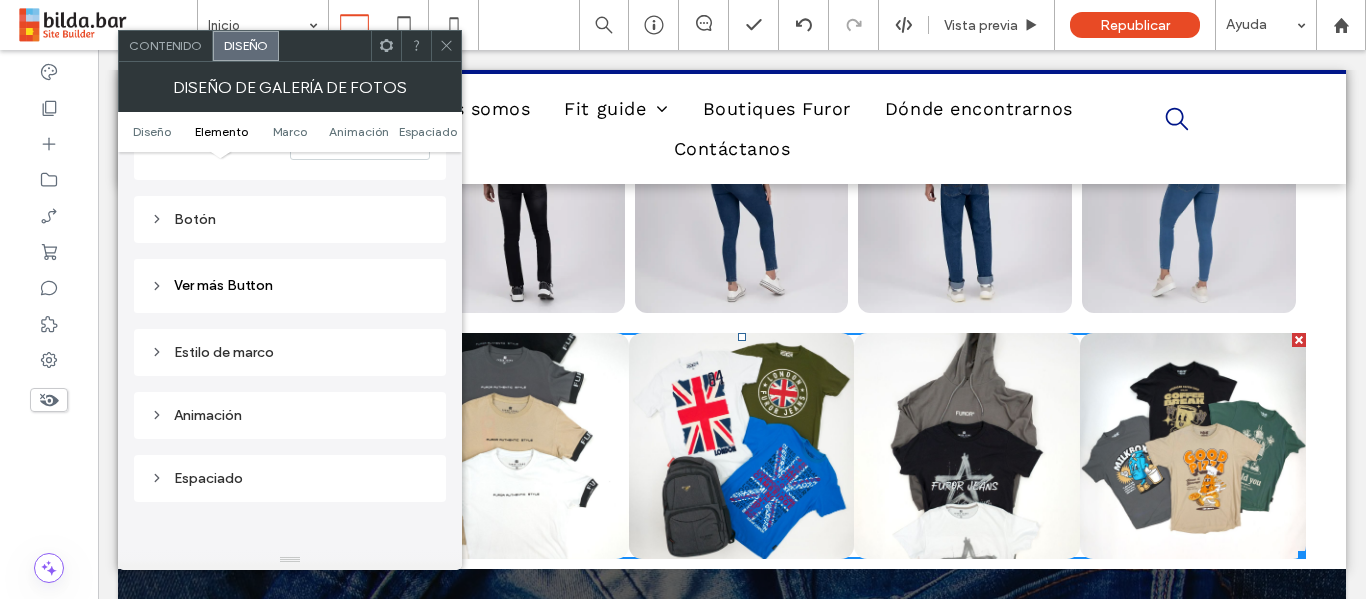 click on "Espaciado" at bounding box center (290, 478) 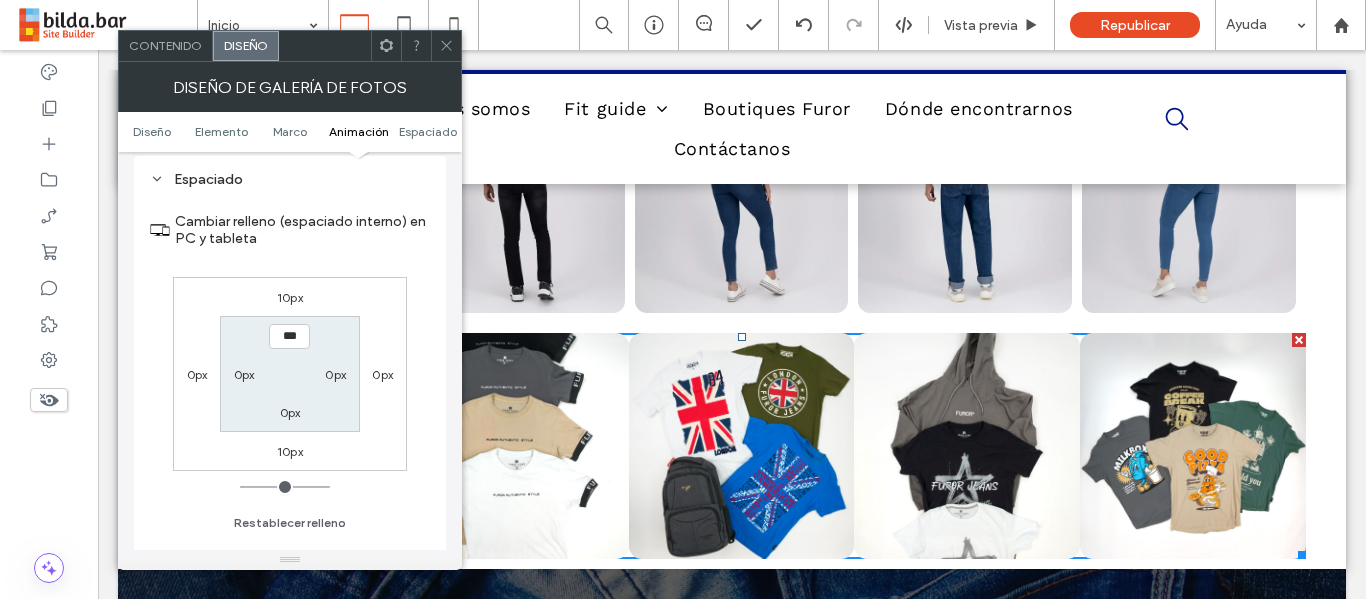 scroll, scrollTop: 1544, scrollLeft: 0, axis: vertical 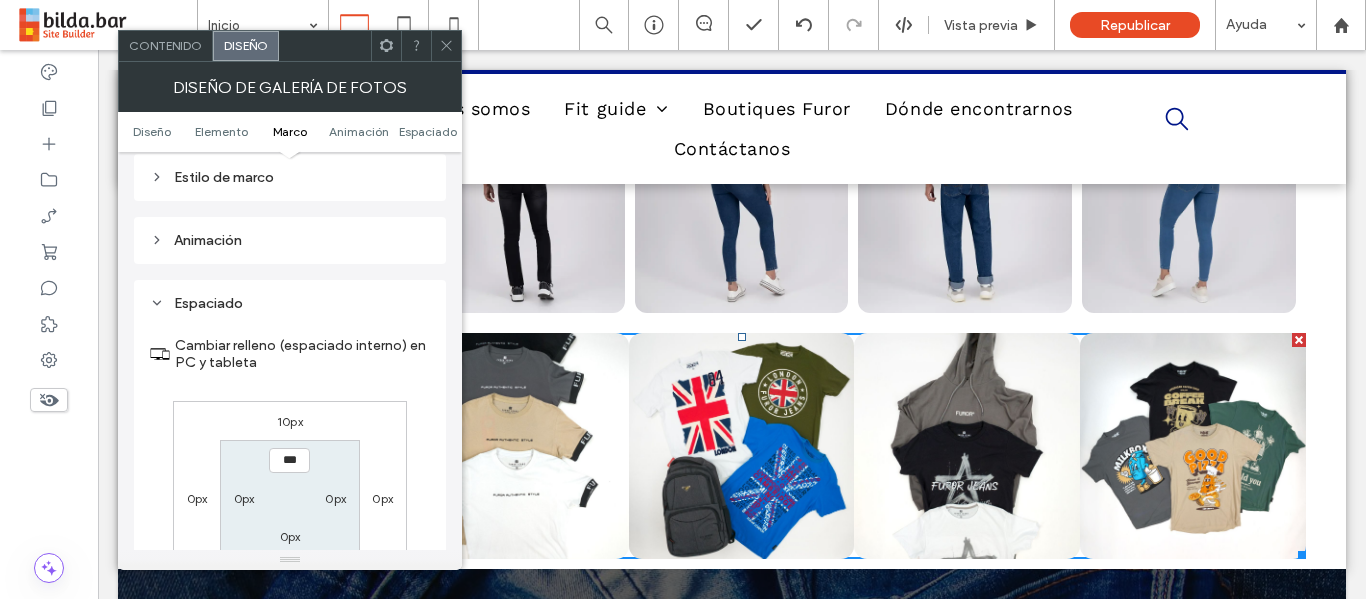 click 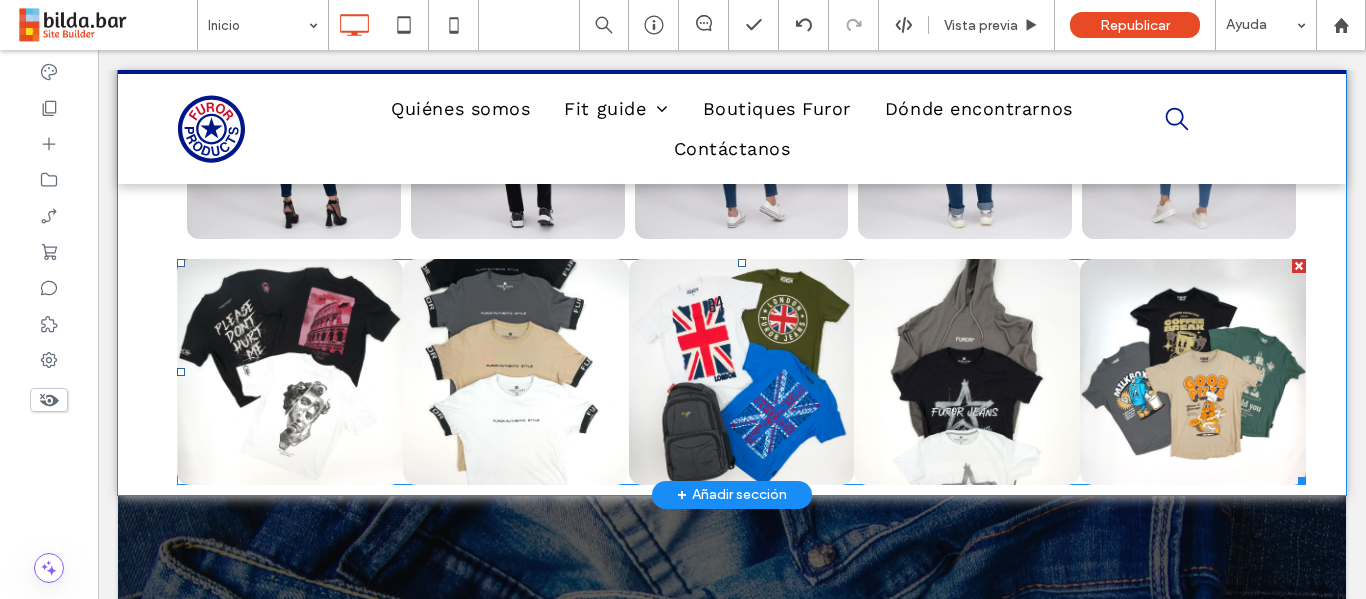 scroll, scrollTop: 1171, scrollLeft: 0, axis: vertical 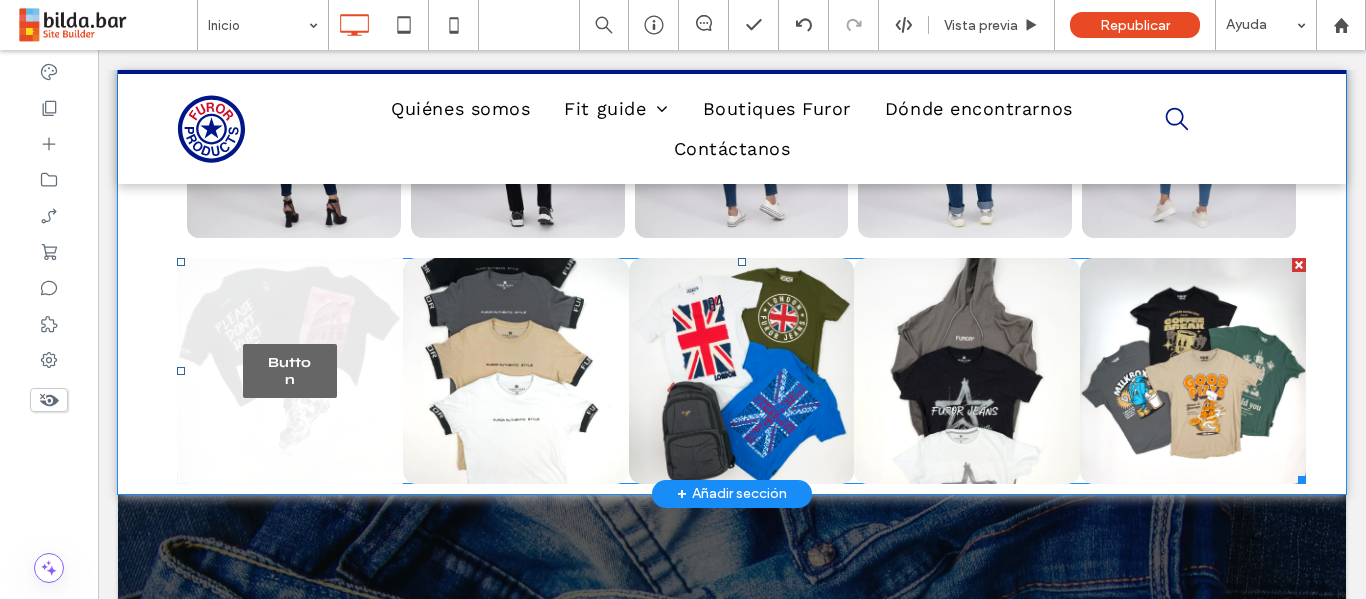 click on "Button" at bounding box center (290, 371) 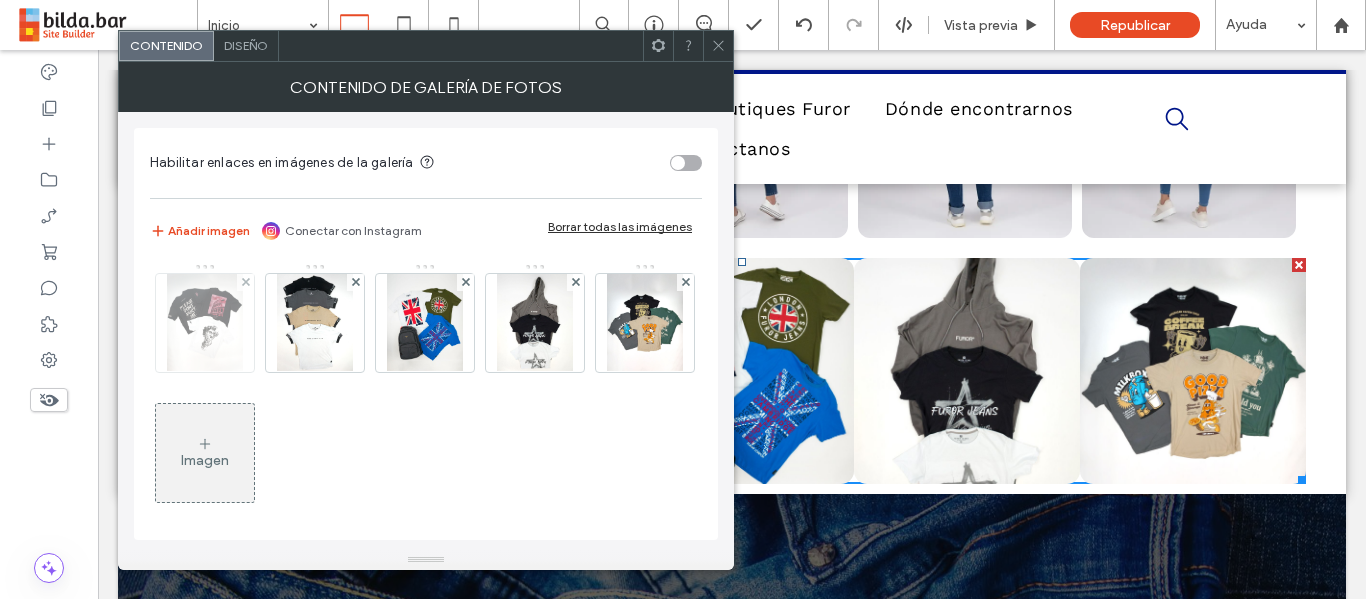 click at bounding box center [205, 323] 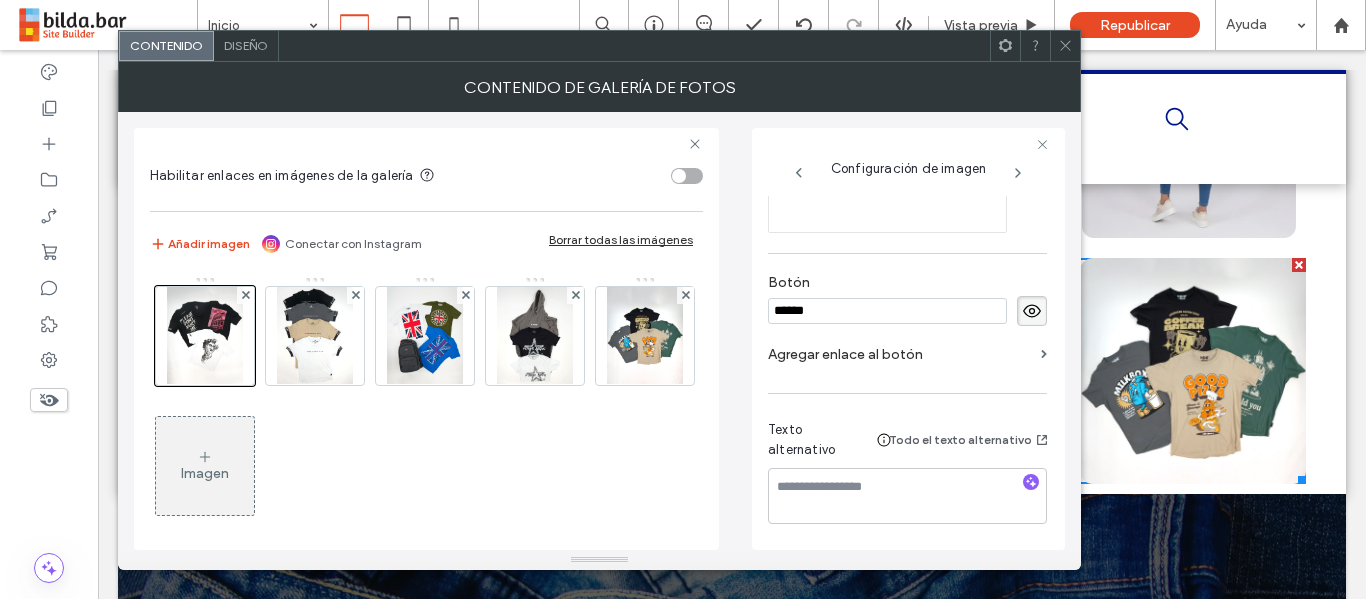 scroll, scrollTop: 577, scrollLeft: 0, axis: vertical 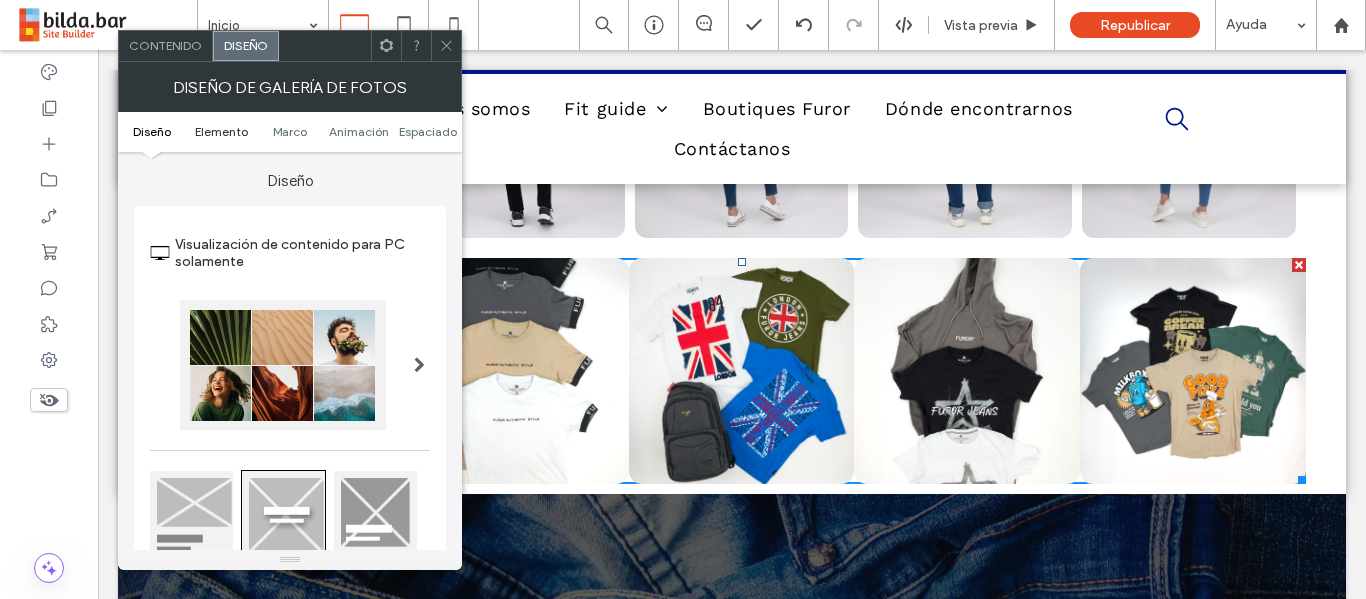 click on "Elemento" at bounding box center (221, 131) 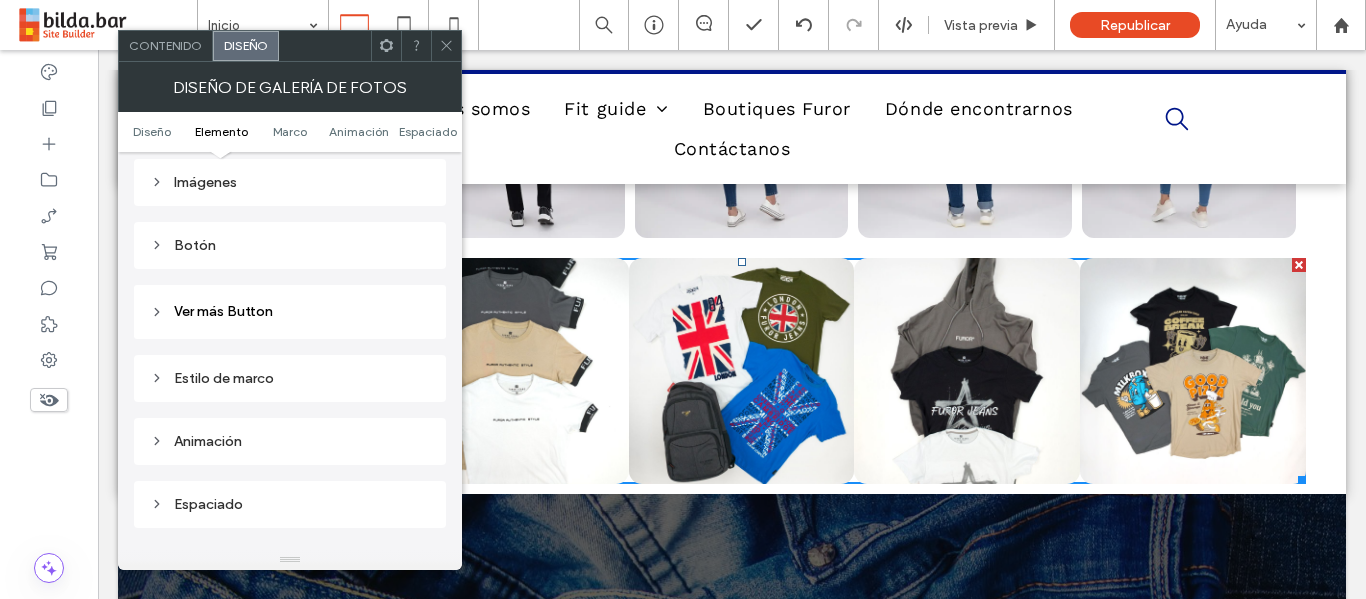 scroll, scrollTop: 821, scrollLeft: 0, axis: vertical 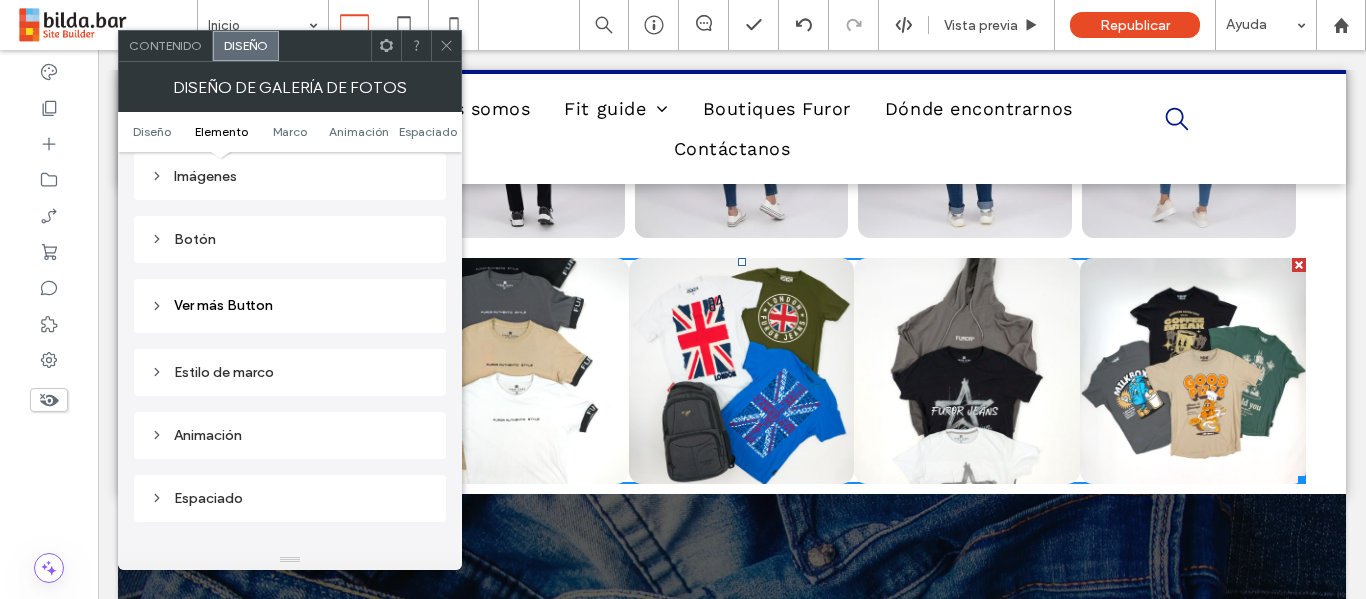 click on "Estilo de marco" at bounding box center (290, 372) 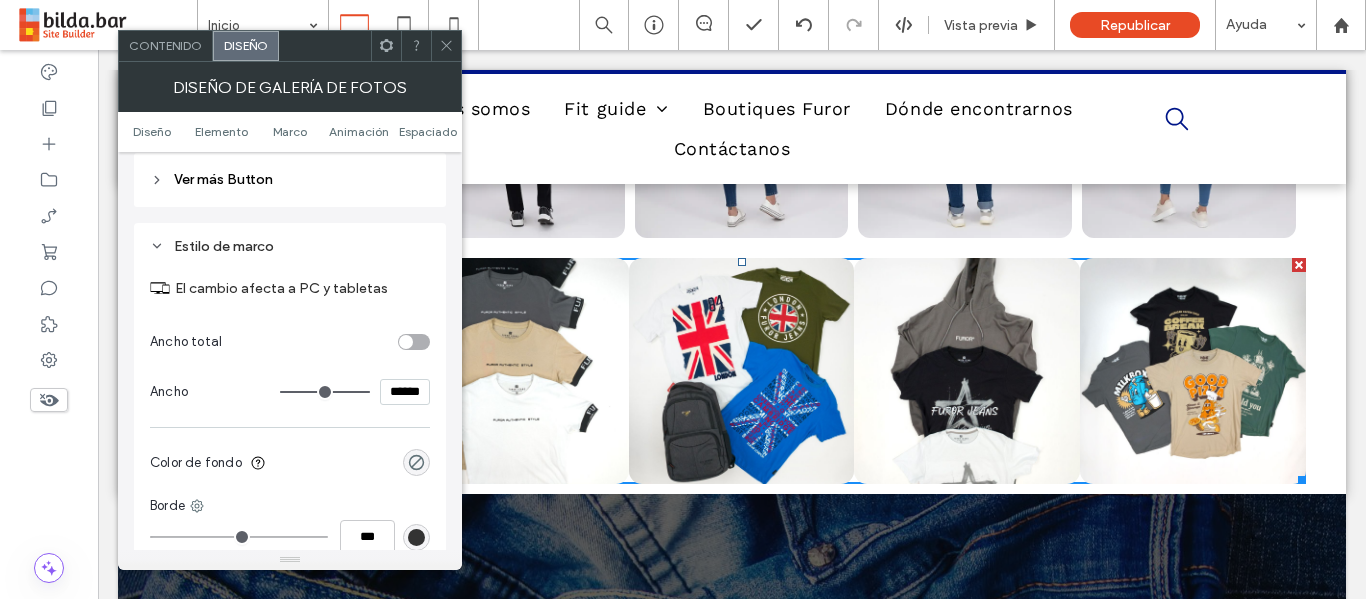 scroll, scrollTop: 948, scrollLeft: 0, axis: vertical 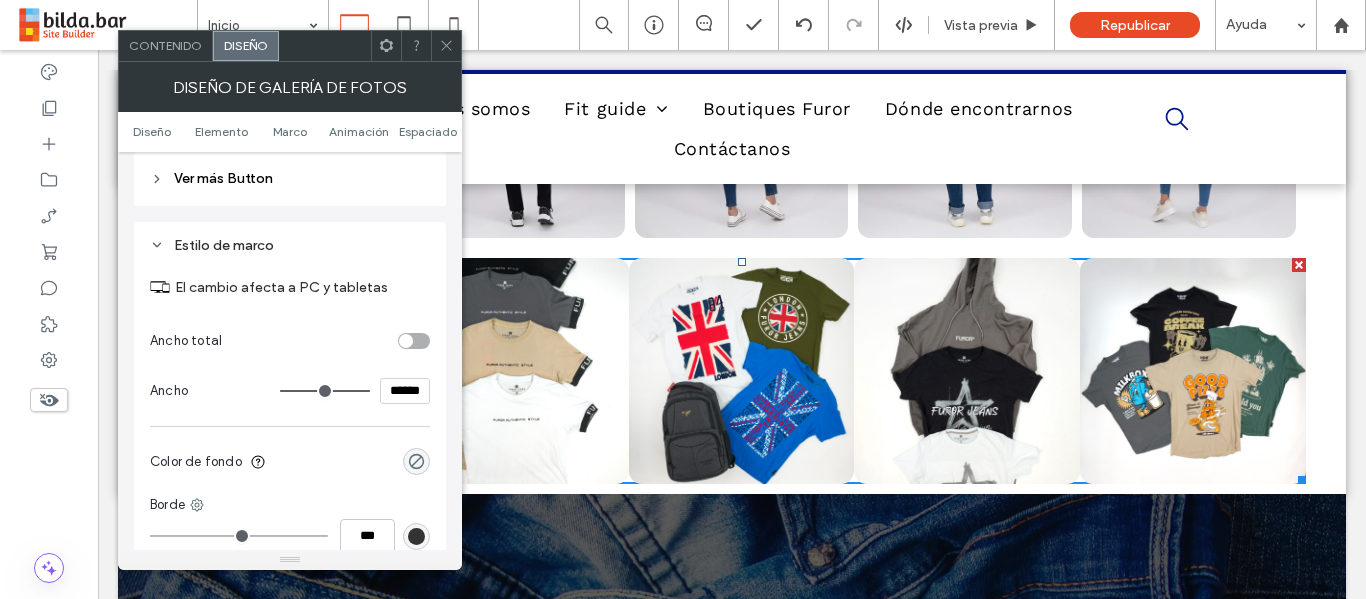 type on "****" 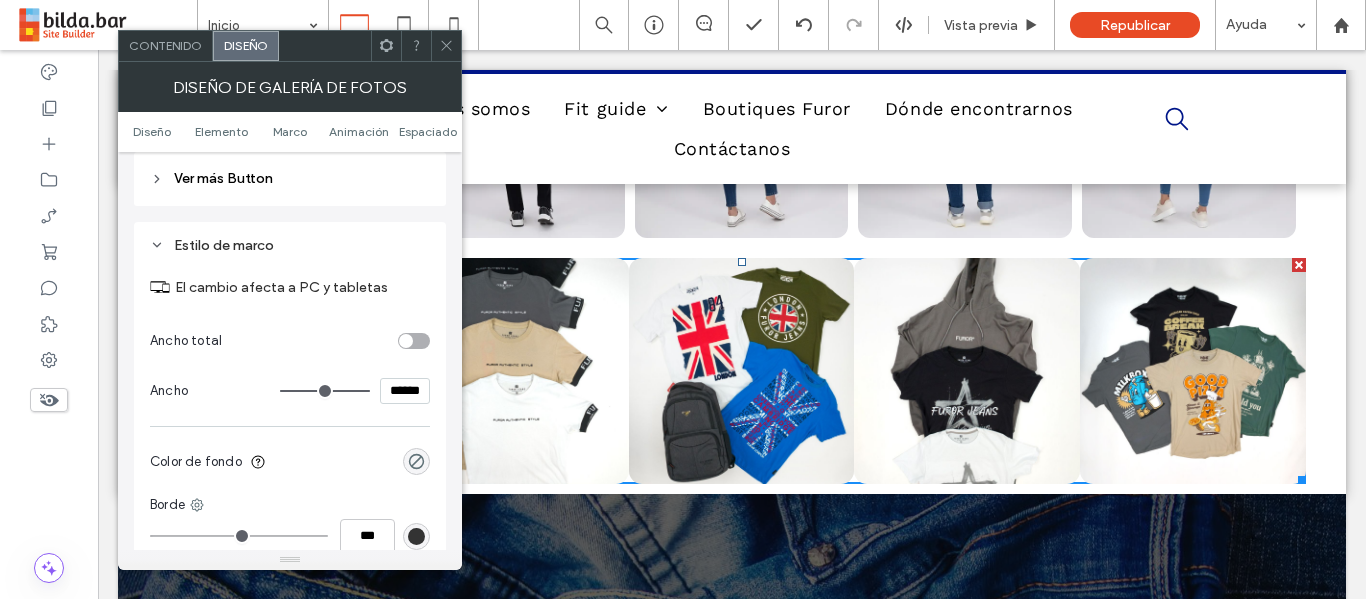 type on "******" 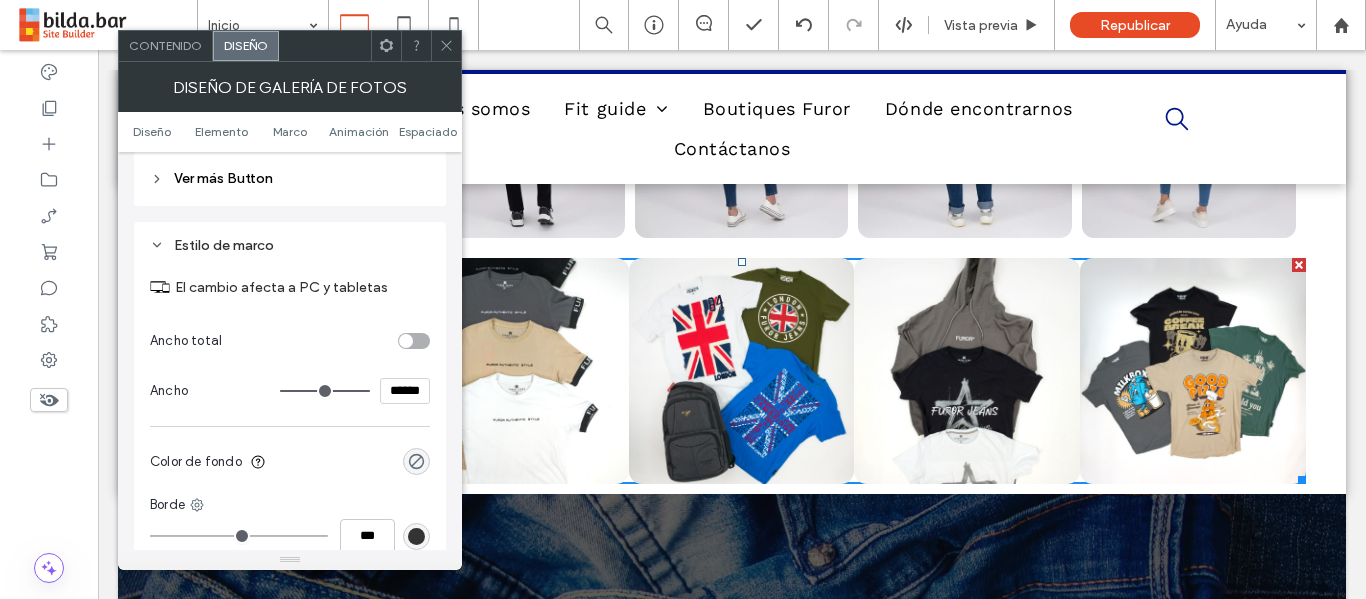type on "****" 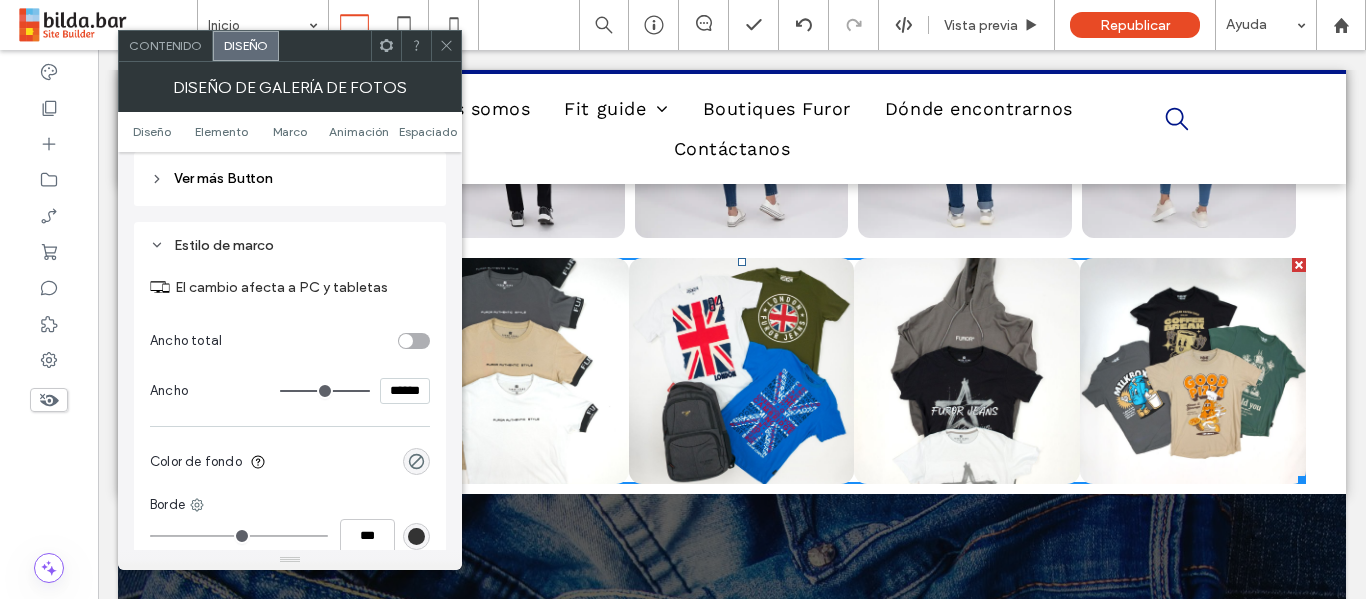 type on "******" 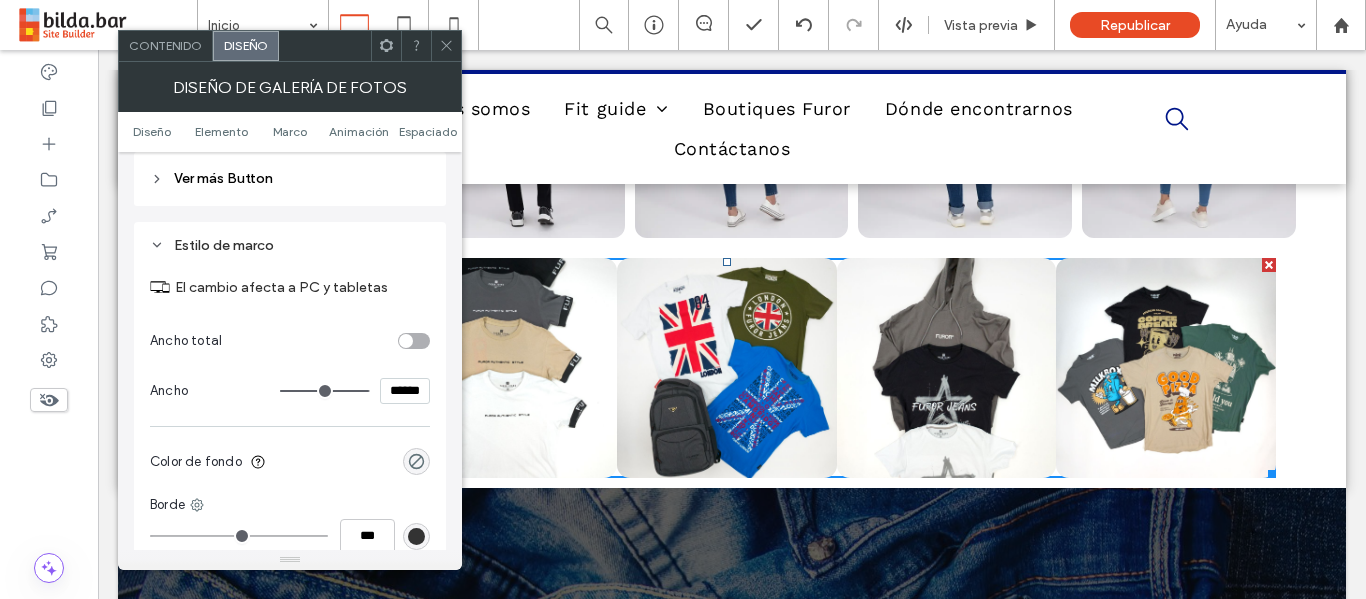 type on "****" 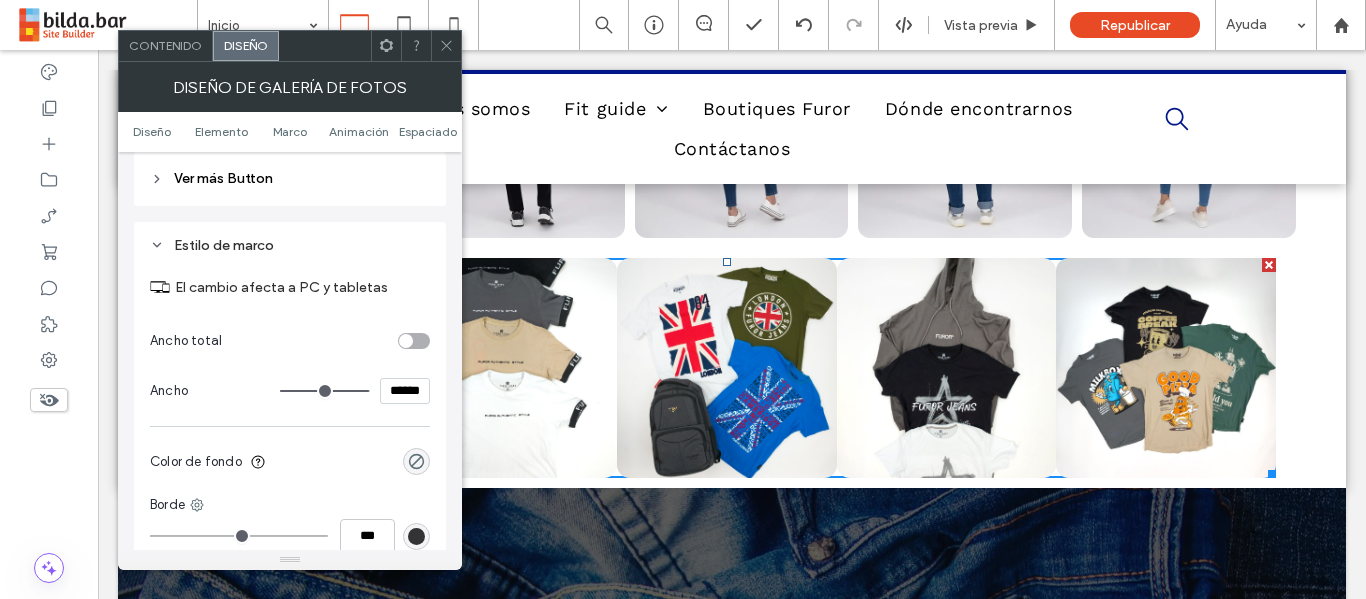 type on "******" 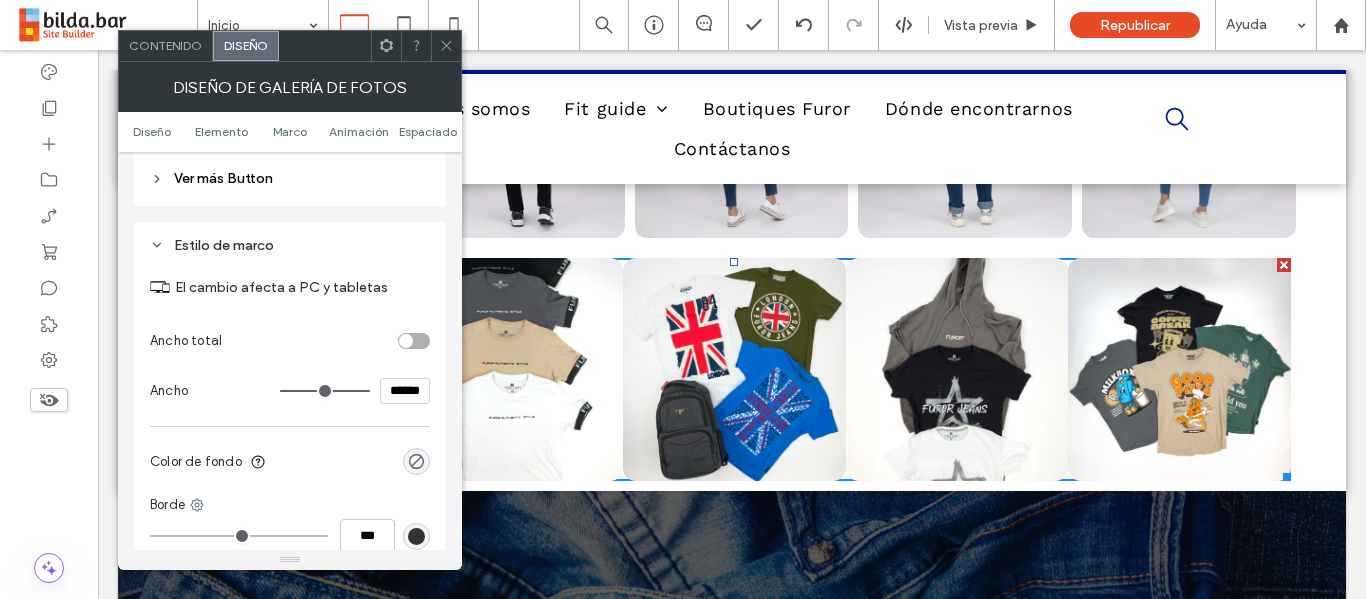 type on "***" 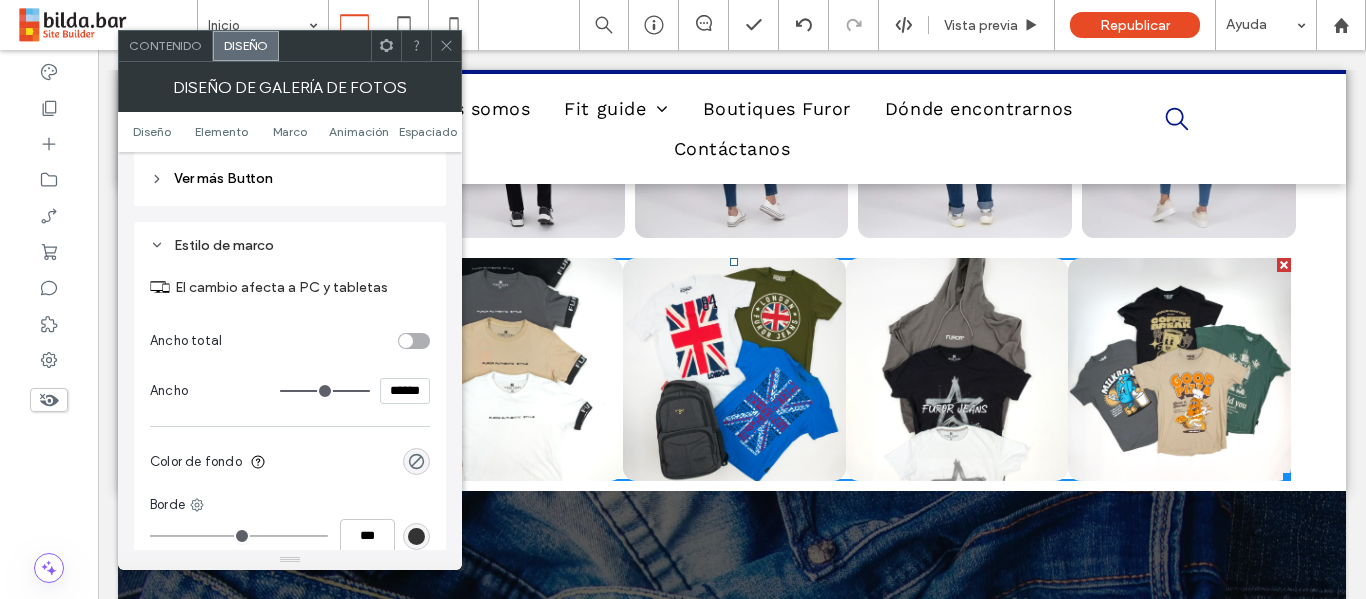 type on "*****" 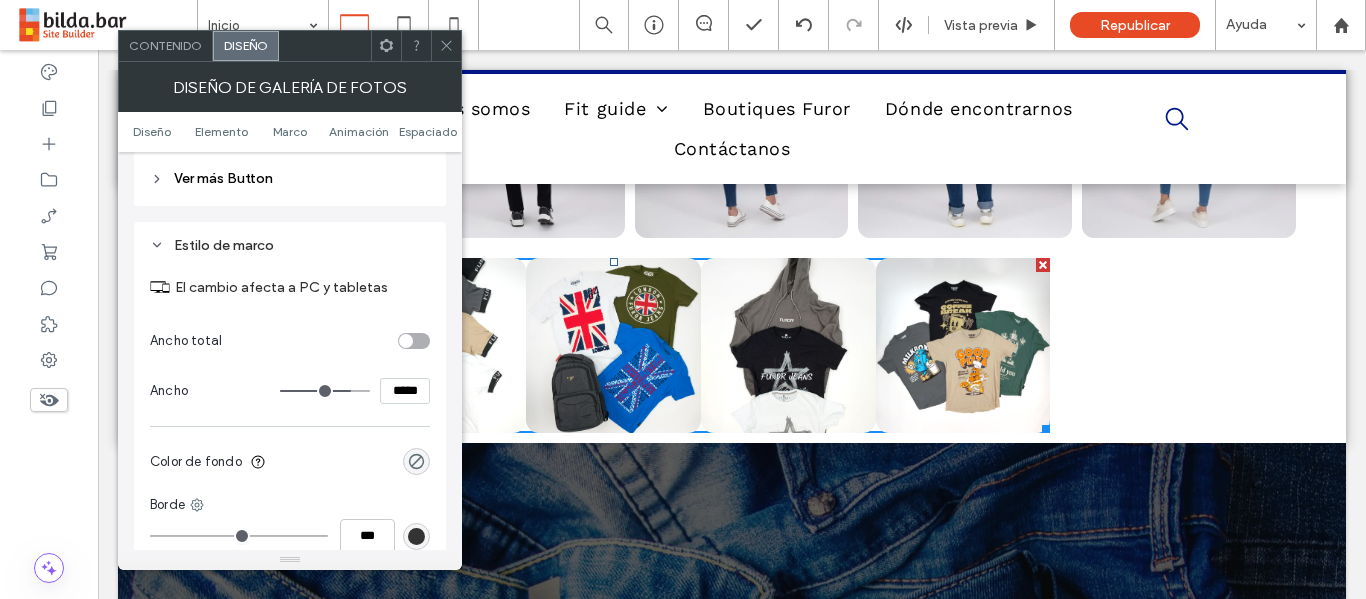 type on "***" 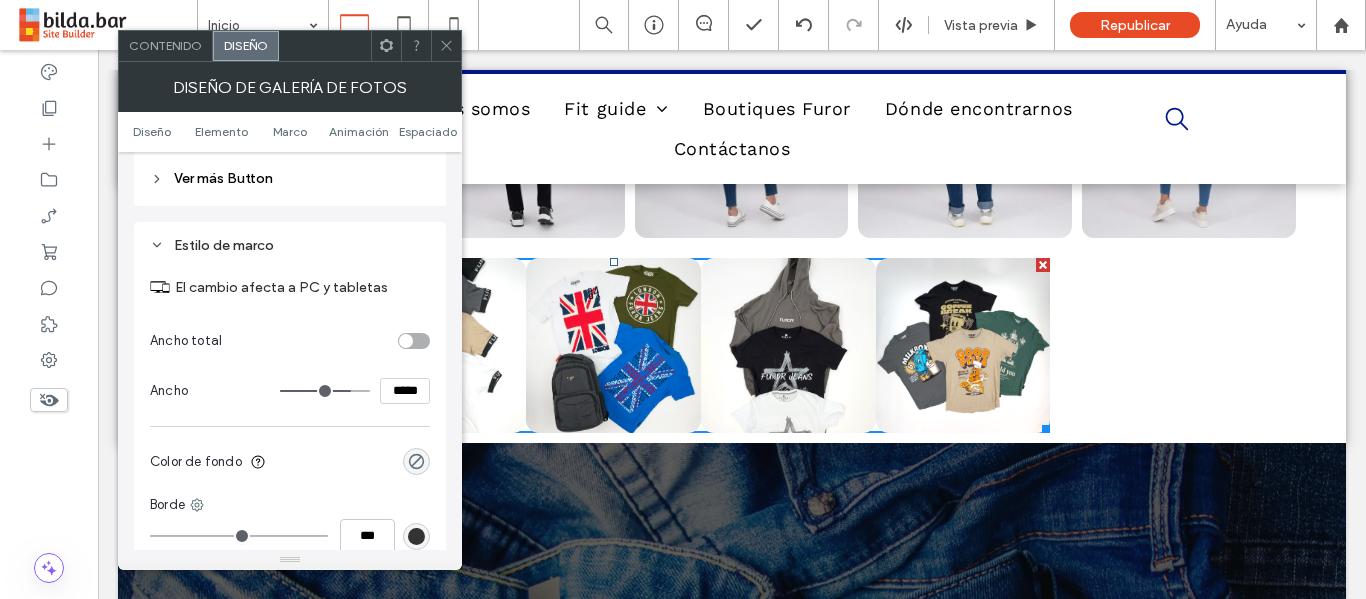 type on "*****" 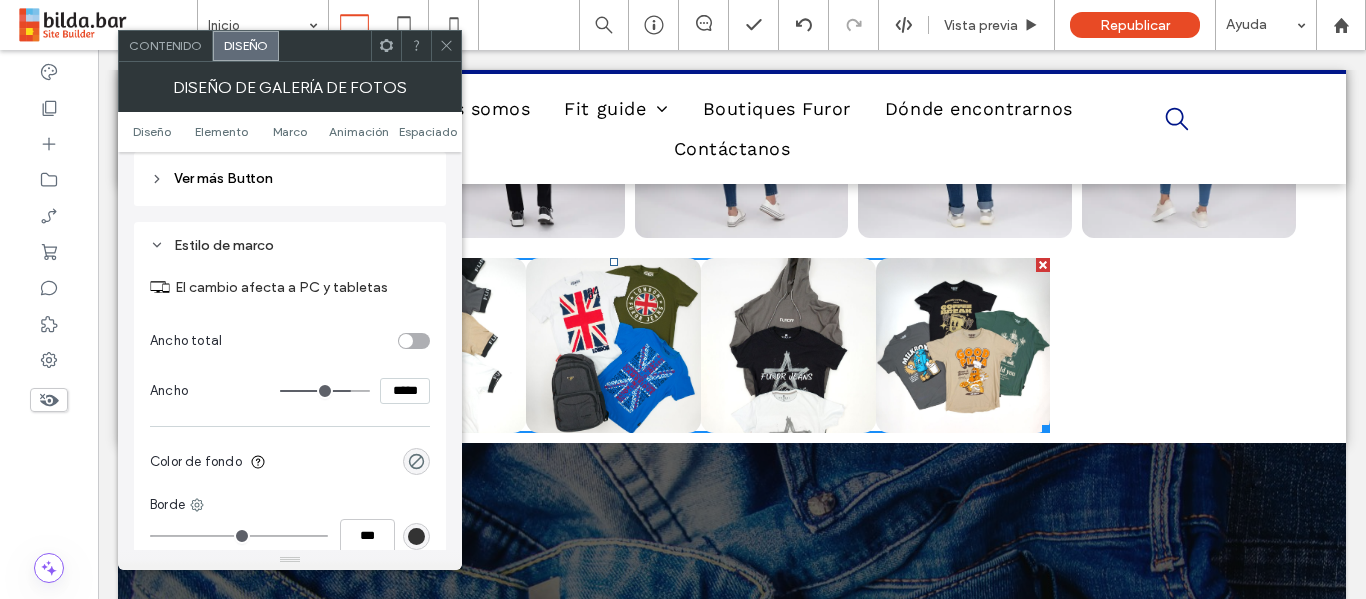 type on "*****" 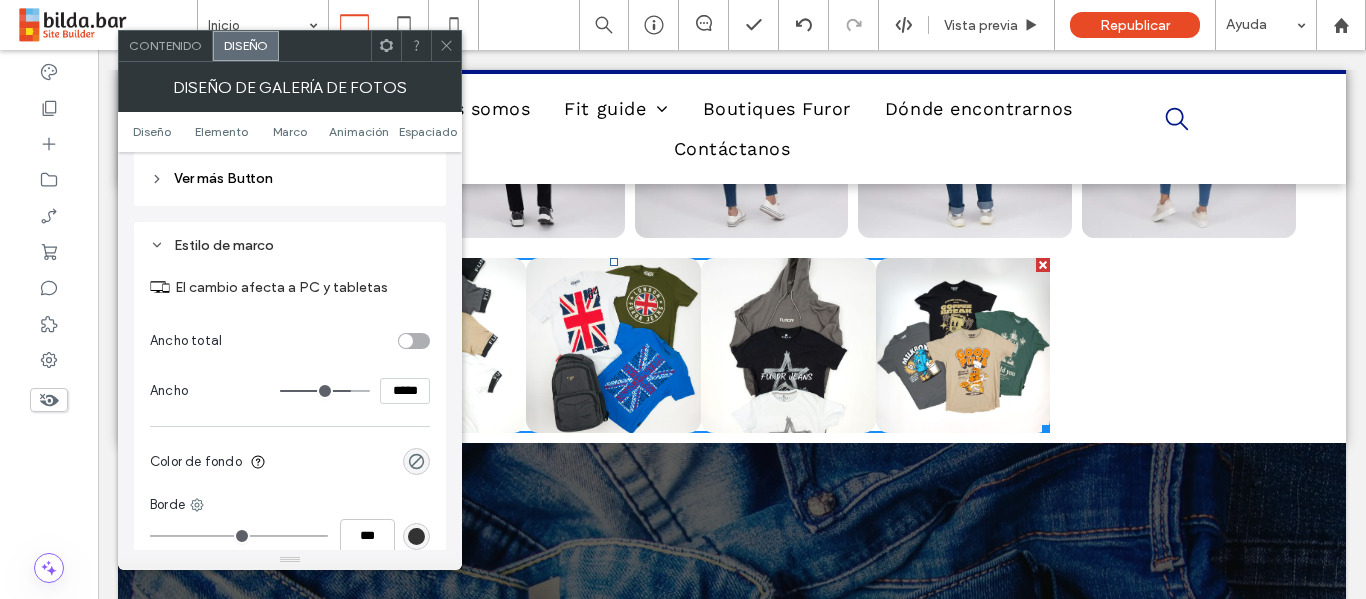 type on "***" 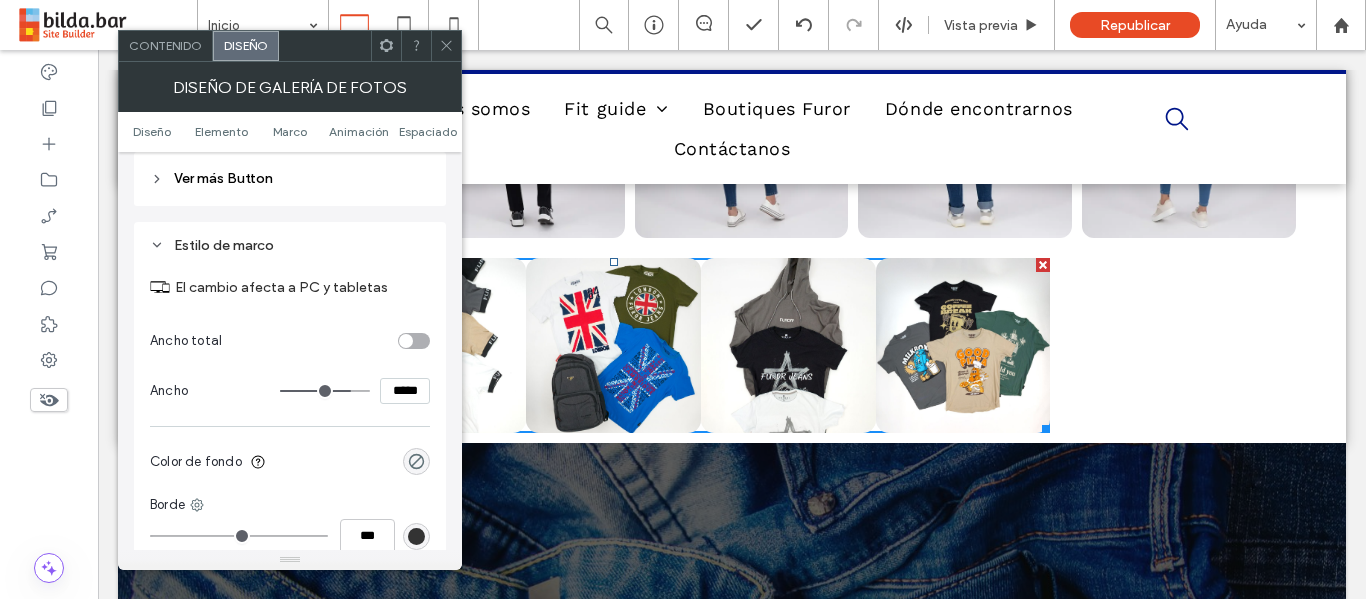 type on "*****" 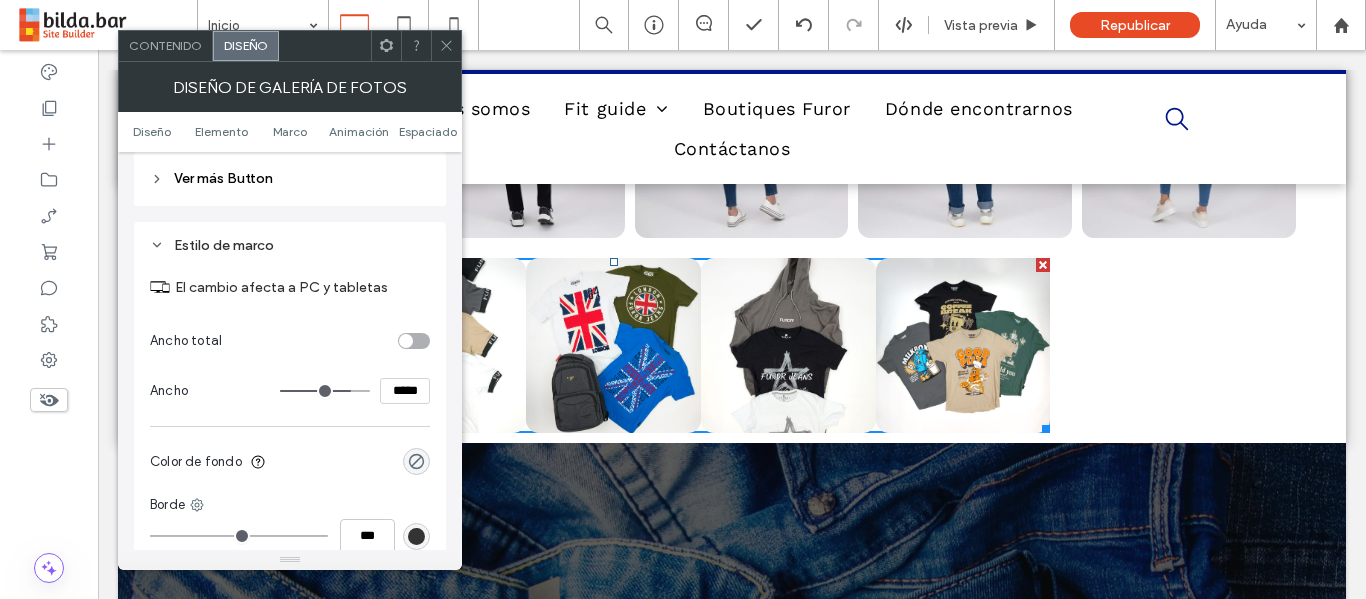 type on "*****" 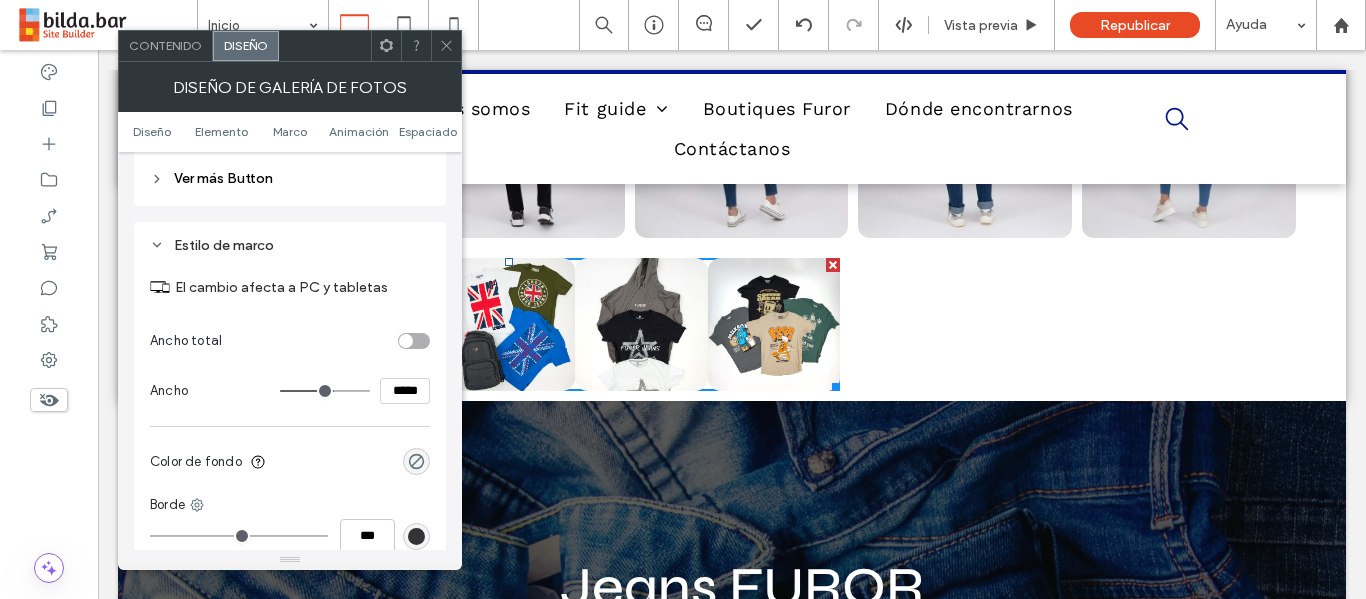 type on "****" 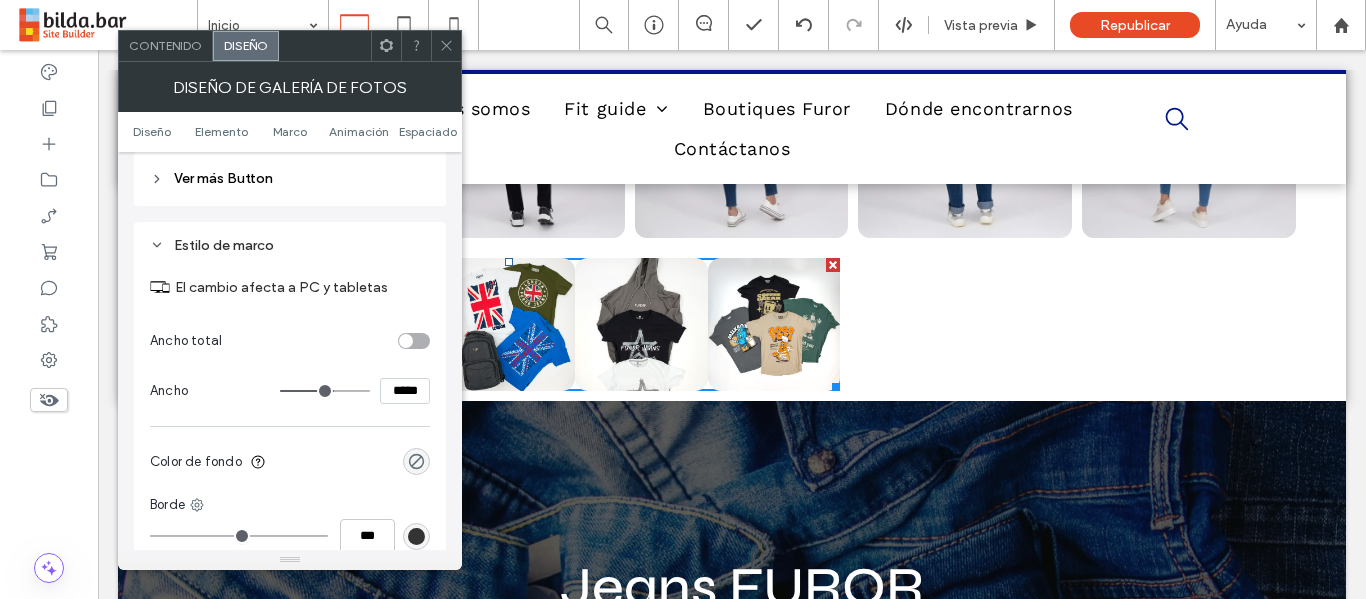 type on "******" 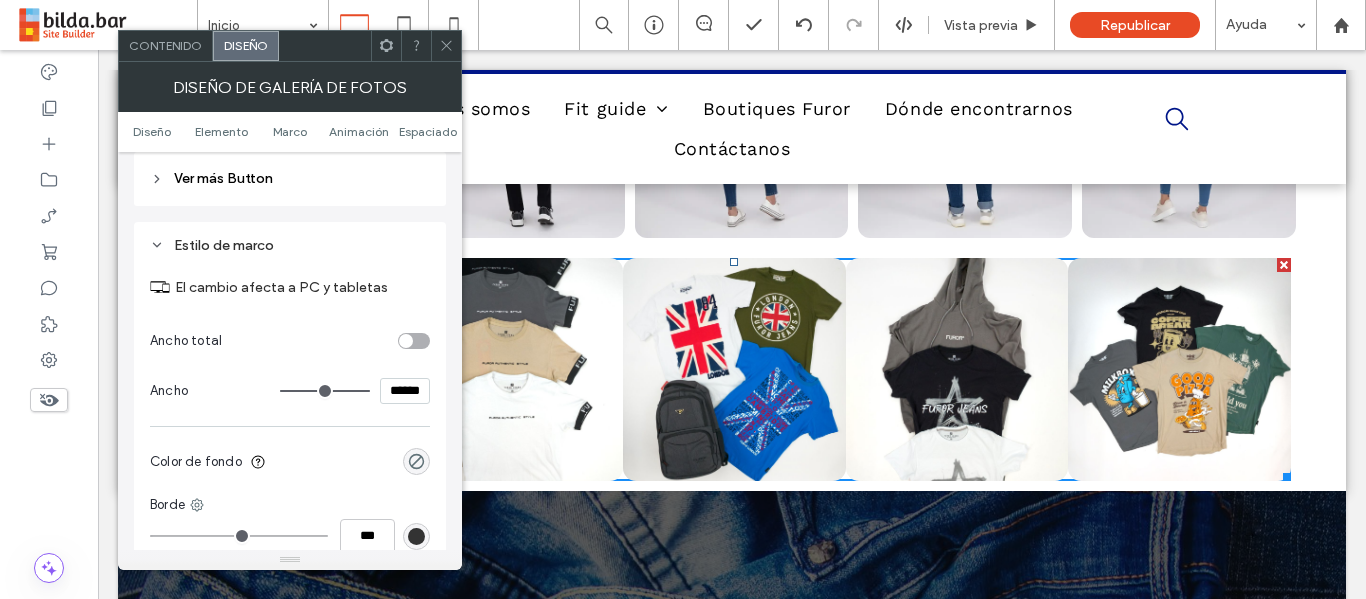 drag, startPoint x: 359, startPoint y: 391, endPoint x: 398, endPoint y: 415, distance: 45.79301 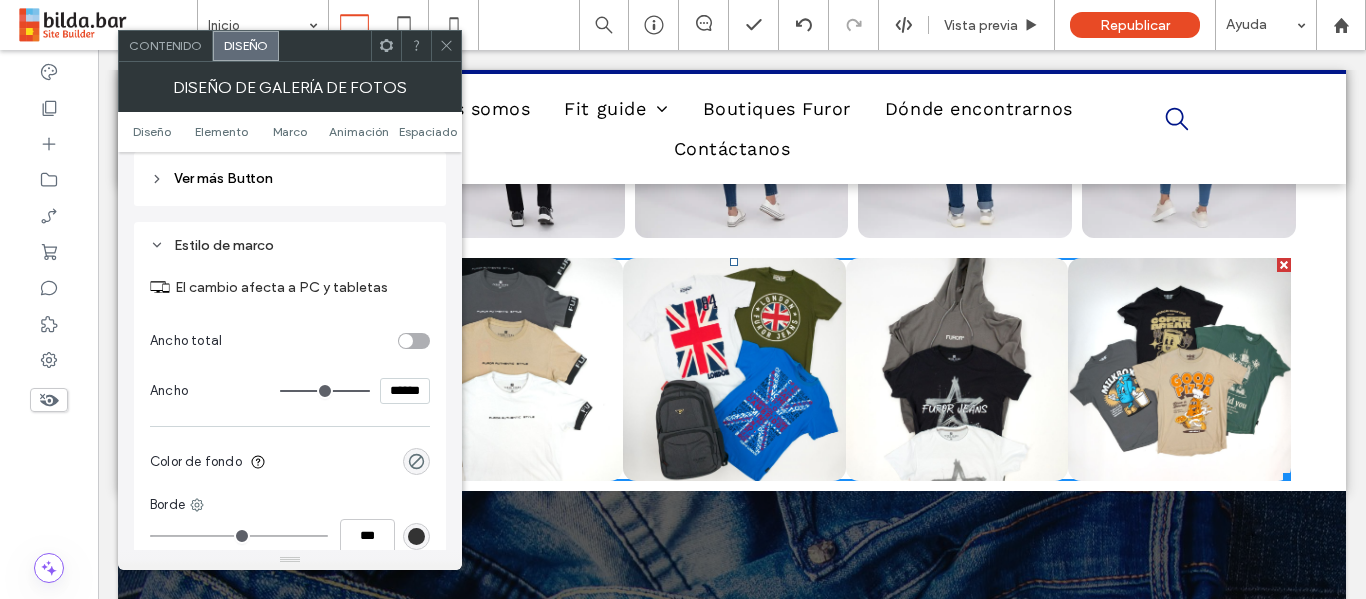 click at bounding box center [325, 391] 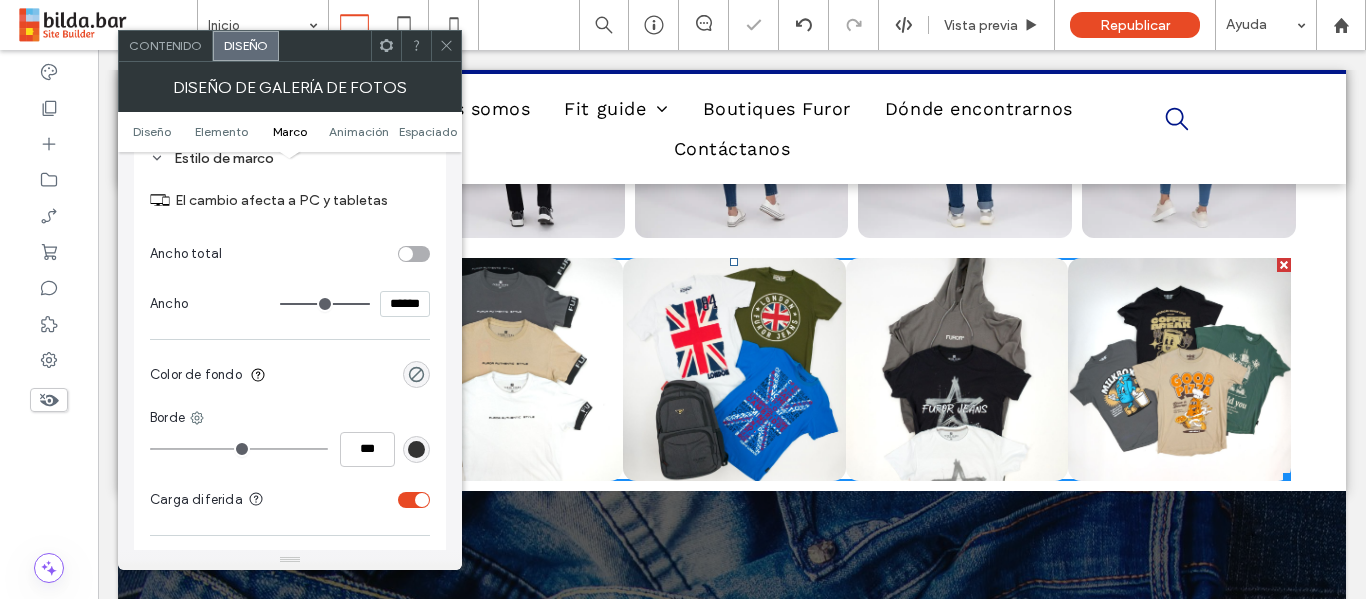 scroll, scrollTop: 1099, scrollLeft: 0, axis: vertical 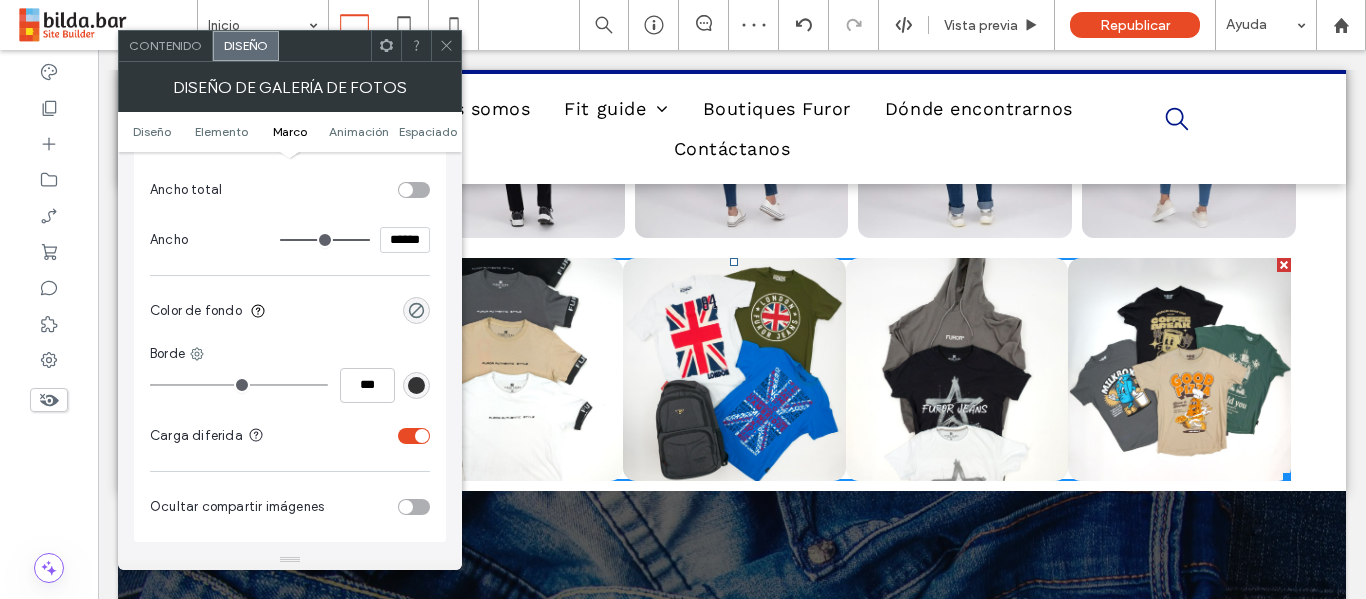 type on "*" 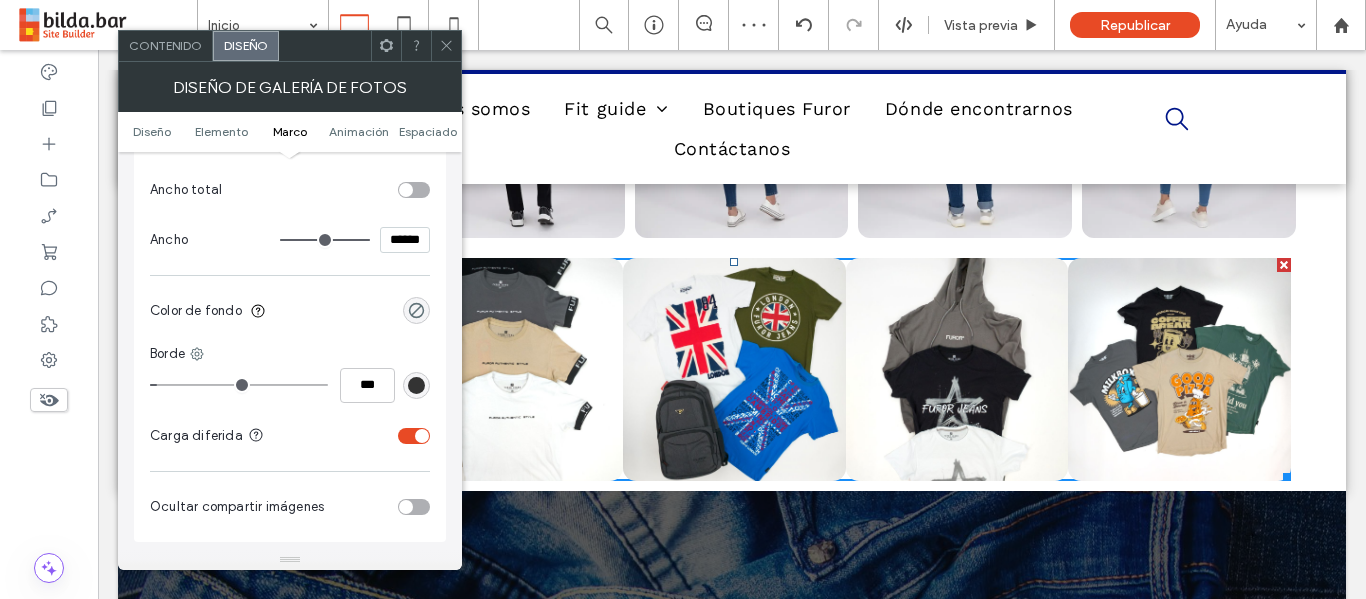 type on "*" 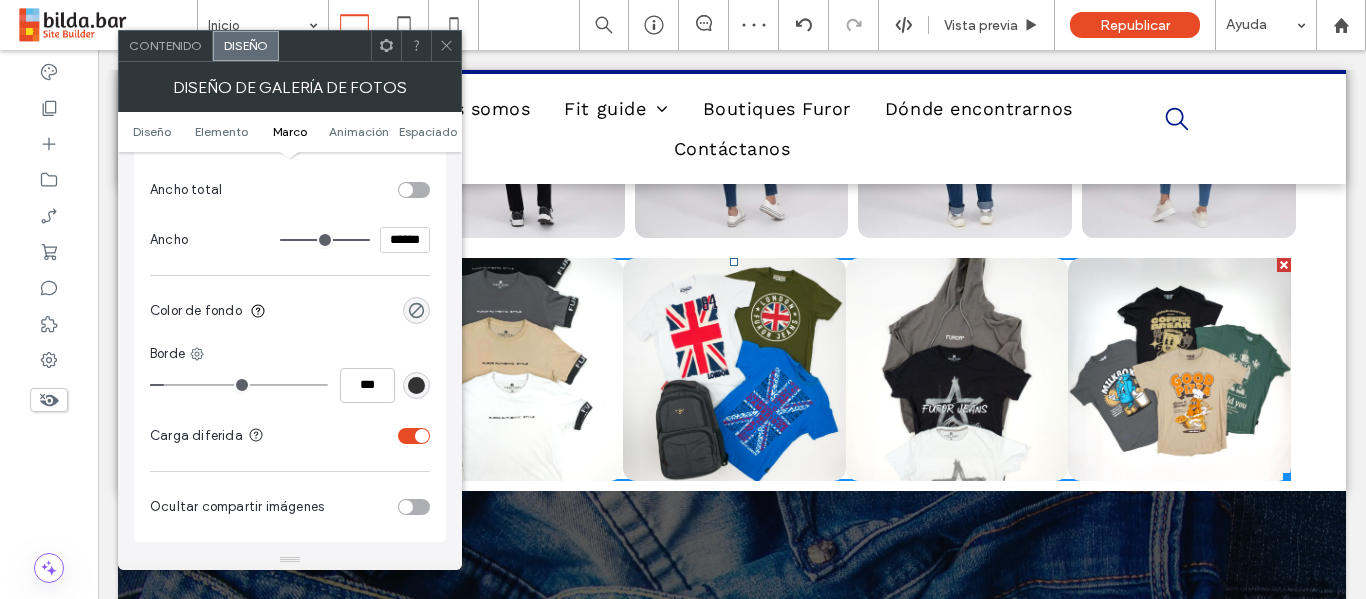 drag, startPoint x: 156, startPoint y: 388, endPoint x: 172, endPoint y: 389, distance: 16.03122 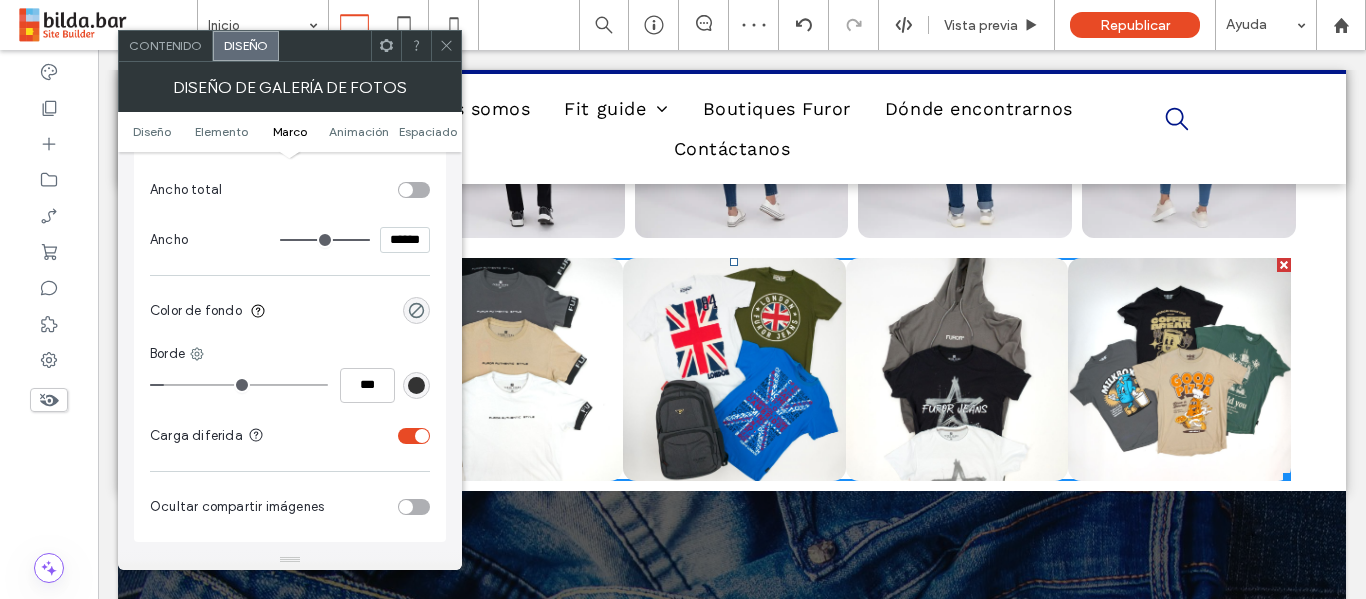 click at bounding box center [239, 385] 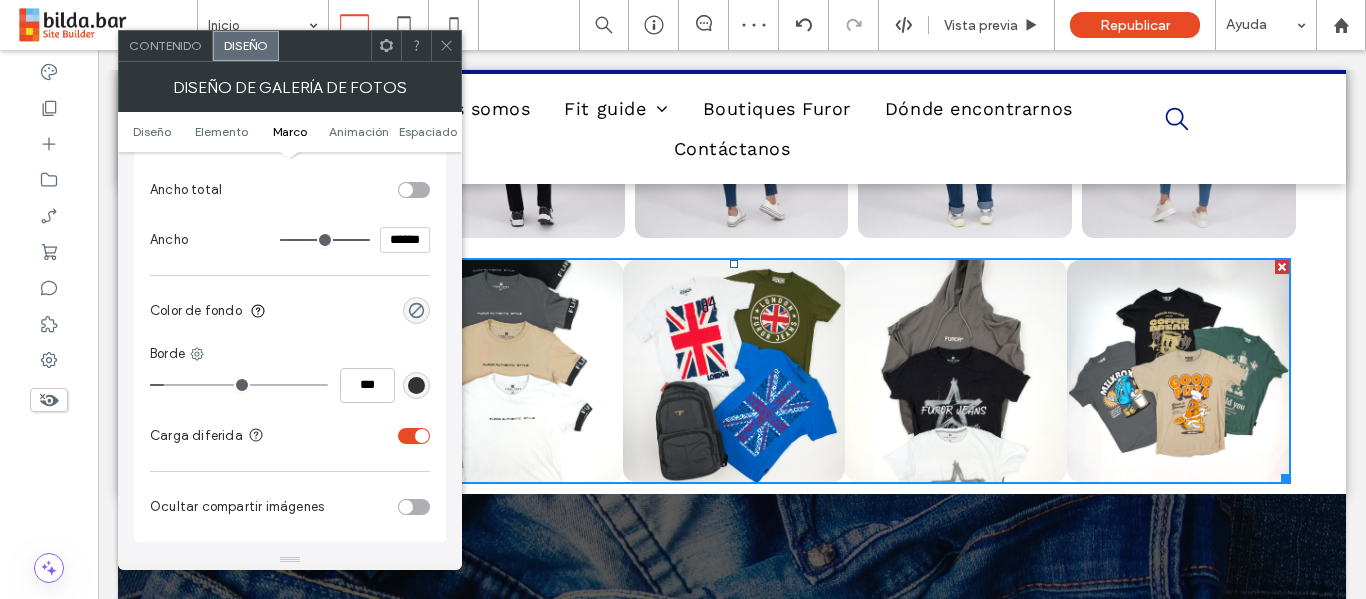 type on "*" 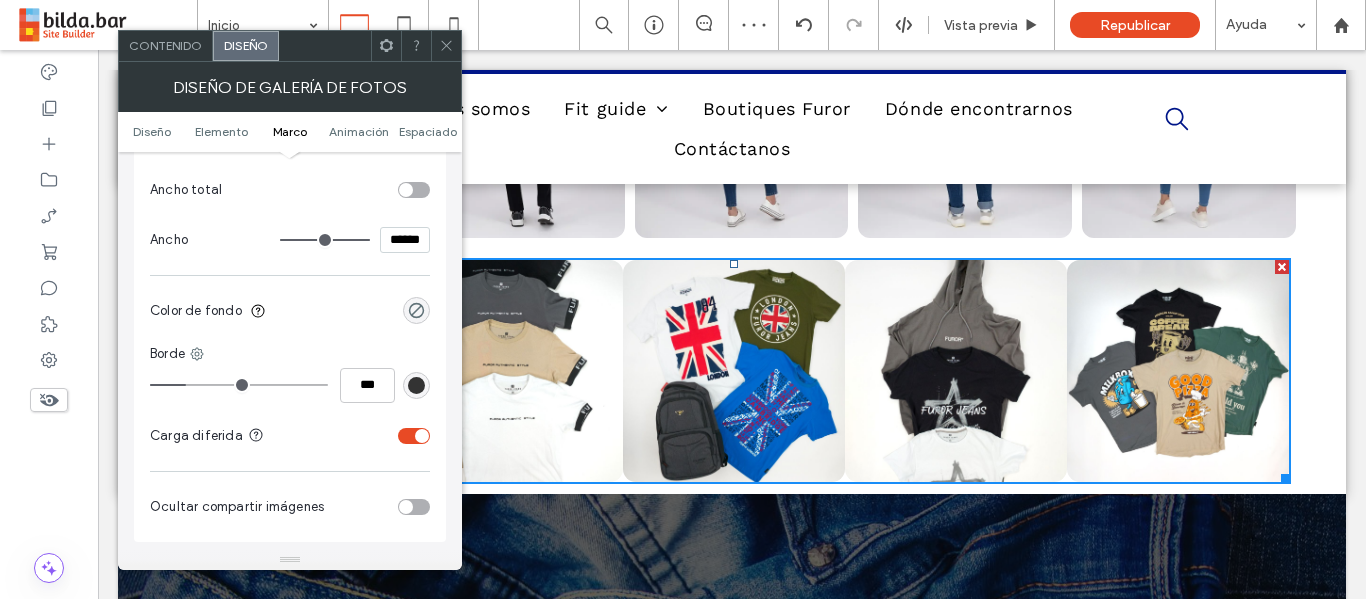 type on "*" 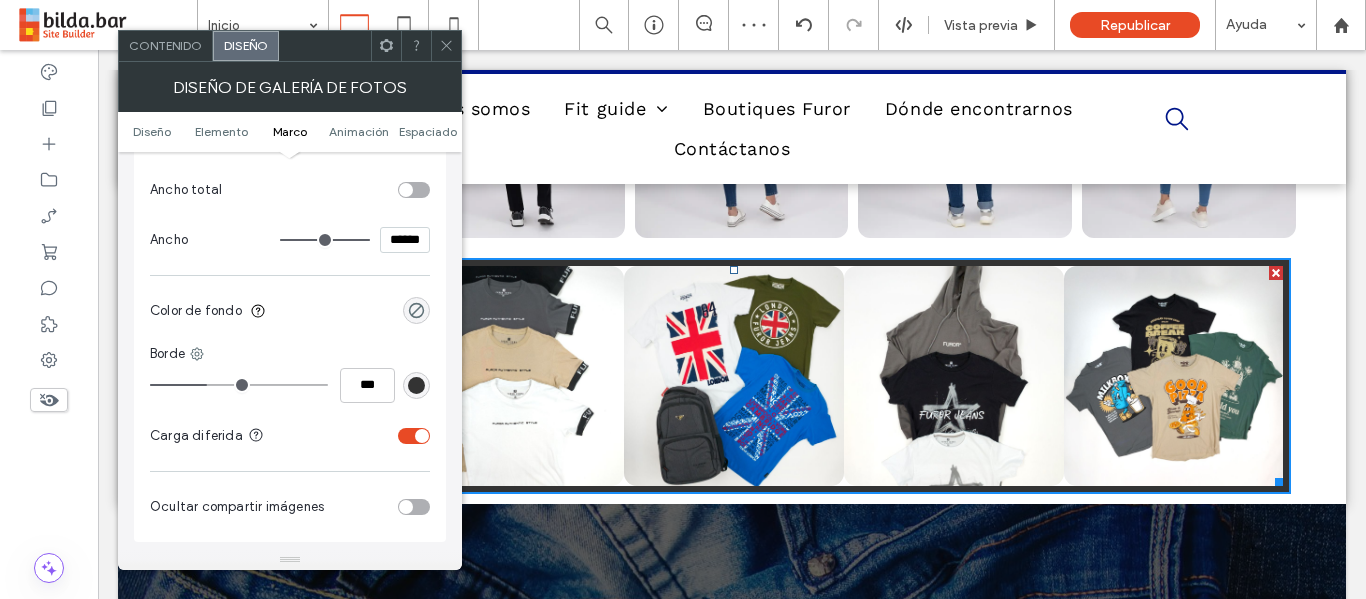 type on "*" 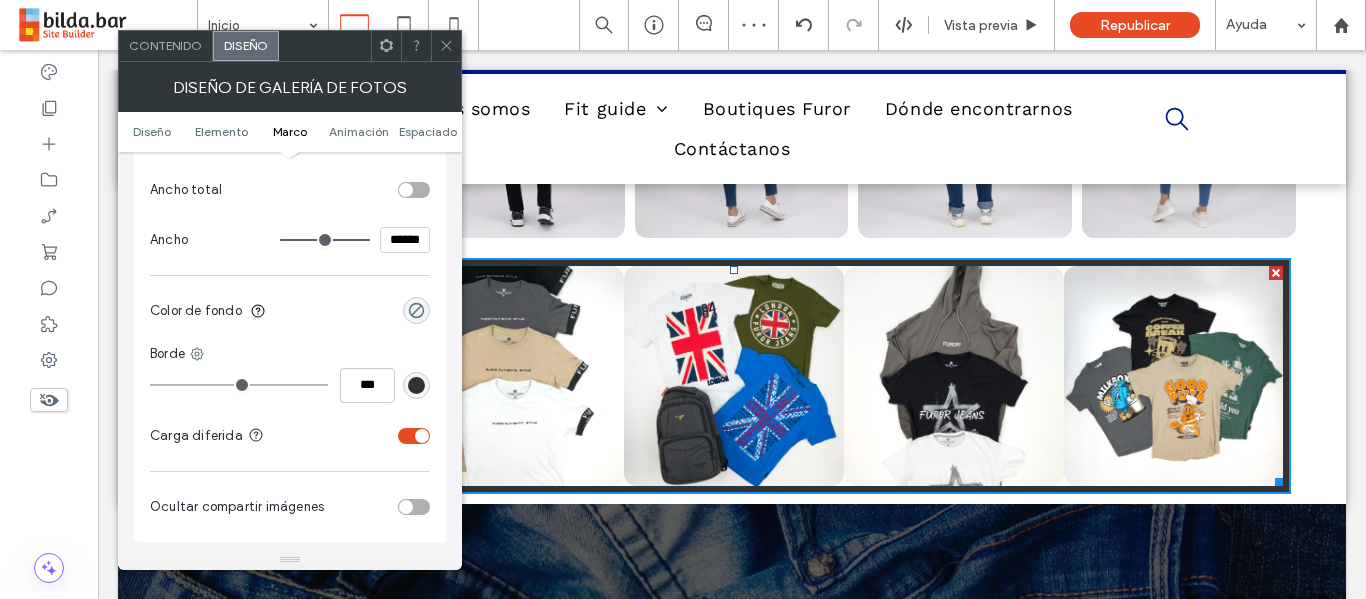 drag, startPoint x: 213, startPoint y: 383, endPoint x: 123, endPoint y: 378, distance: 90.13878 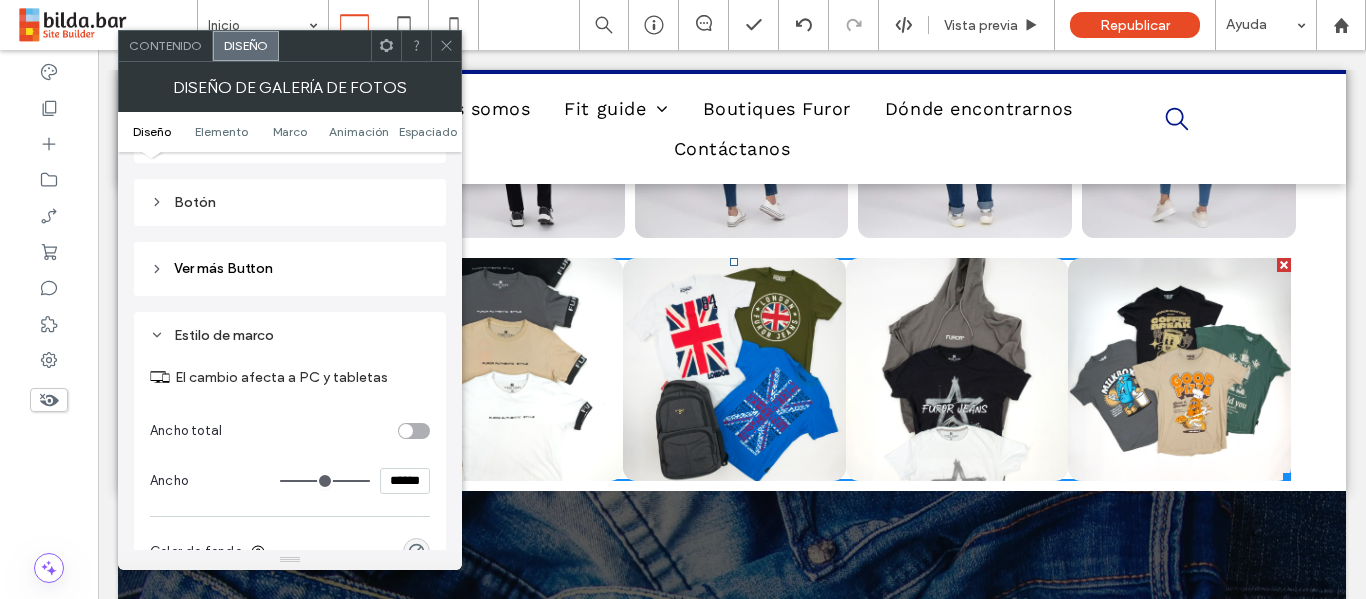 scroll, scrollTop: 738, scrollLeft: 0, axis: vertical 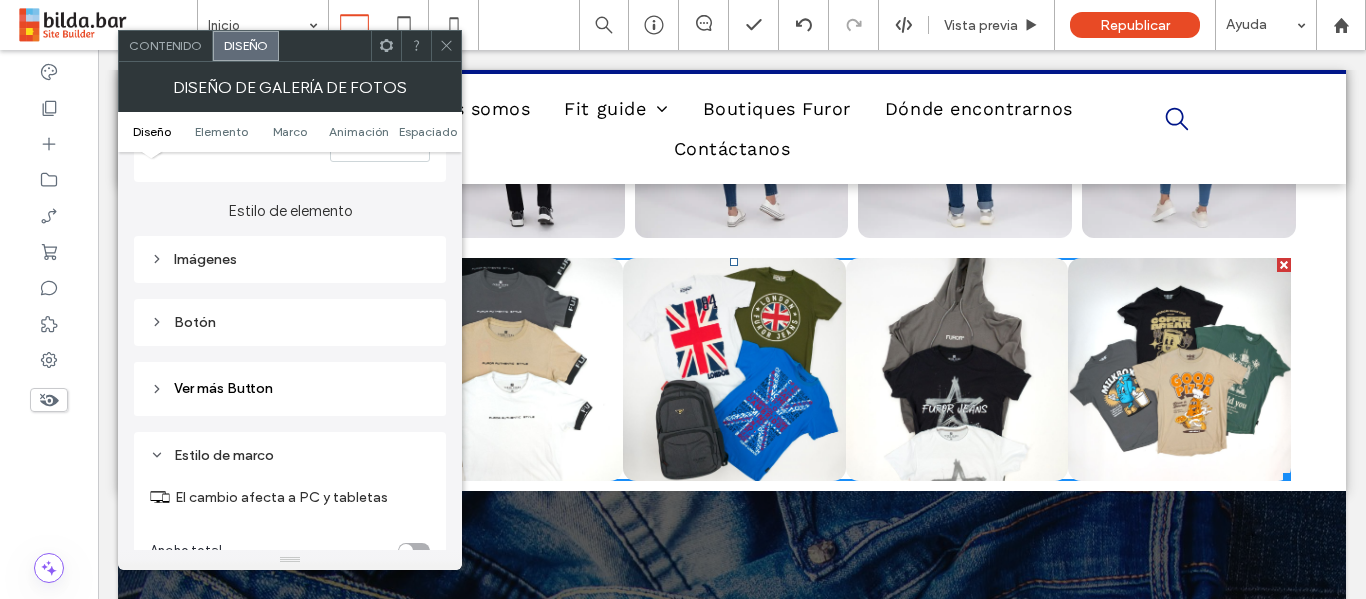 click on "Botón" at bounding box center [290, 322] 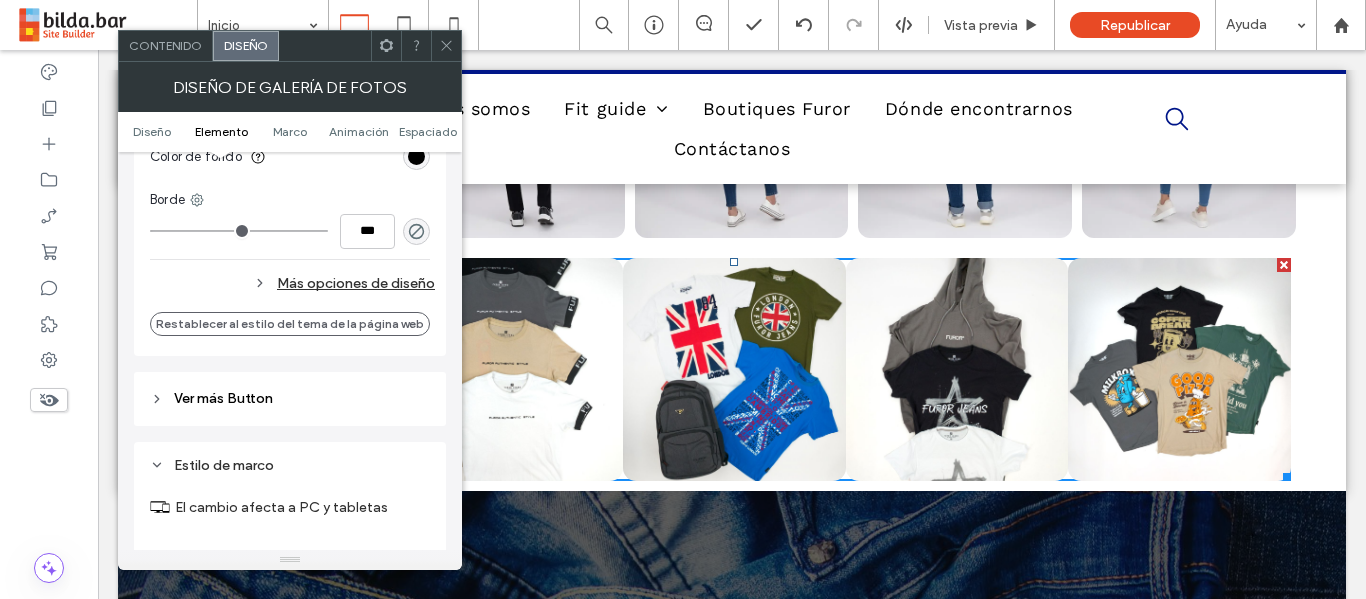 scroll, scrollTop: 1391, scrollLeft: 0, axis: vertical 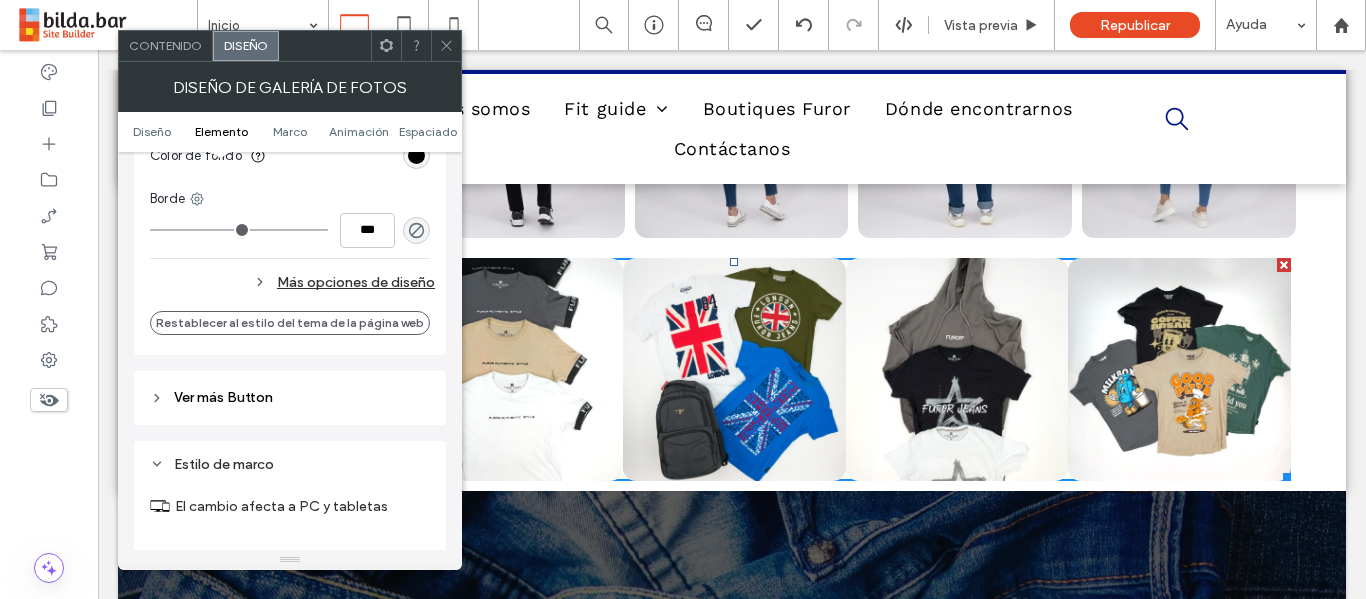 click on "Ver más Button" at bounding box center (290, 398) 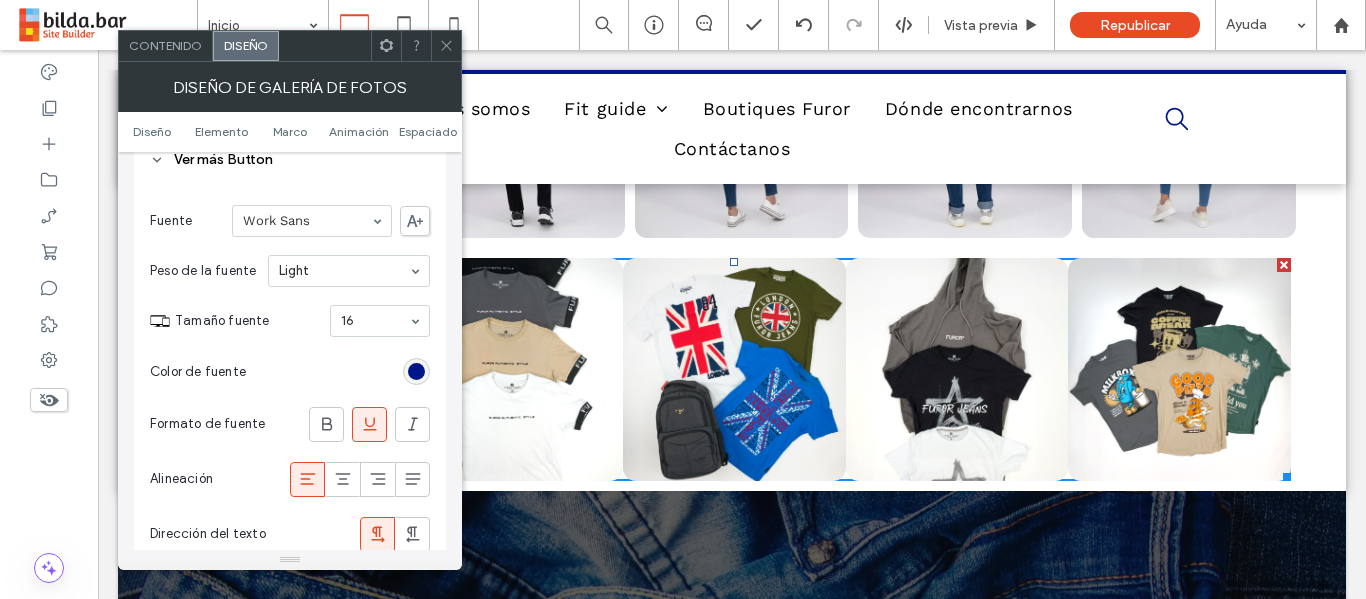 scroll, scrollTop: 1844, scrollLeft: 0, axis: vertical 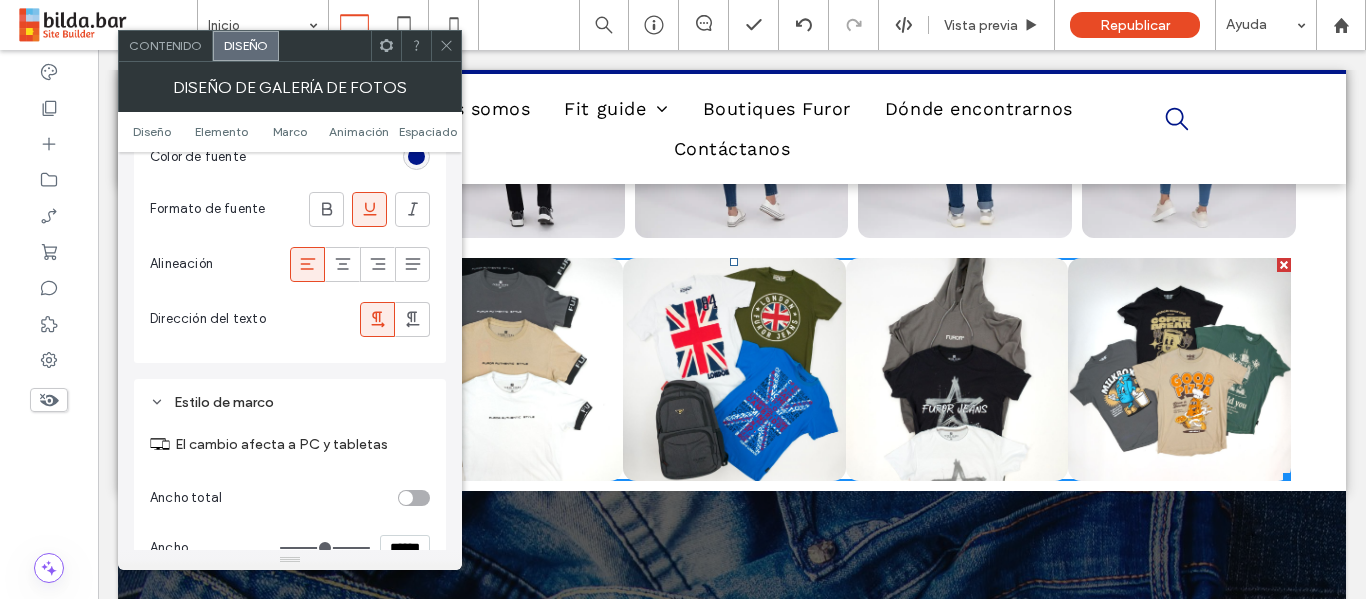 click on "Contenido" at bounding box center [166, 46] 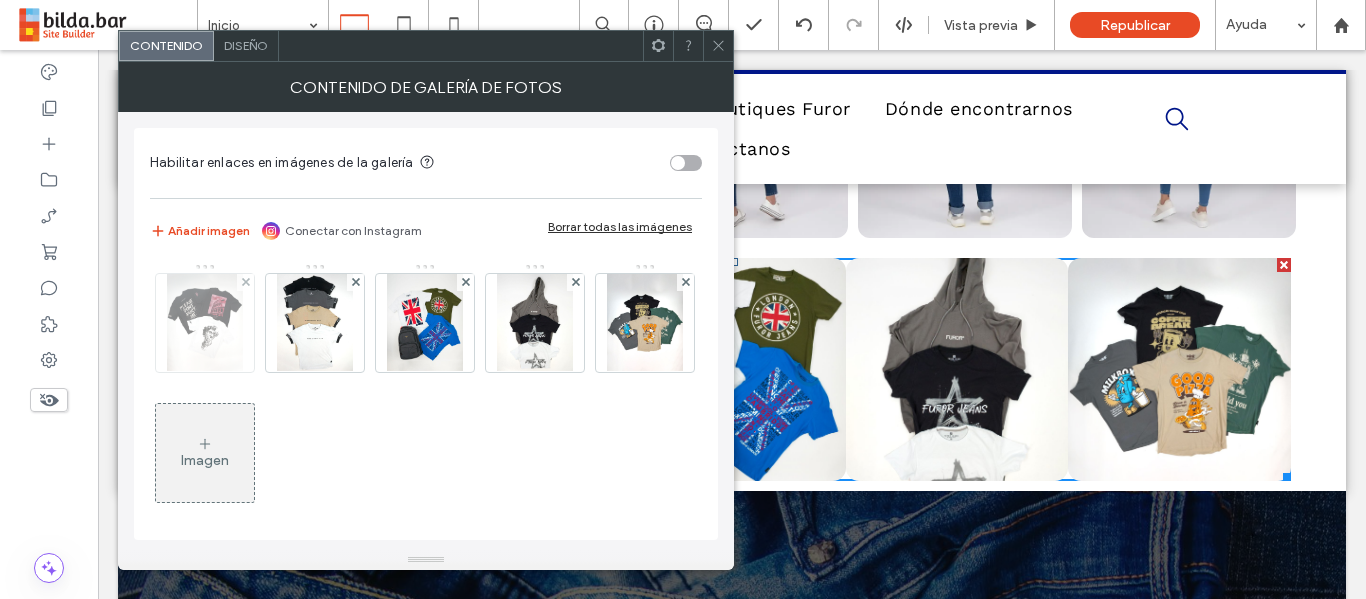click at bounding box center [205, 323] 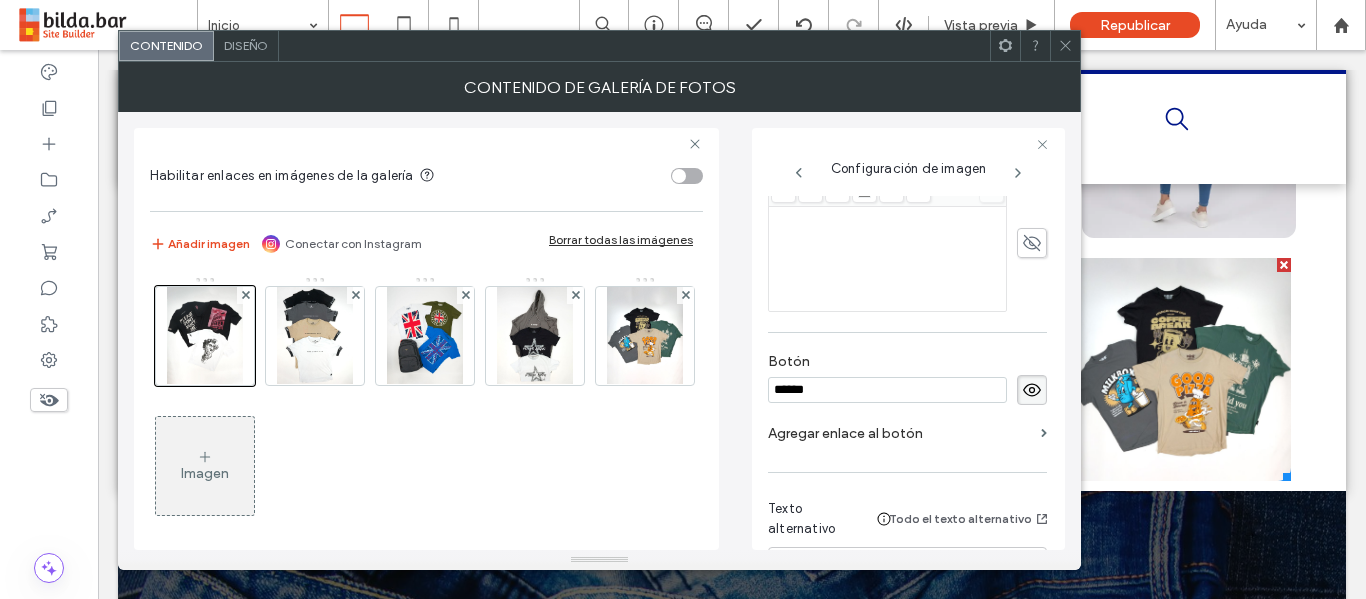 scroll, scrollTop: 488, scrollLeft: 0, axis: vertical 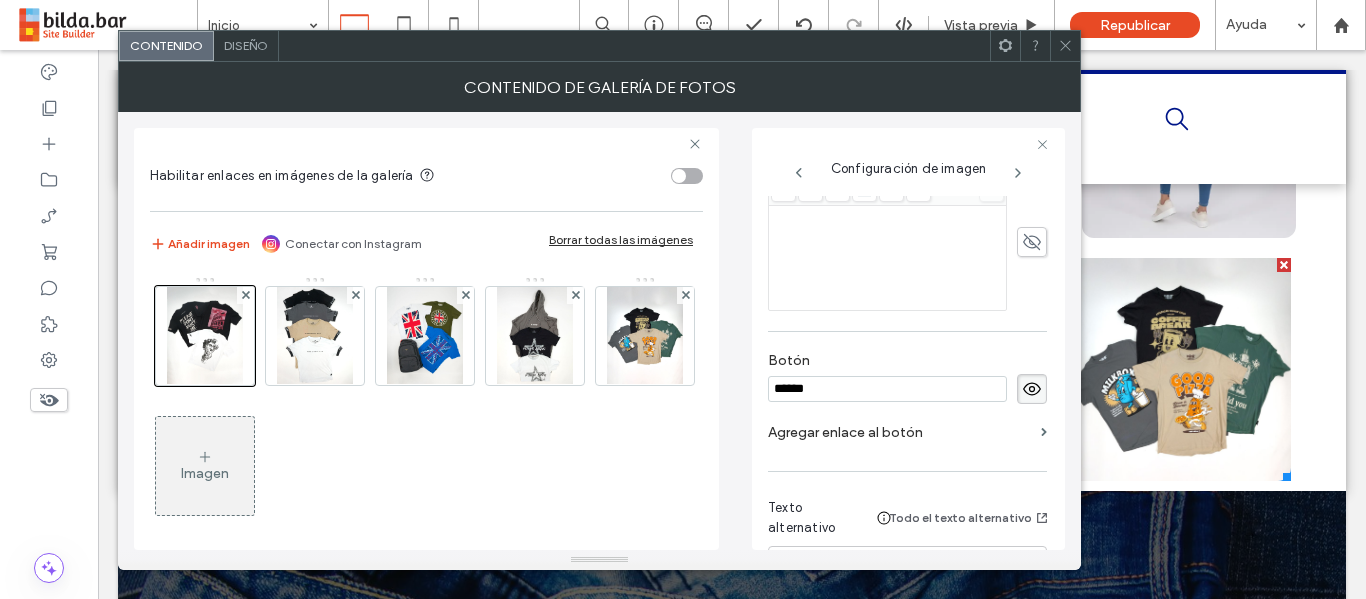 drag, startPoint x: 849, startPoint y: 385, endPoint x: 771, endPoint y: 376, distance: 78.51752 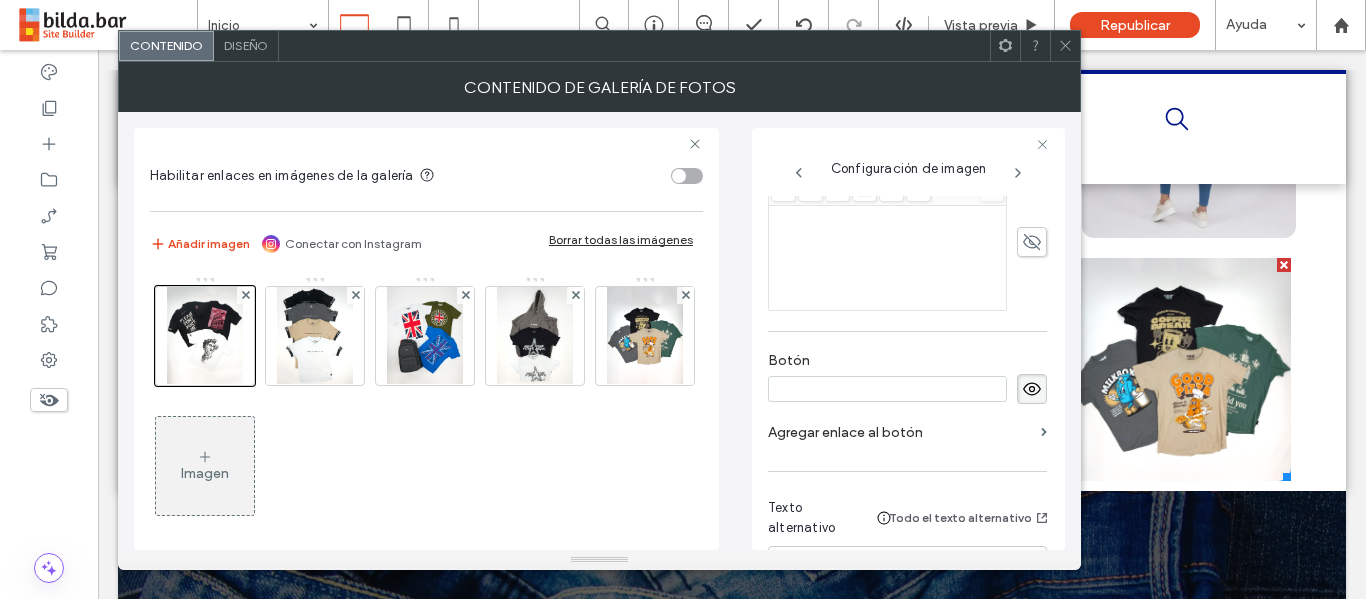 type 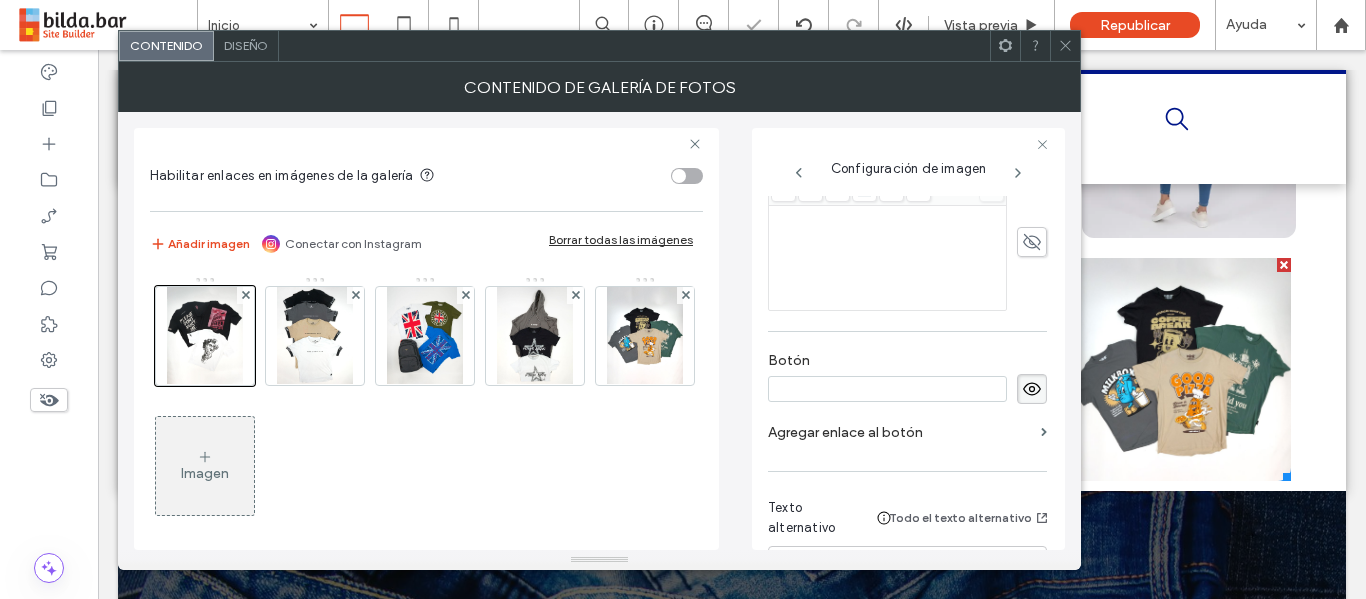 click on "Habilitar enlaces en imágenes de la galería Añadir imagen Conectar con Instagram Borrar todas las imágenes Imagen Configuración de imagen Nombre: 7.jpg Tamaño borde: 940x1215 Reemplazar Editar Suprimir Posición Título Descripción Botón Agregar enlace al botón Texto alternativo Todo el texto alternativo" at bounding box center (599, 331) 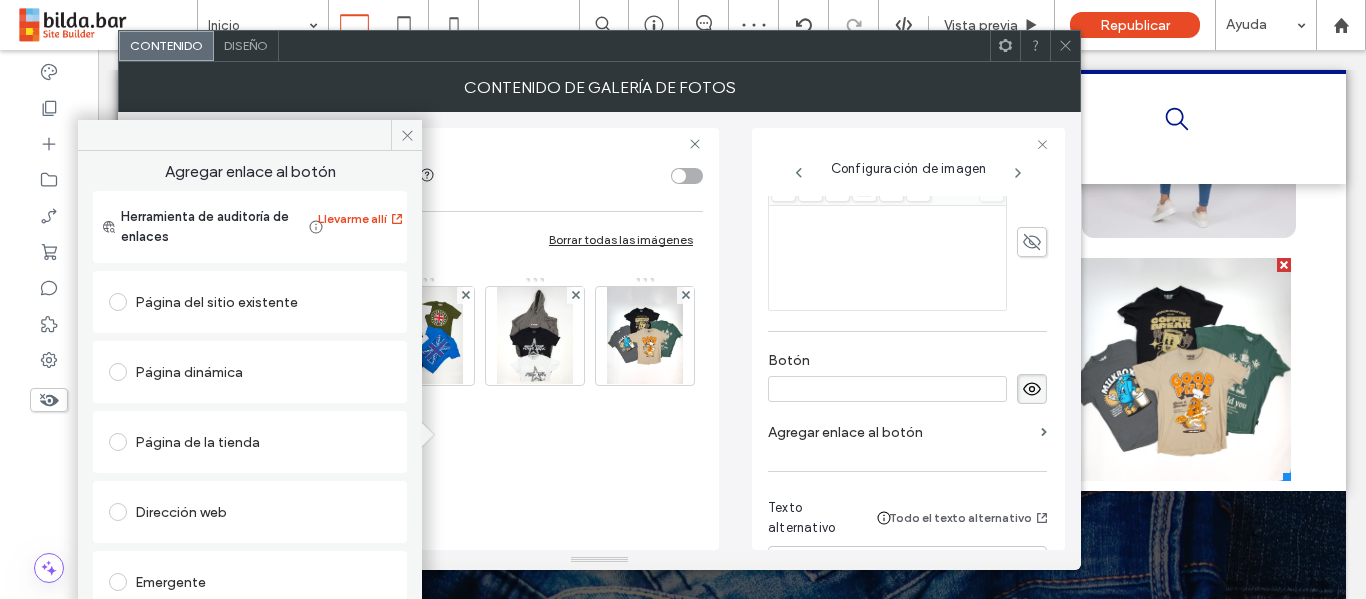click on "Página del sitio existente" at bounding box center (250, 302) 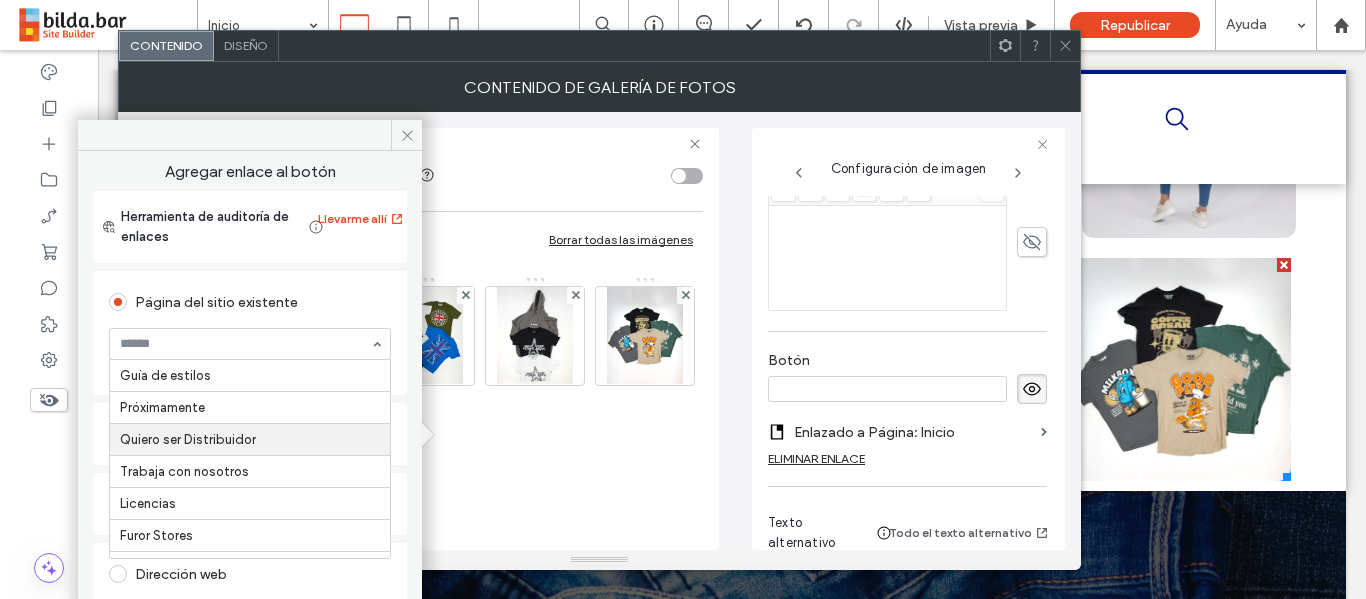 scroll, scrollTop: 377, scrollLeft: 0, axis: vertical 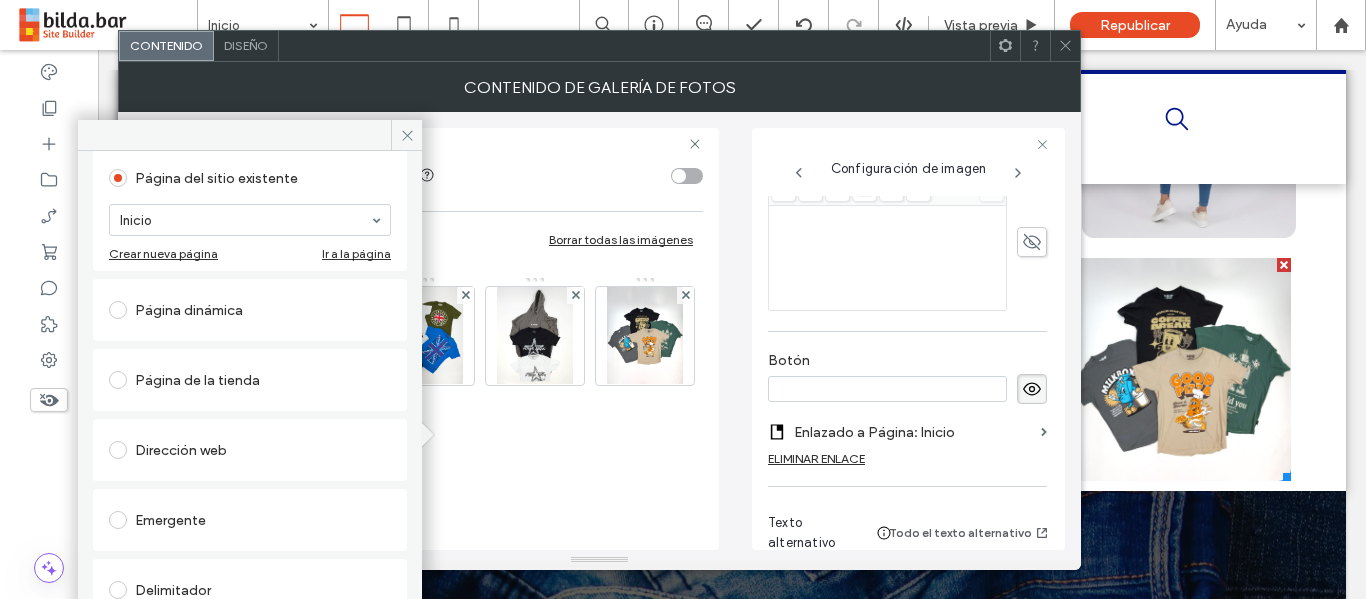click on "Inicio" at bounding box center [250, 220] 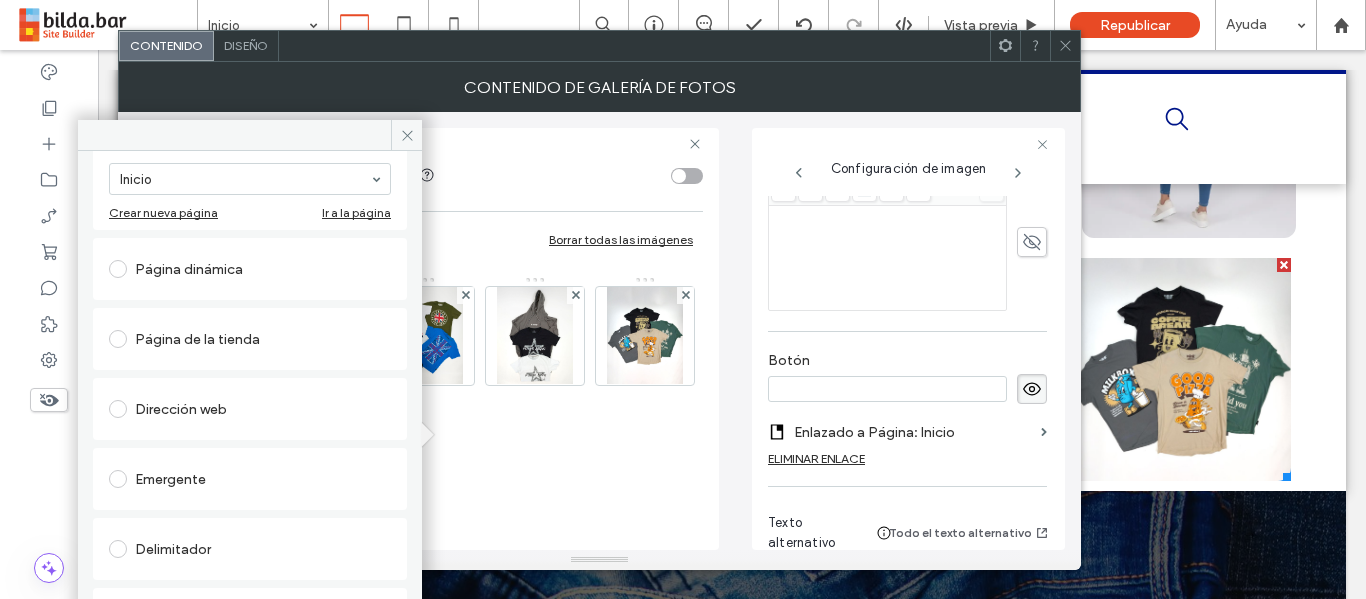 scroll, scrollTop: 166, scrollLeft: 0, axis: vertical 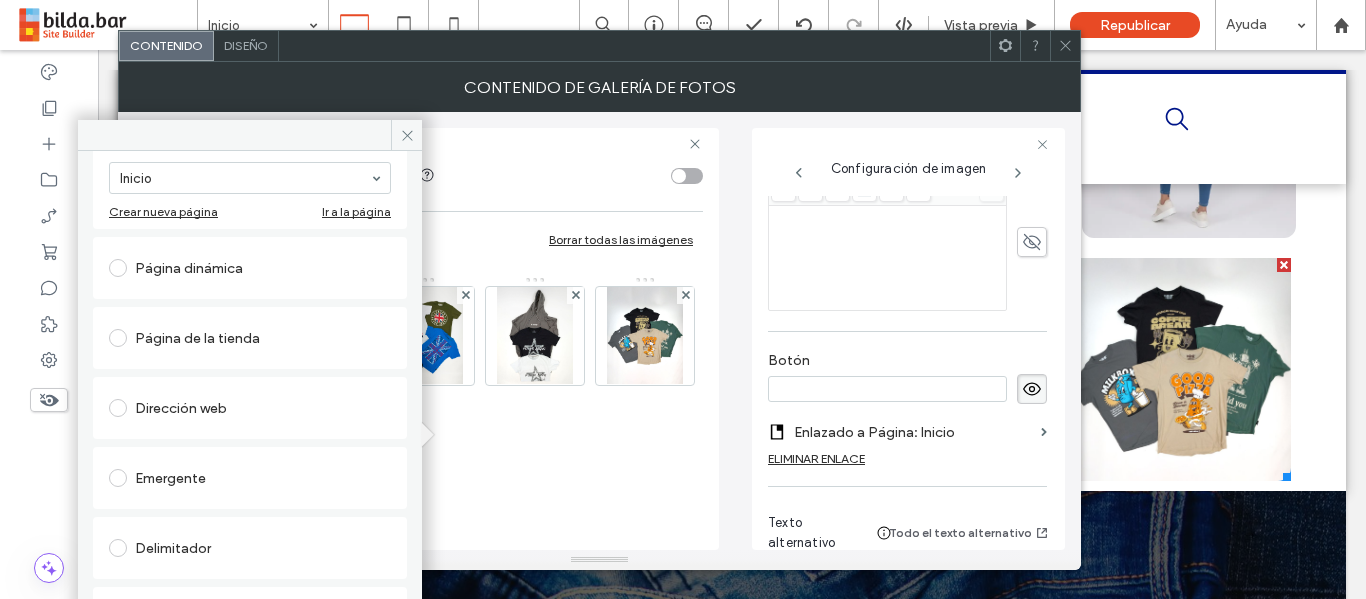 click on "Página de la tienda" at bounding box center [250, 338] 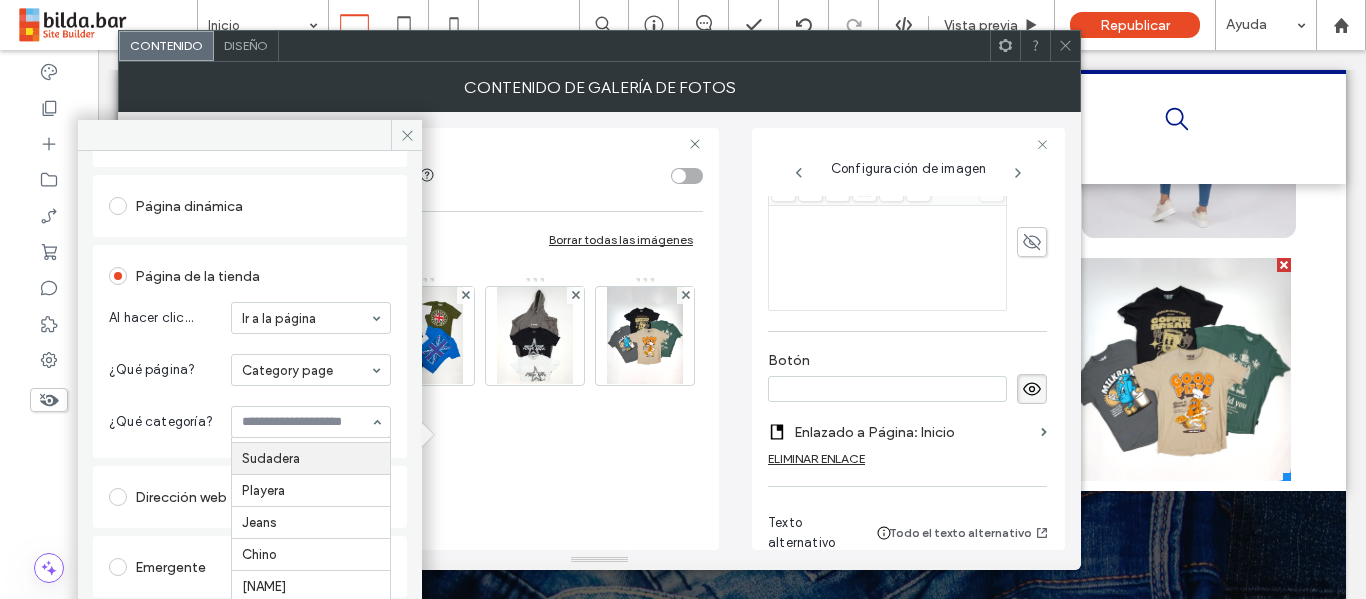 scroll, scrollTop: 329, scrollLeft: 0, axis: vertical 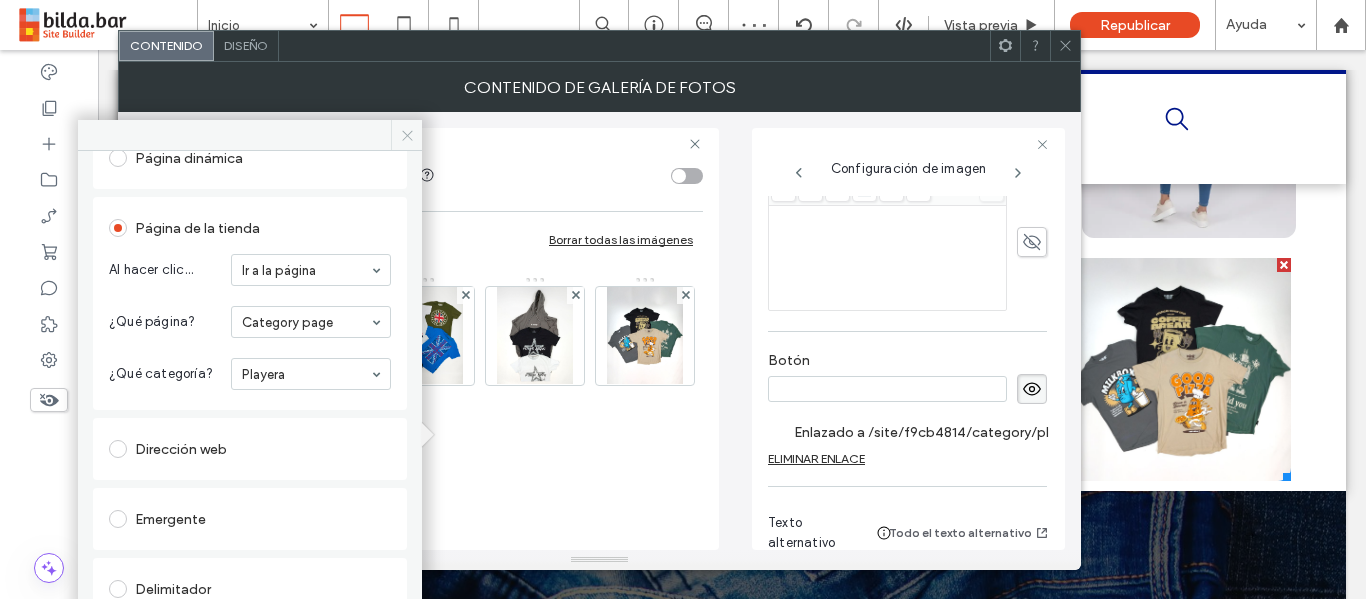 click at bounding box center (406, 135) 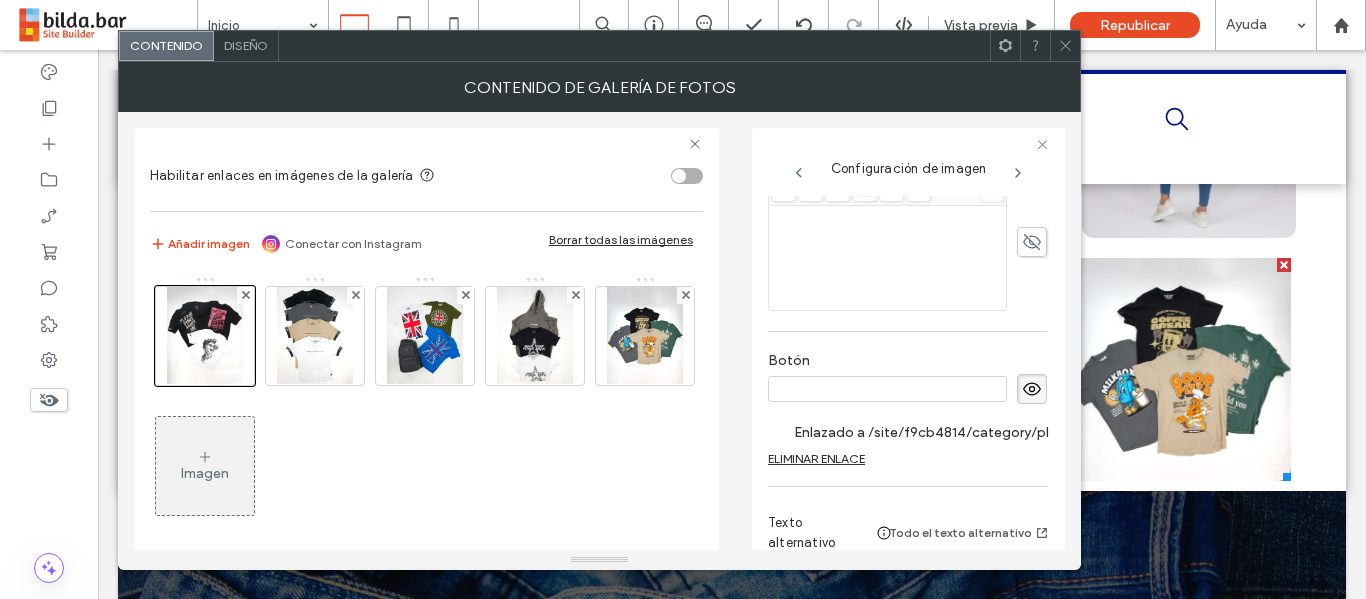 click 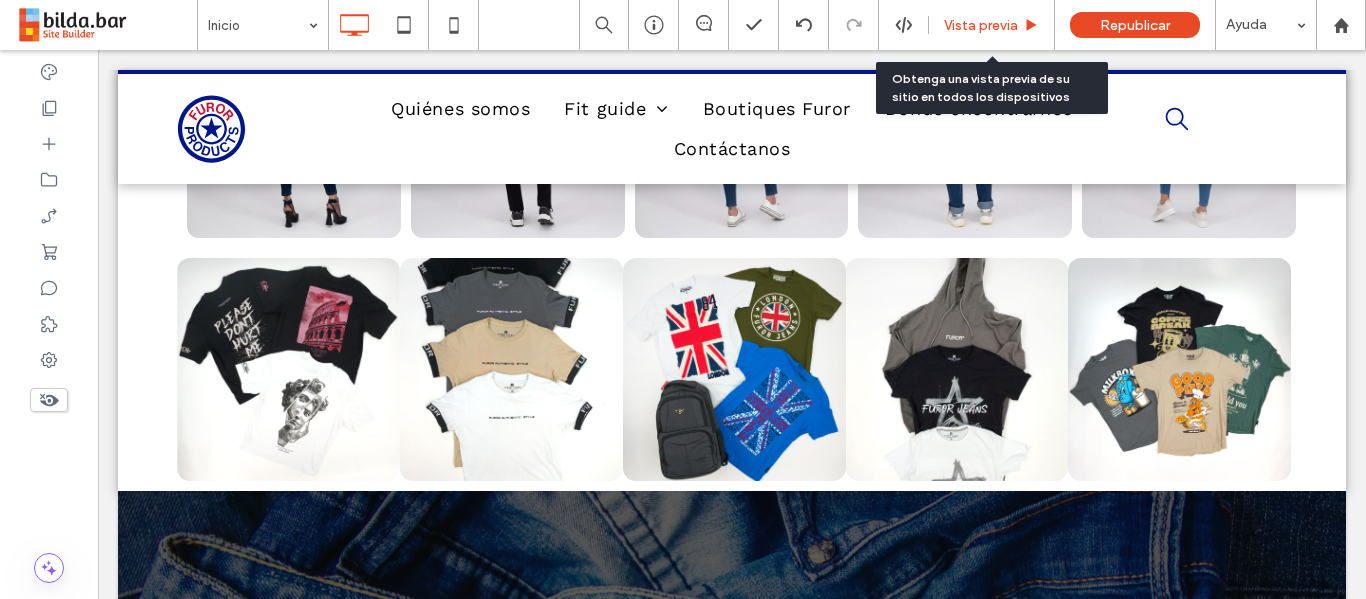 click on "Vista previa" at bounding box center (981, 25) 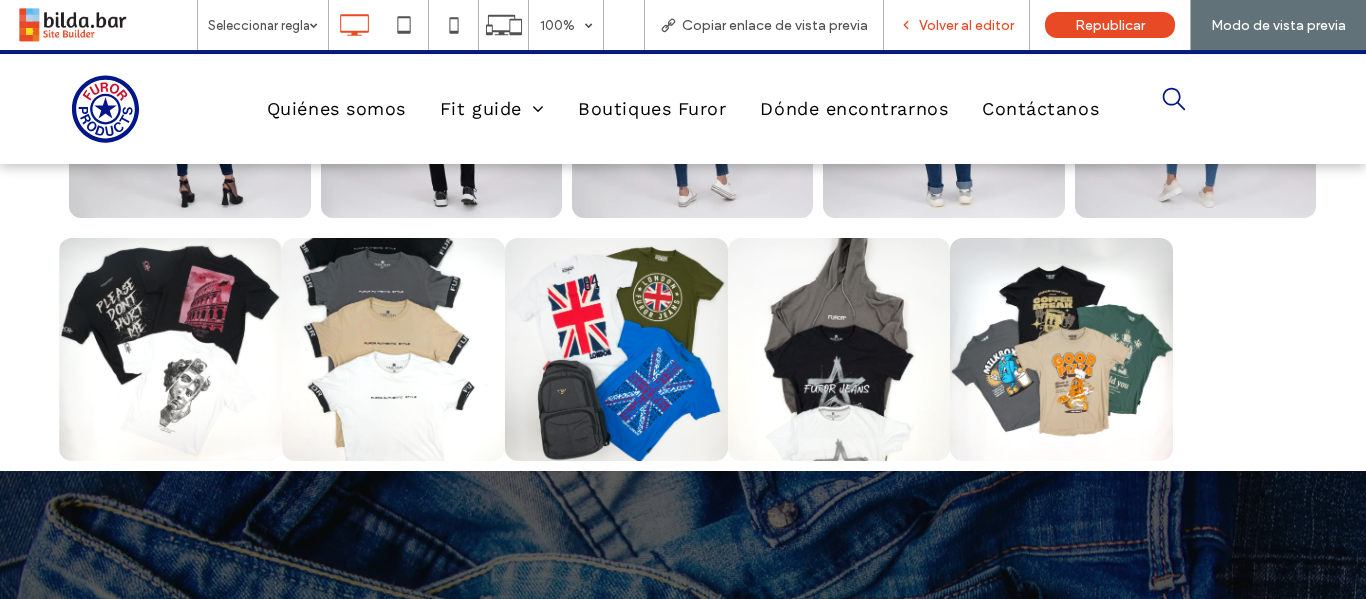 click on "Volver al editor" at bounding box center (966, 25) 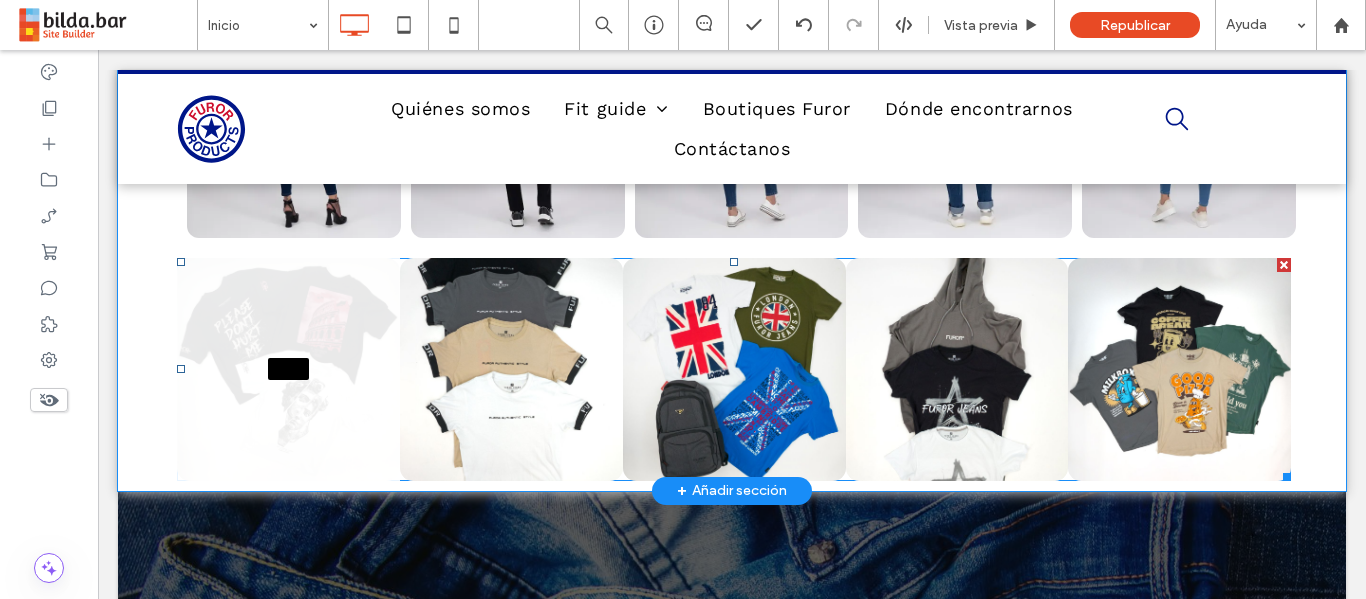 click at bounding box center (288, 369) 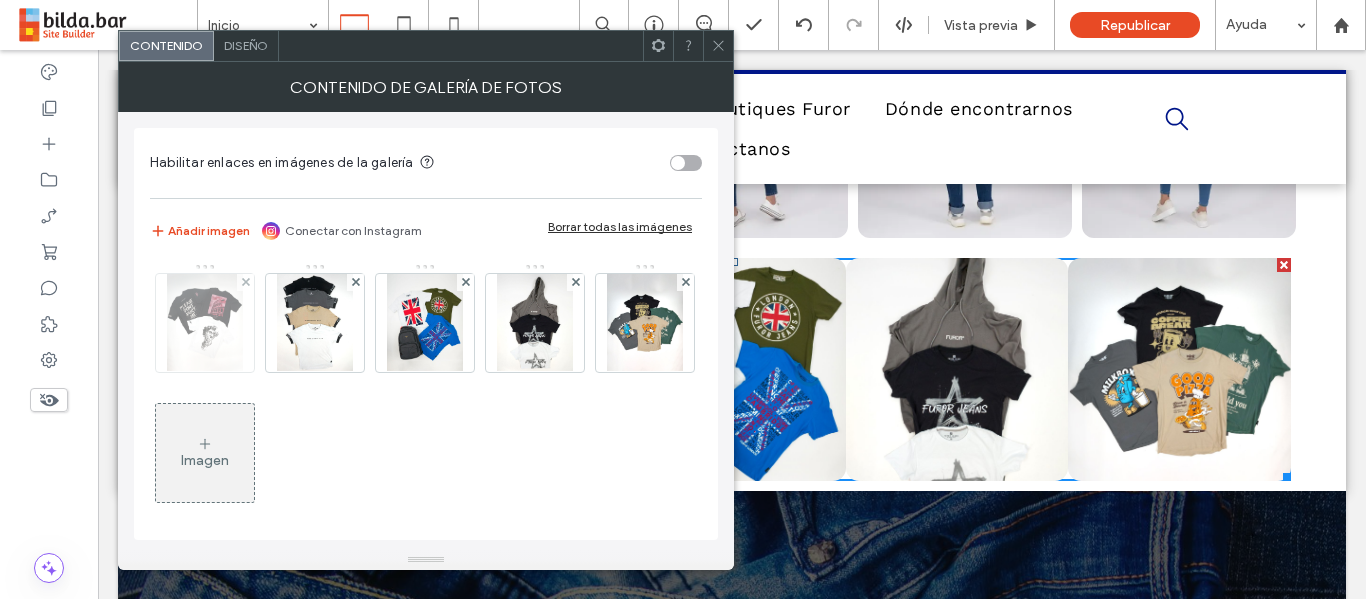 click at bounding box center (205, 323) 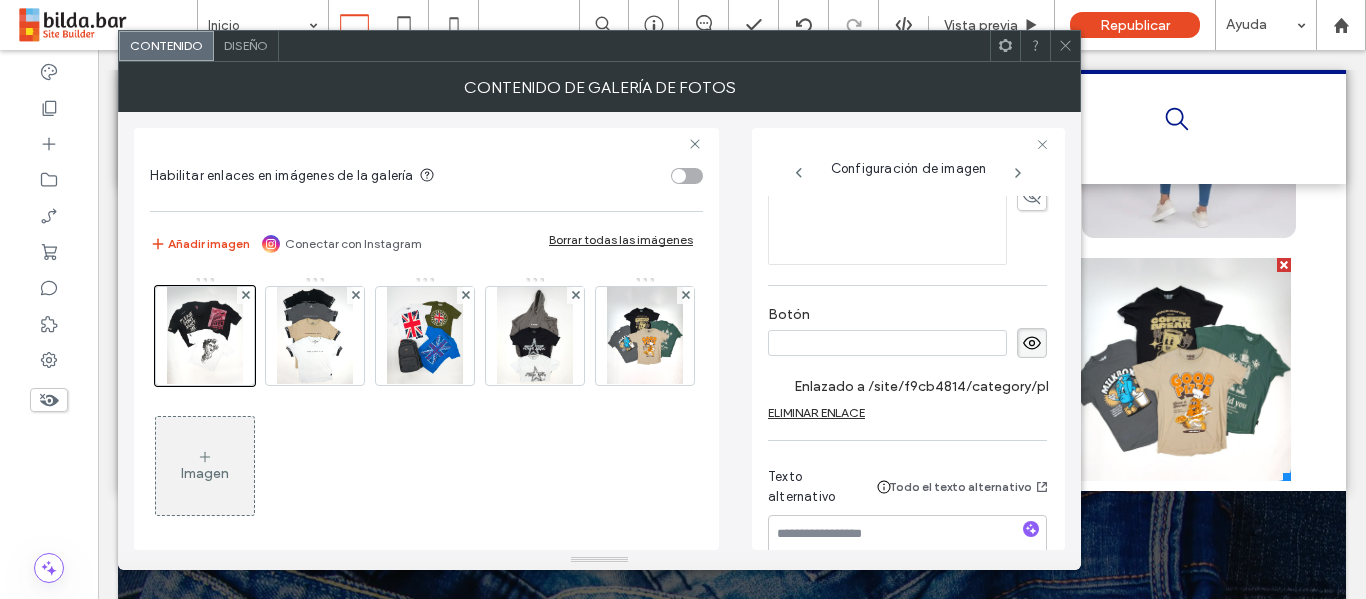 scroll, scrollTop: 535, scrollLeft: 0, axis: vertical 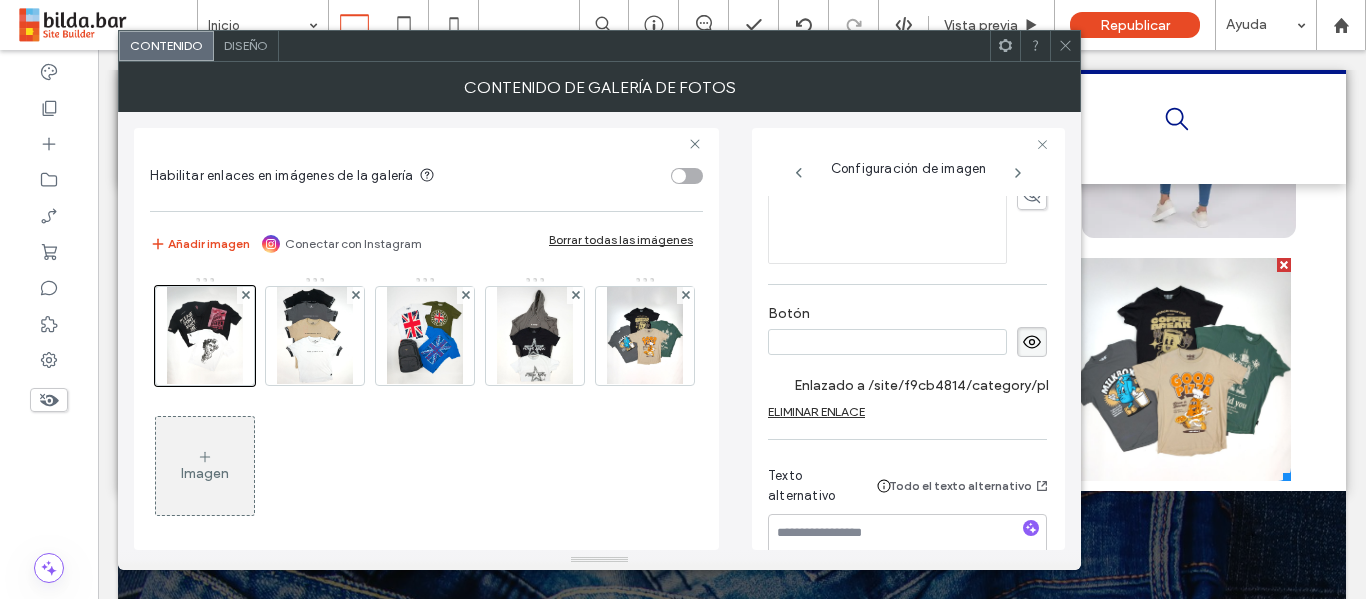click at bounding box center [1032, 342] 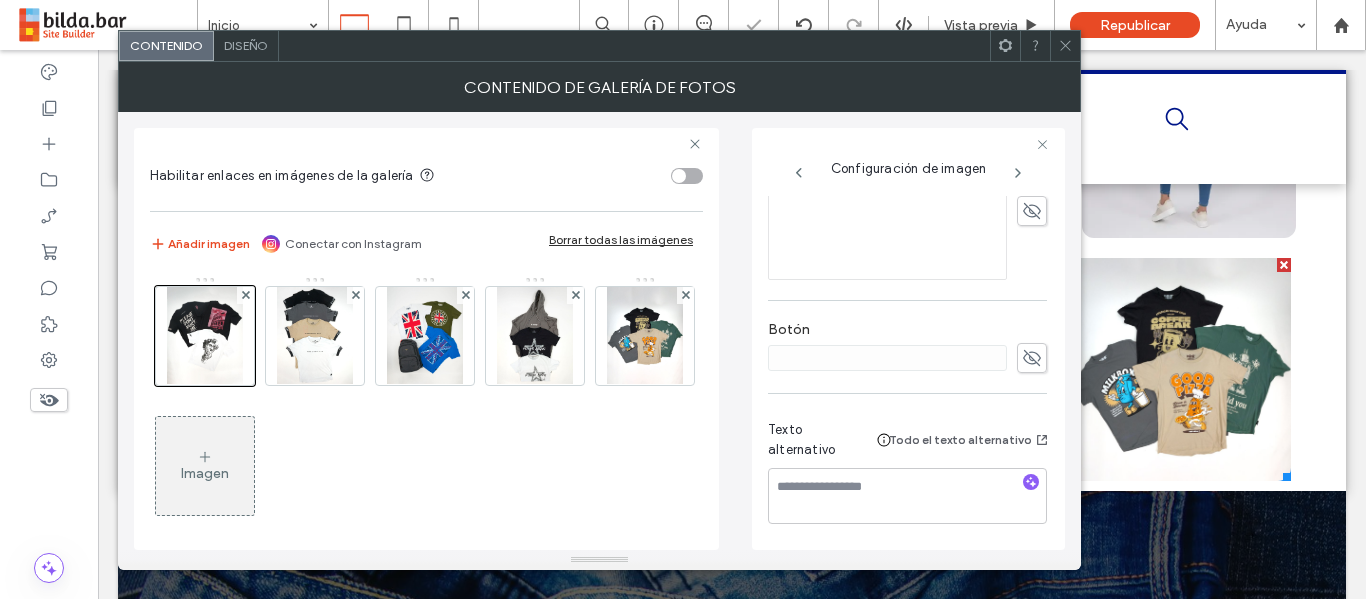 scroll, scrollTop: 530, scrollLeft: 0, axis: vertical 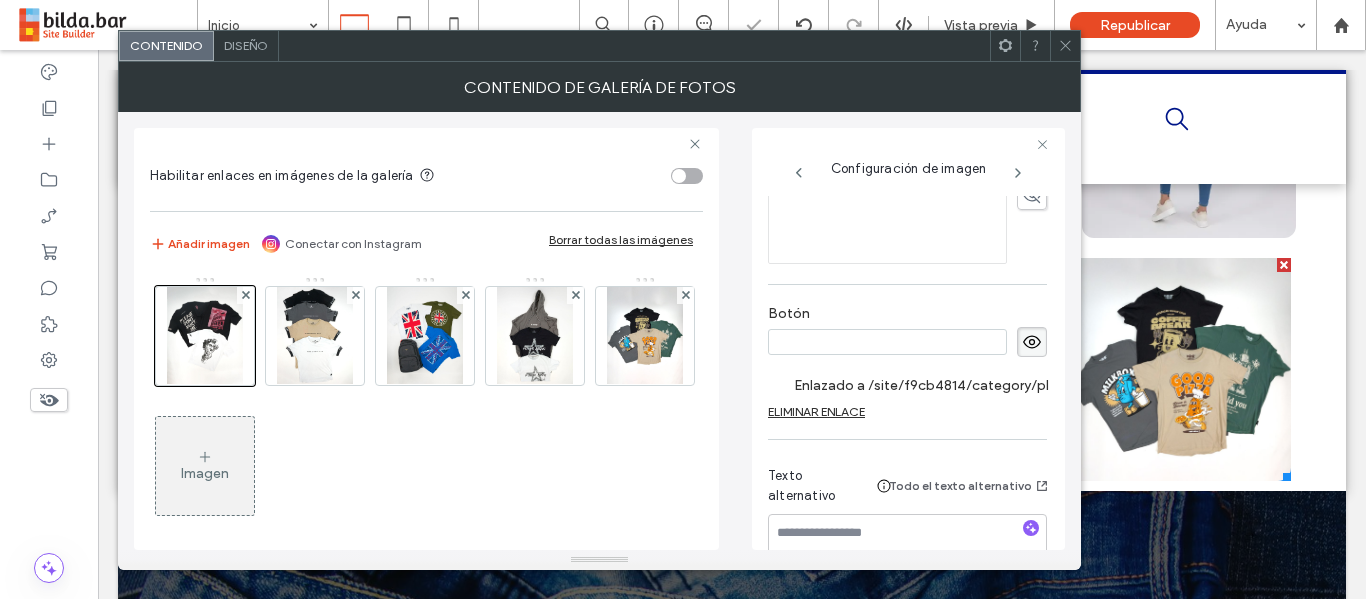 click at bounding box center (887, 342) 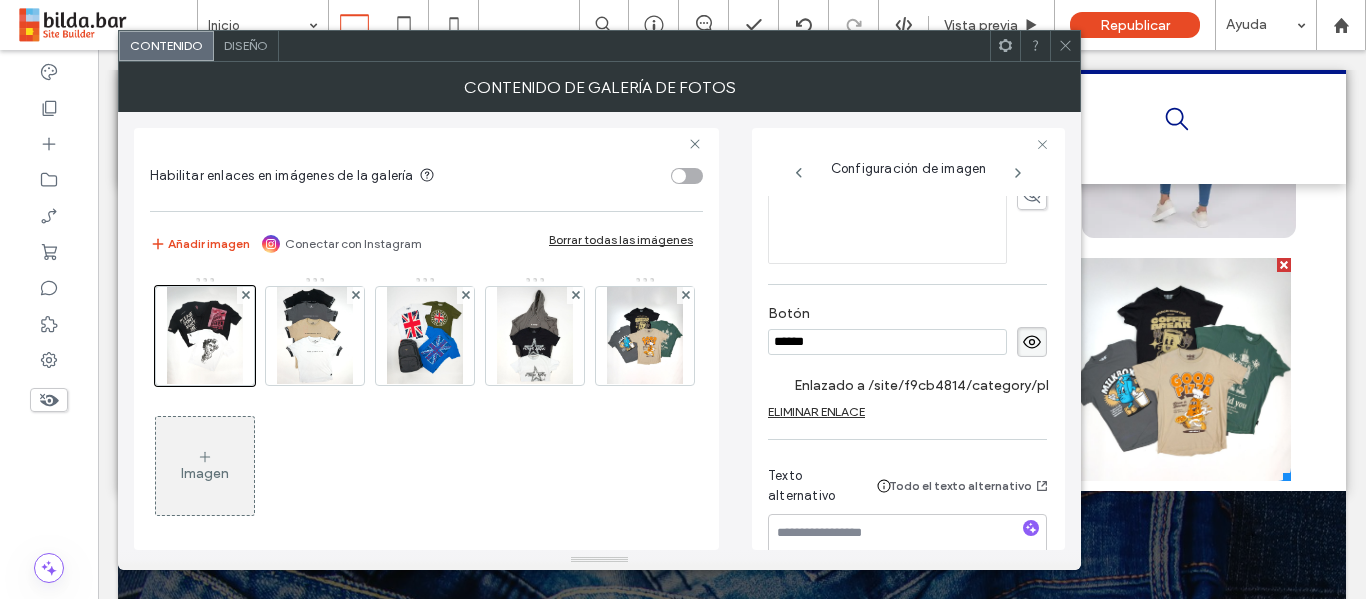 type on "******" 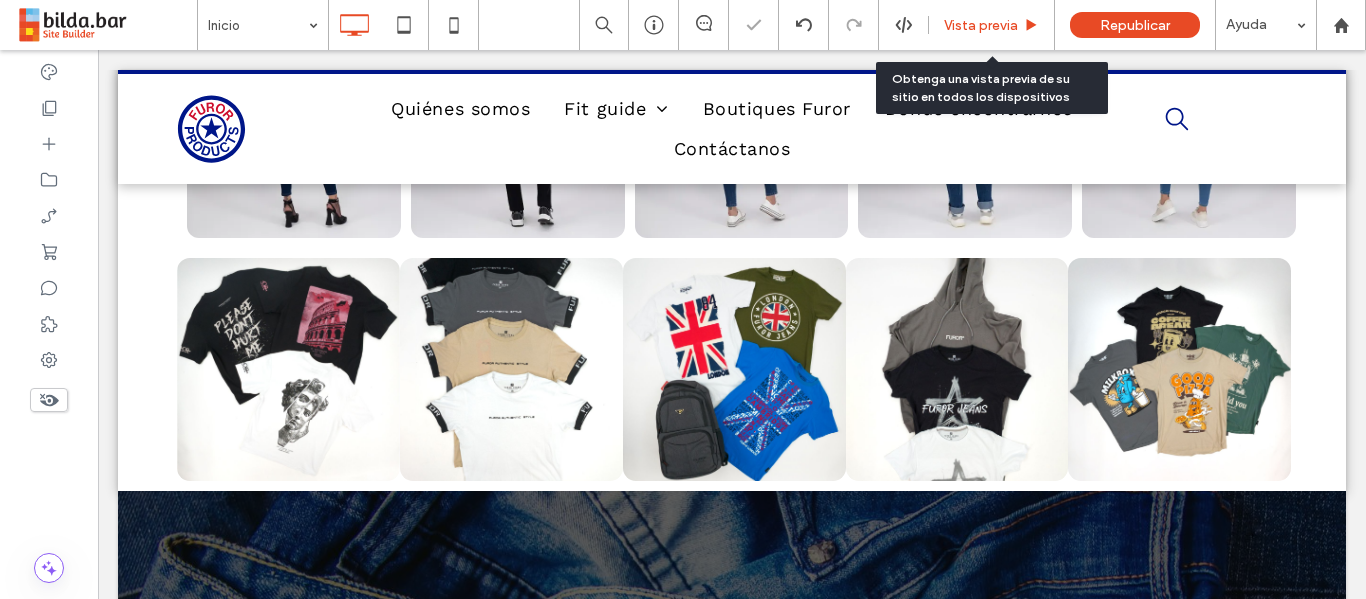 drag, startPoint x: 1013, startPoint y: 25, endPoint x: 862, endPoint y: 15, distance: 151.33076 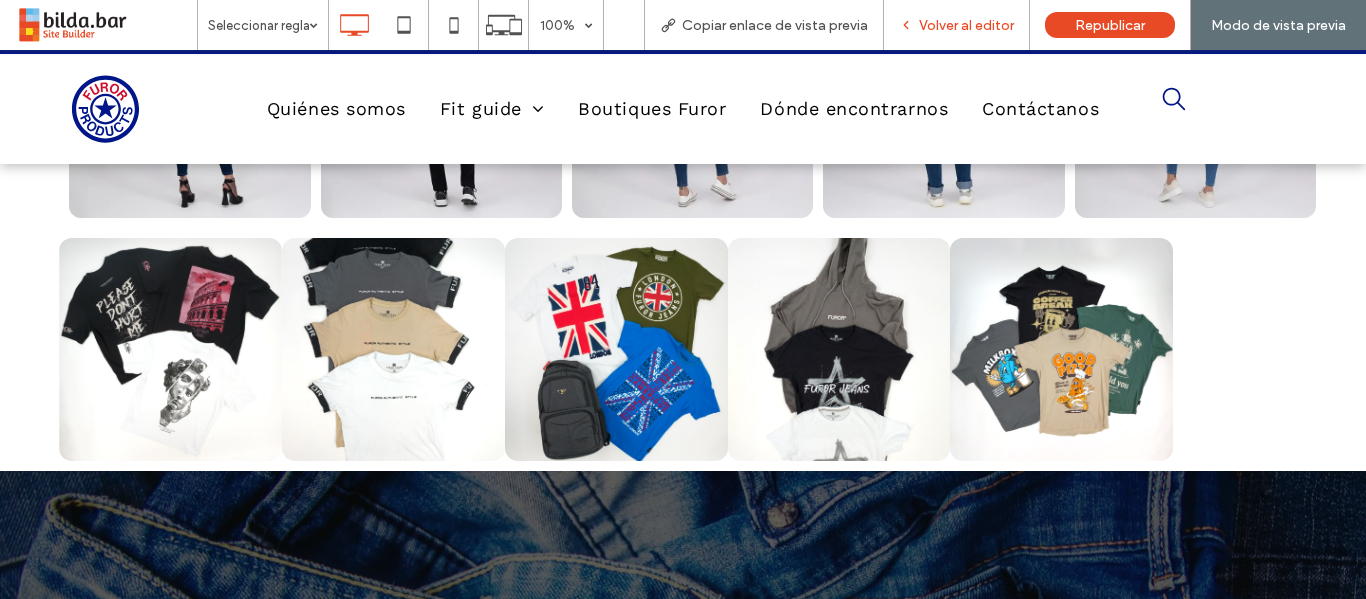 click on "Volver al editor" at bounding box center [957, 25] 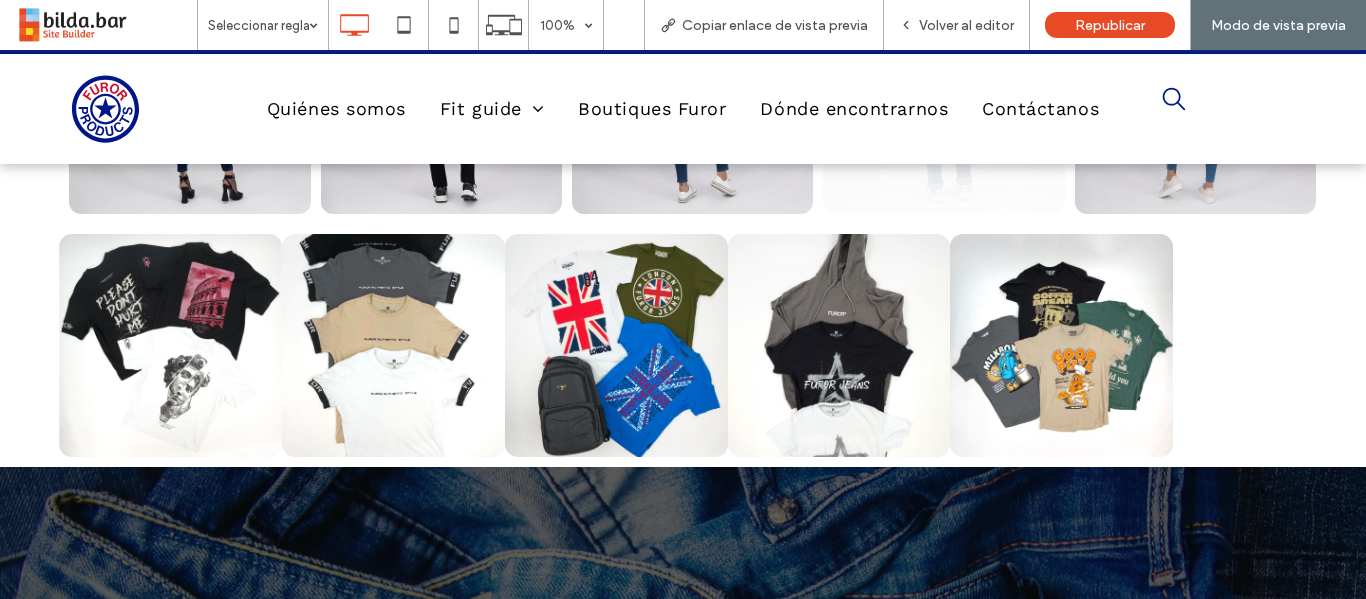 scroll, scrollTop: 1176, scrollLeft: 0, axis: vertical 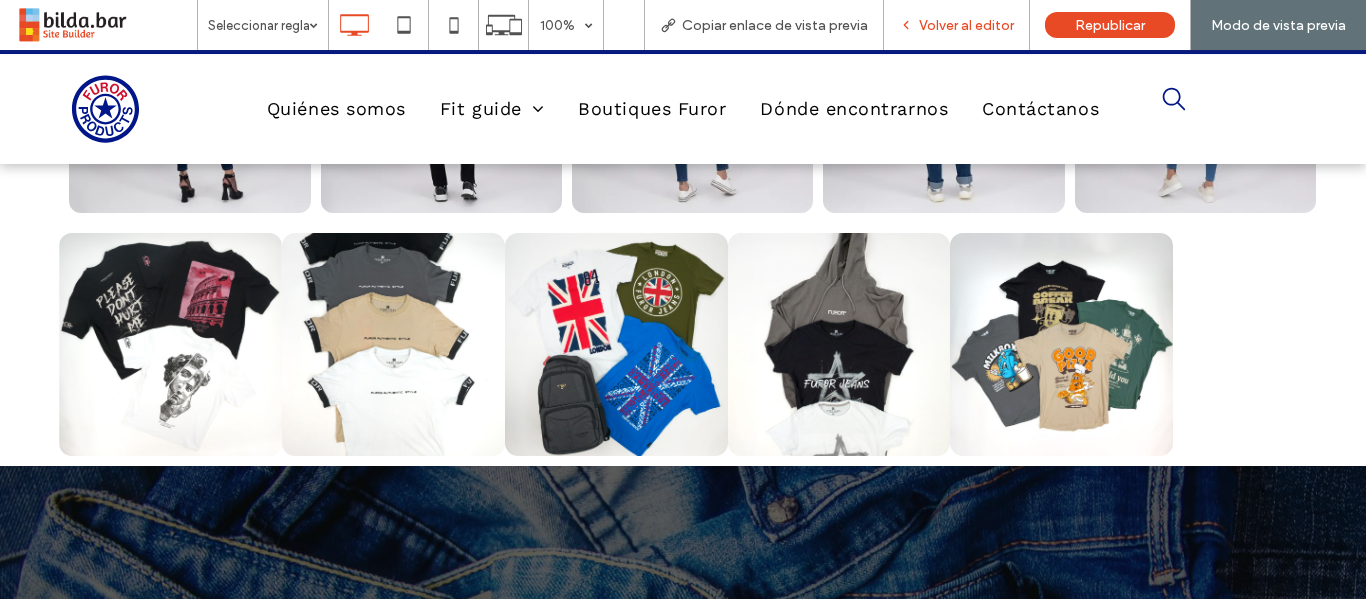 click on "Volver al editor" at bounding box center [966, 25] 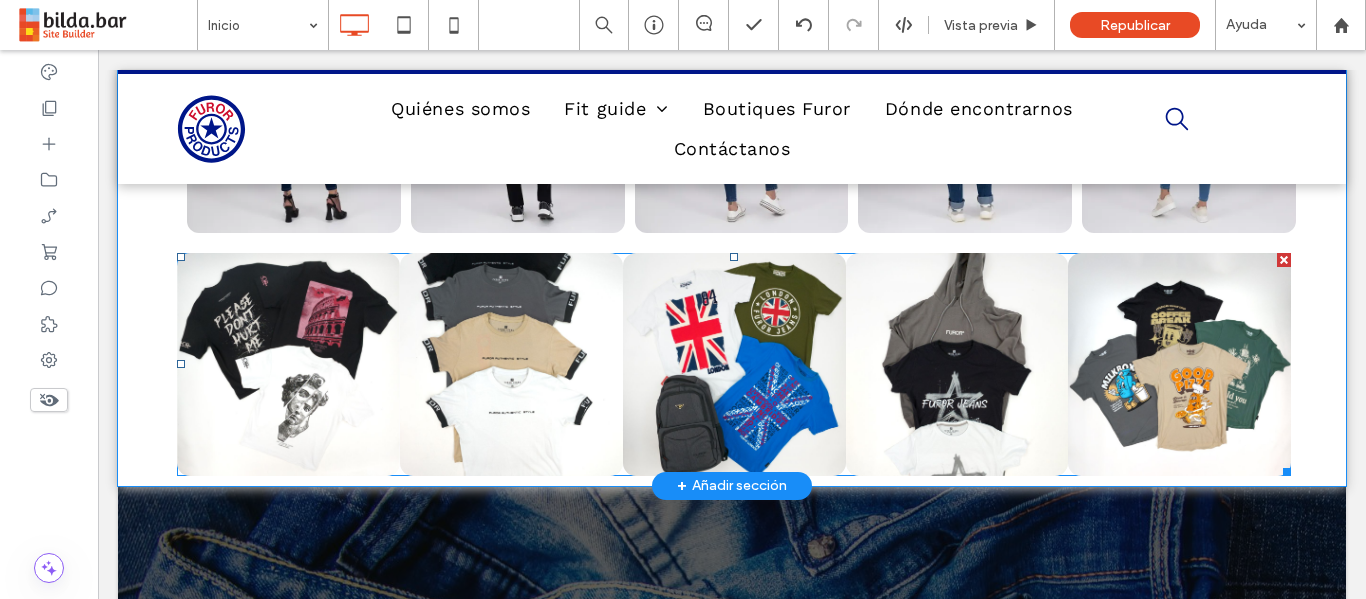 scroll, scrollTop: 1212, scrollLeft: 0, axis: vertical 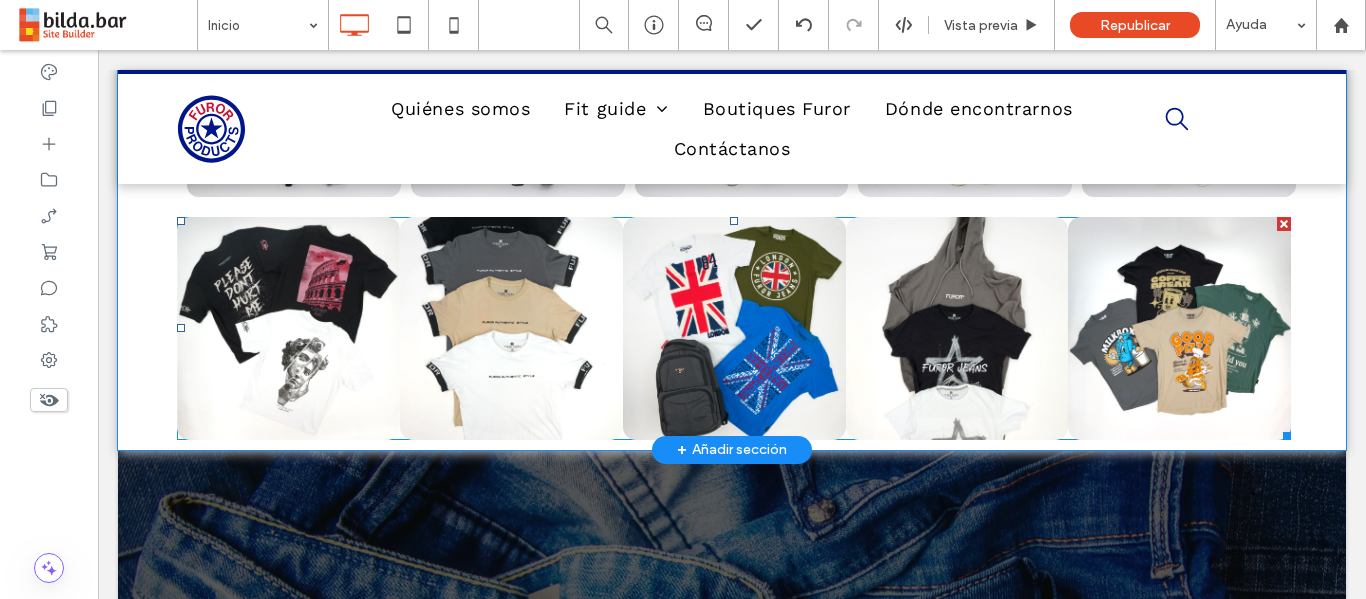 click at bounding box center [957, 328] 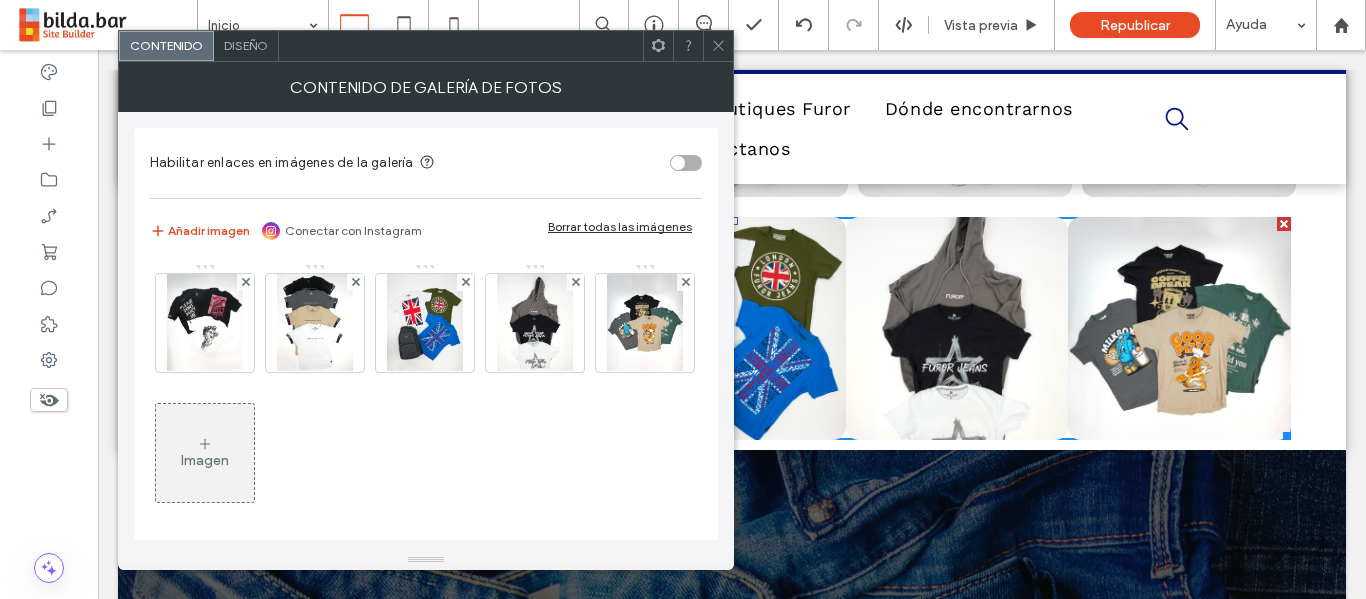 click on "Diseño" at bounding box center (246, 46) 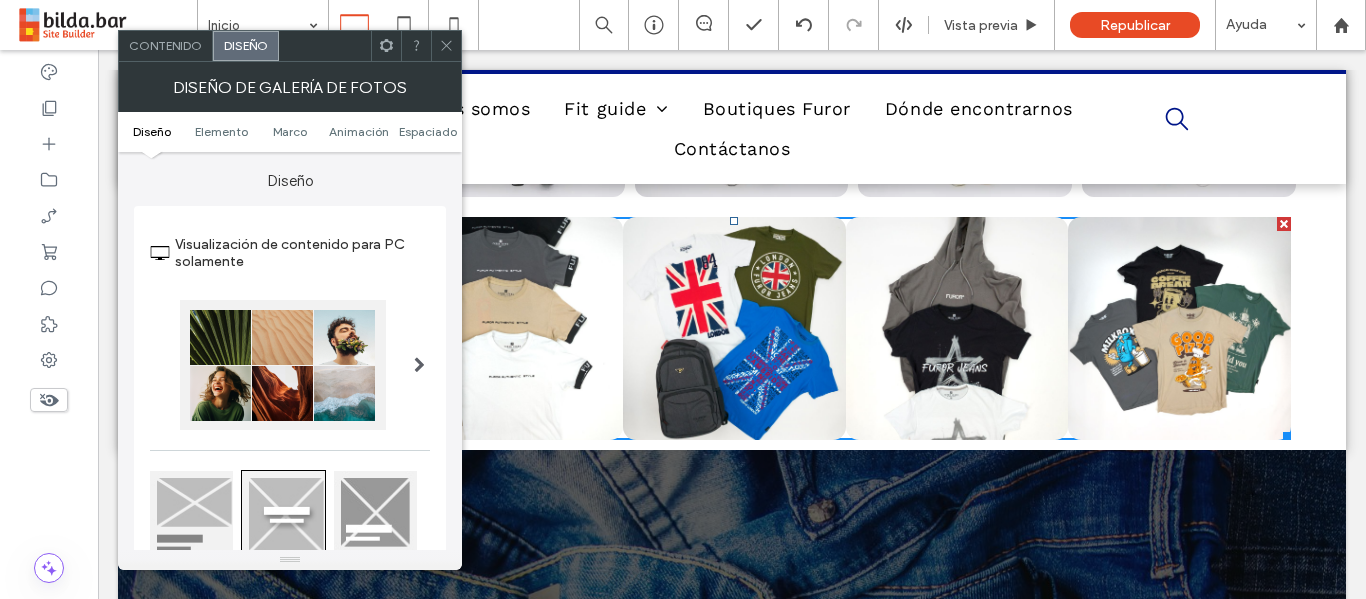 drag, startPoint x: 445, startPoint y: 53, endPoint x: 373, endPoint y: 263, distance: 222 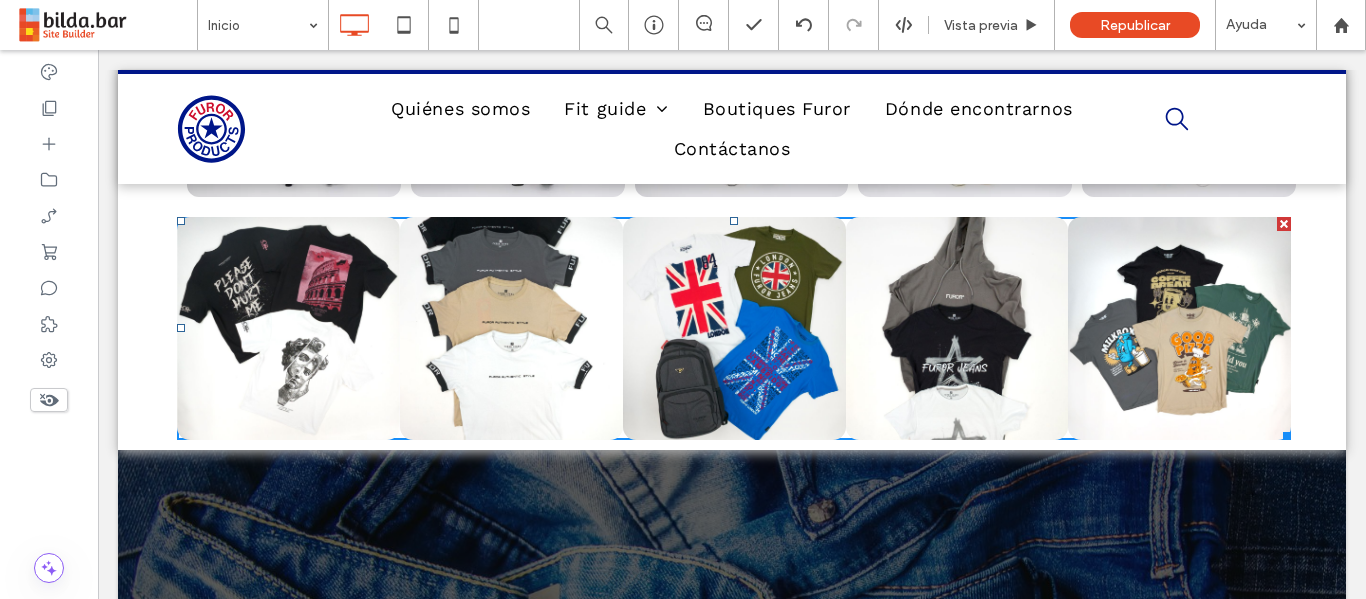 click at bounding box center [511, 328] 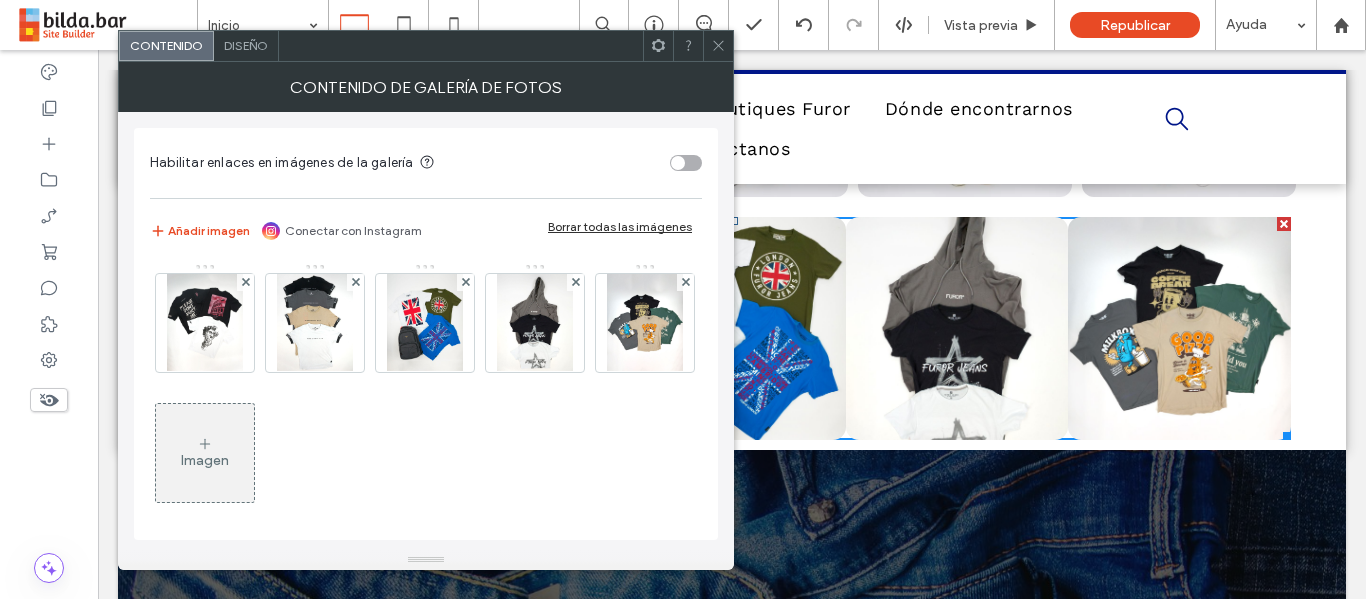 click on "Imagen" at bounding box center (425, 393) 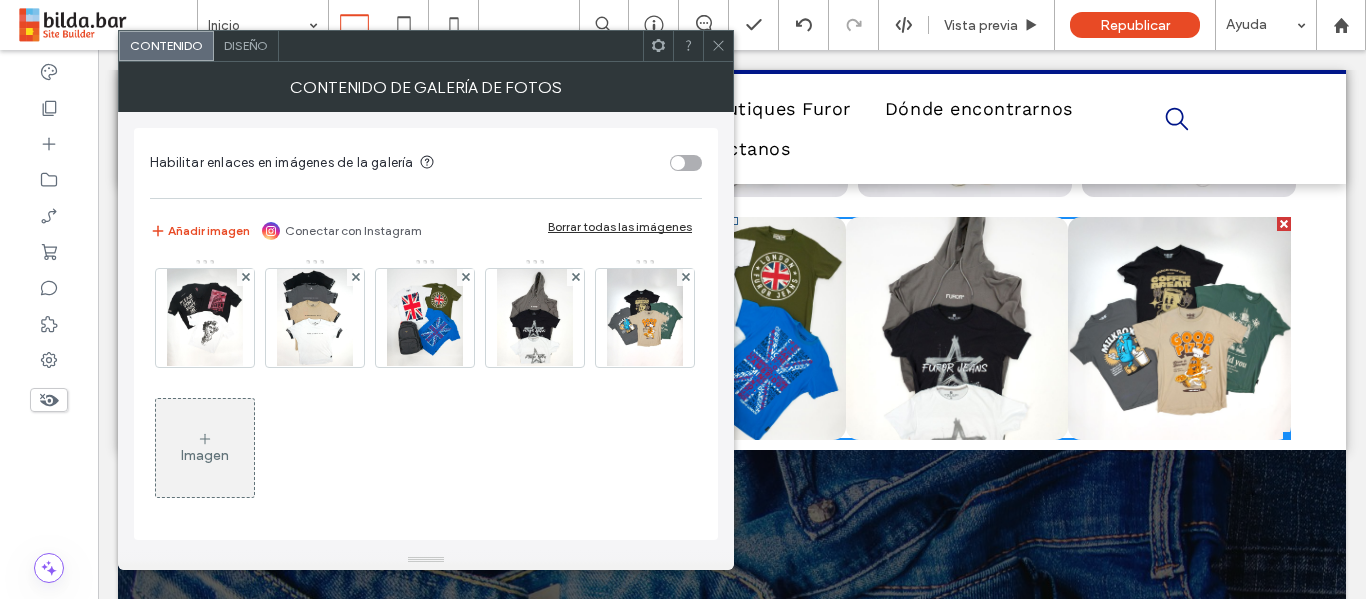scroll, scrollTop: 0, scrollLeft: 0, axis: both 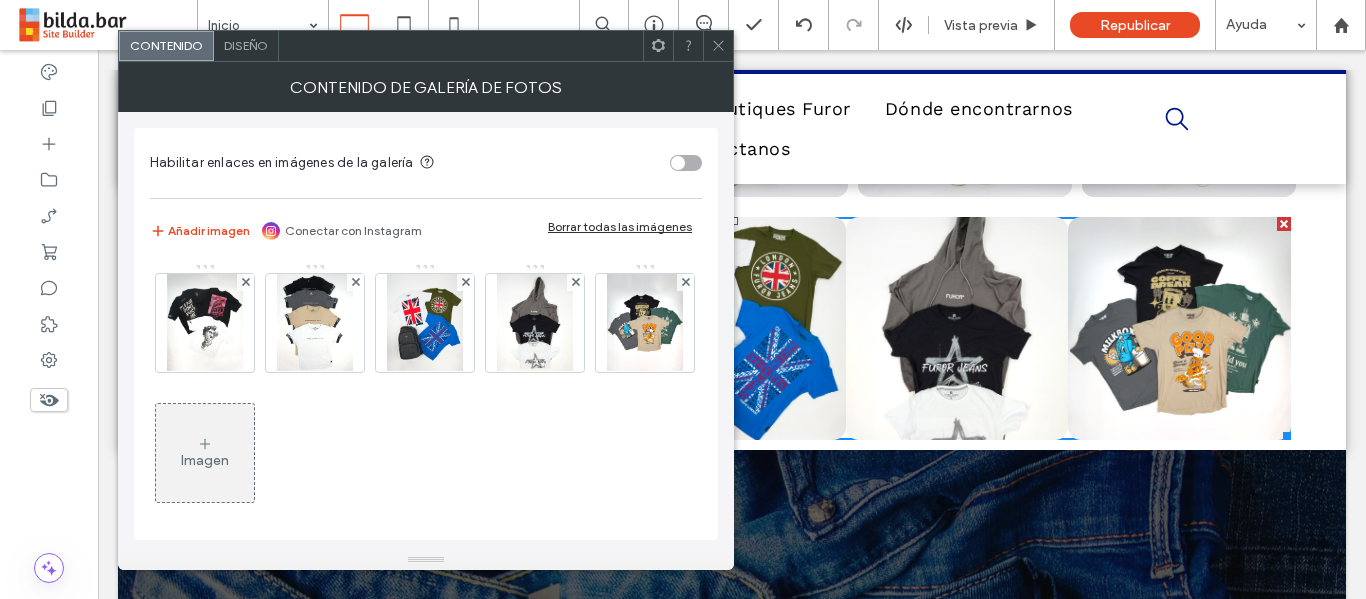 click on "Diseño" at bounding box center (246, 45) 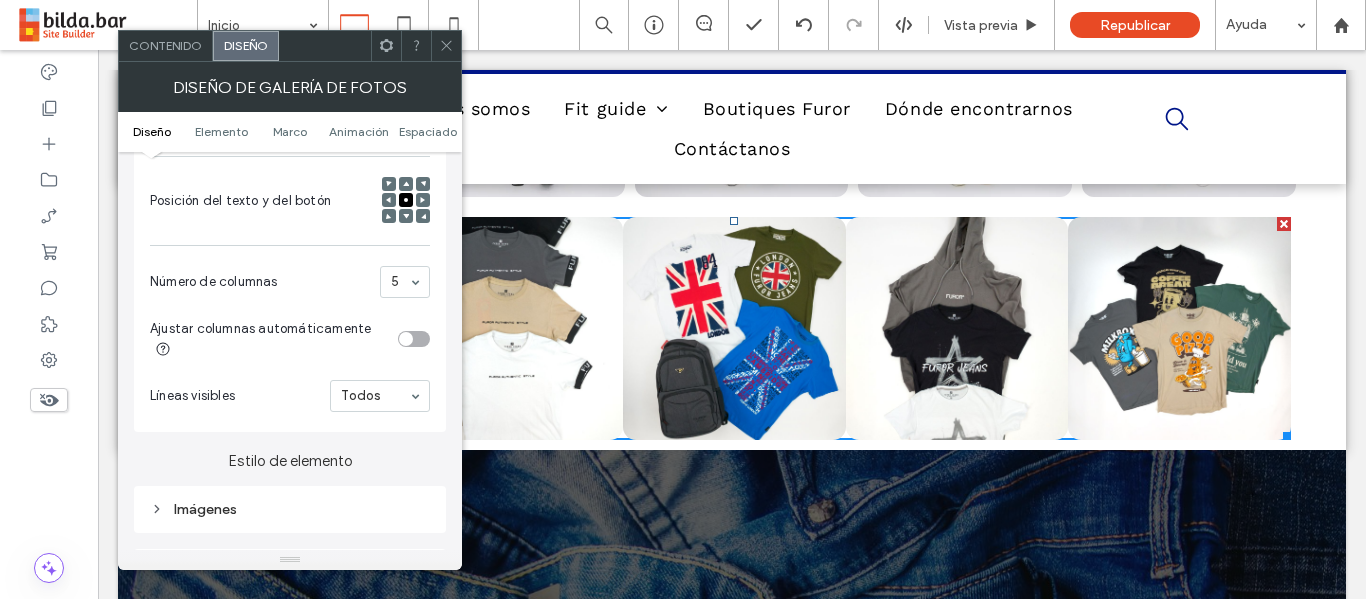 scroll, scrollTop: 493, scrollLeft: 0, axis: vertical 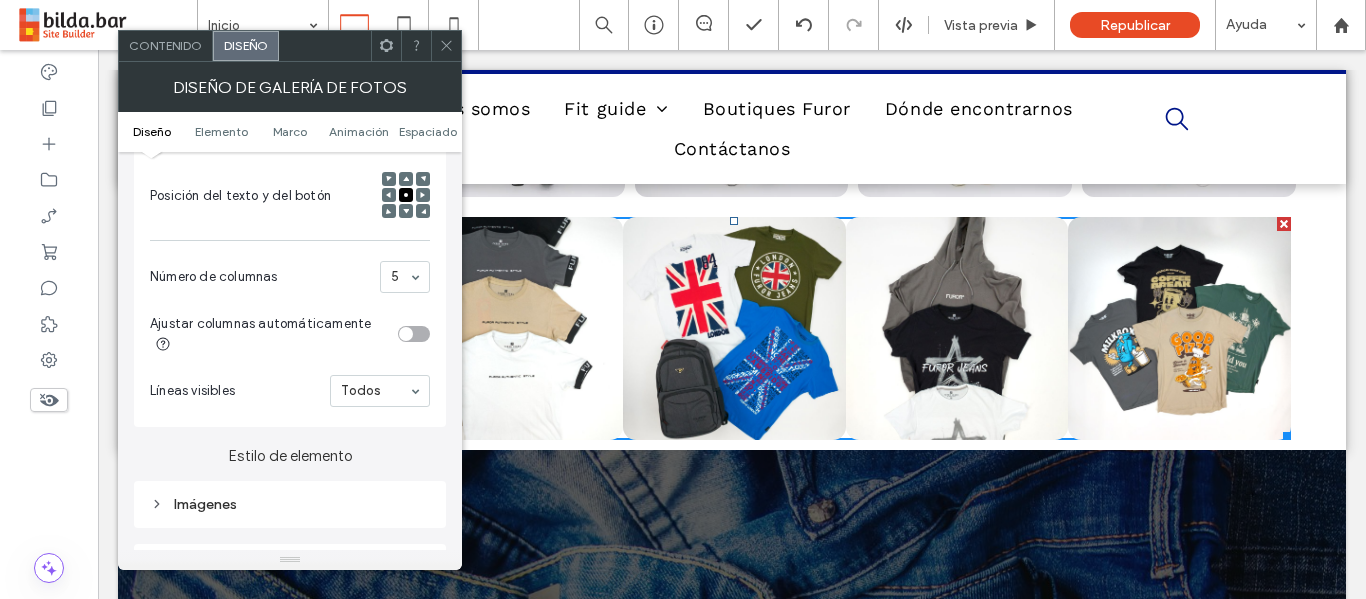 click at bounding box center [414, 334] 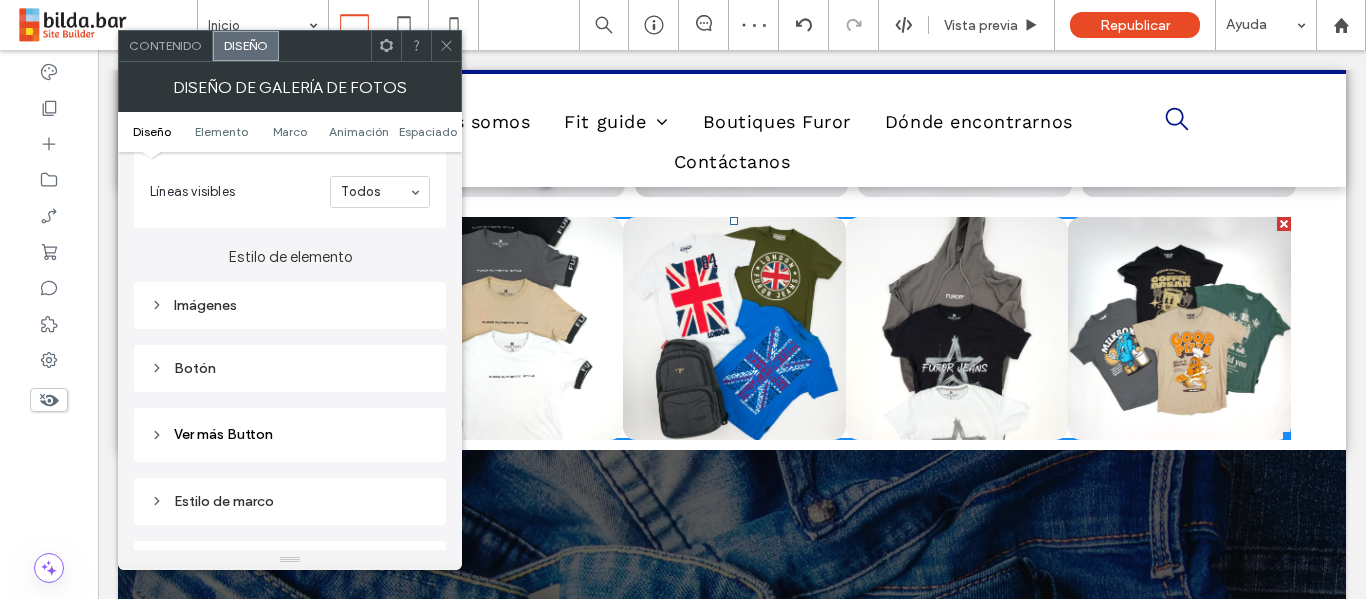 scroll, scrollTop: 709, scrollLeft: 0, axis: vertical 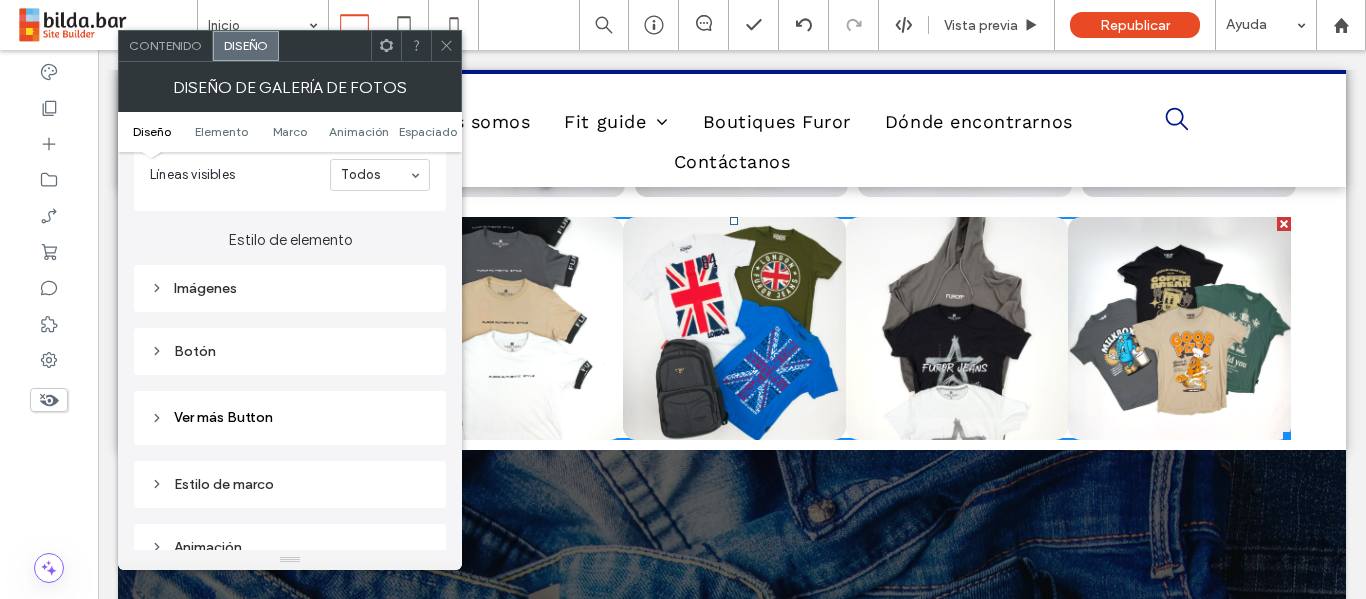 click on "Contenido" at bounding box center (166, 46) 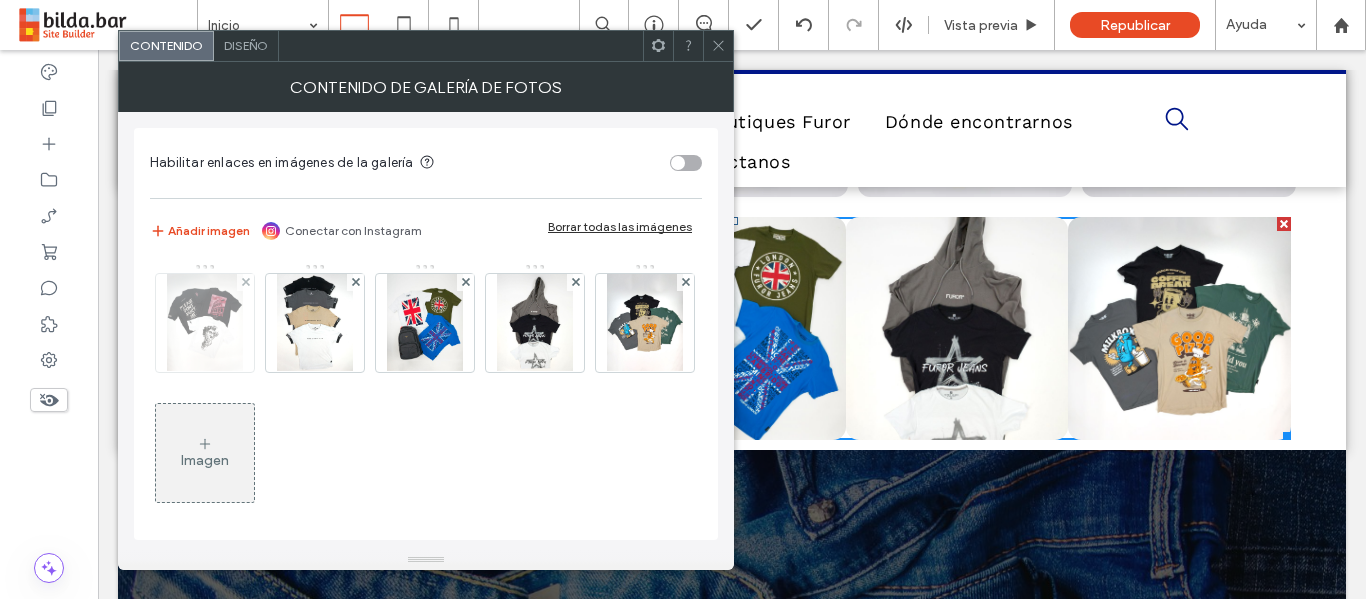 click at bounding box center [205, 323] 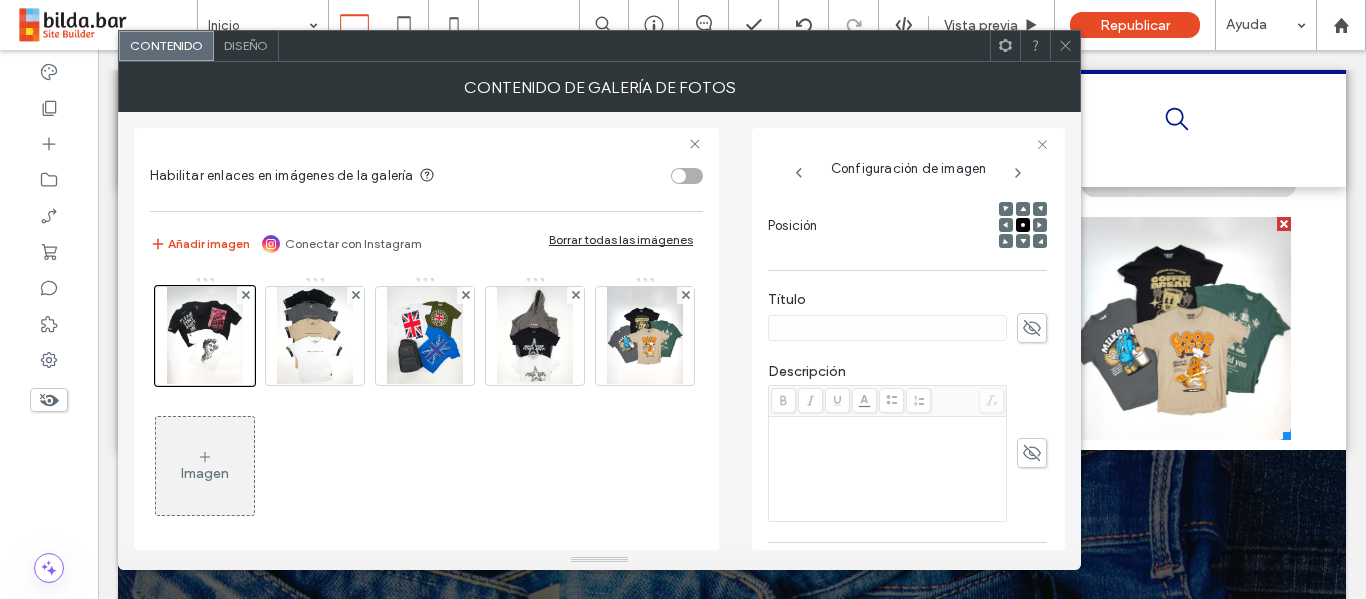 scroll, scrollTop: 0, scrollLeft: 0, axis: both 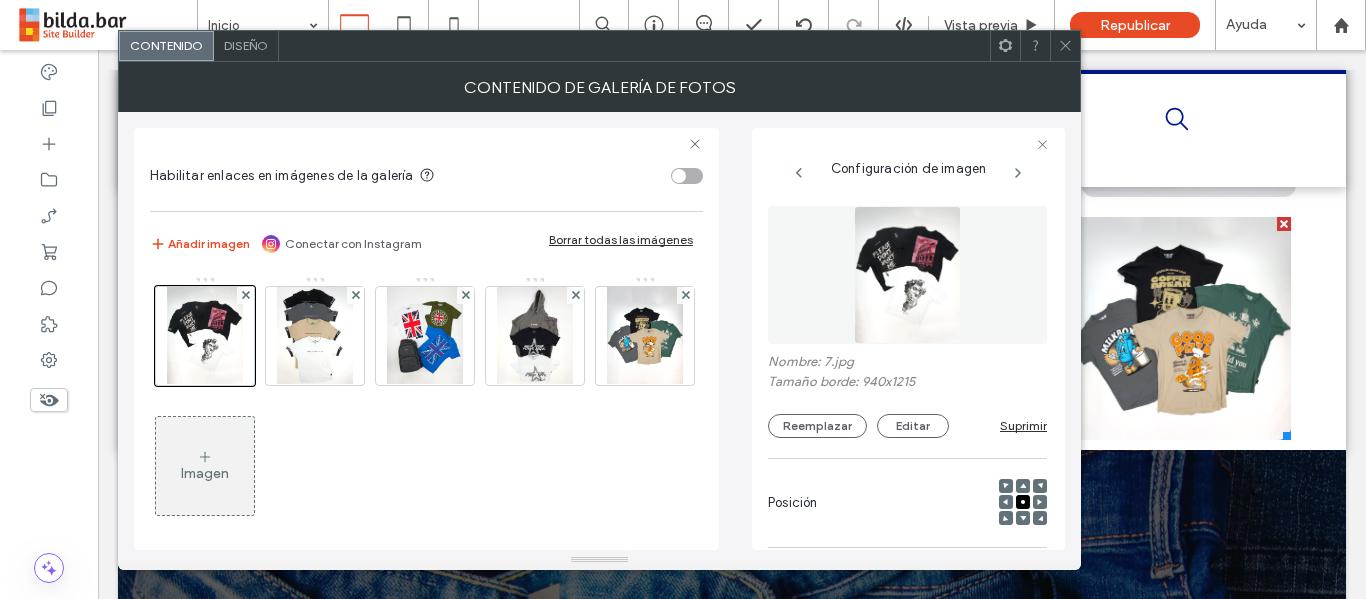 click on "Diseño" at bounding box center [246, 45] 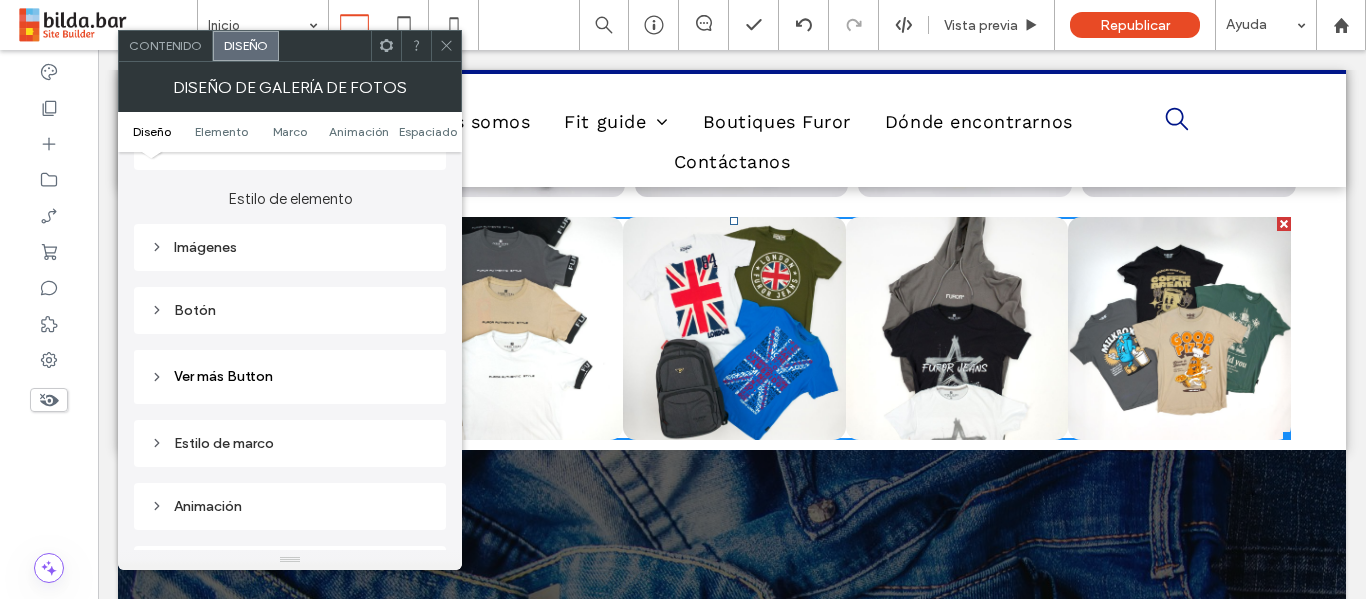 scroll, scrollTop: 751, scrollLeft: 0, axis: vertical 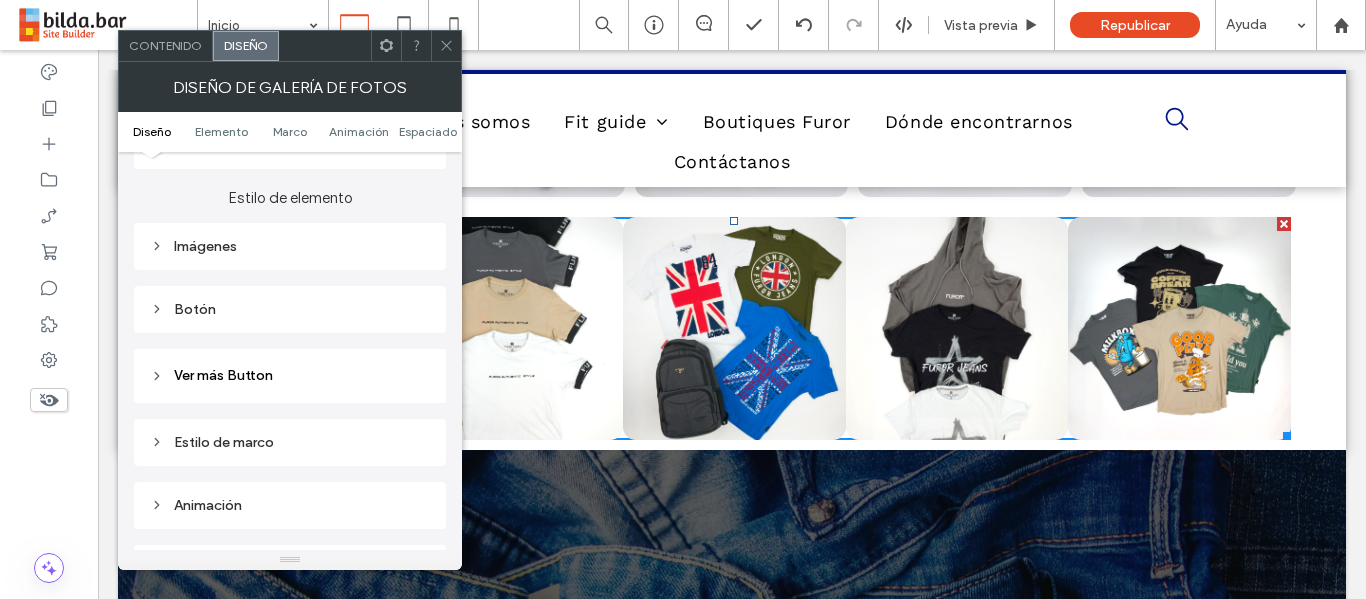 click on "Botón" at bounding box center [290, 309] 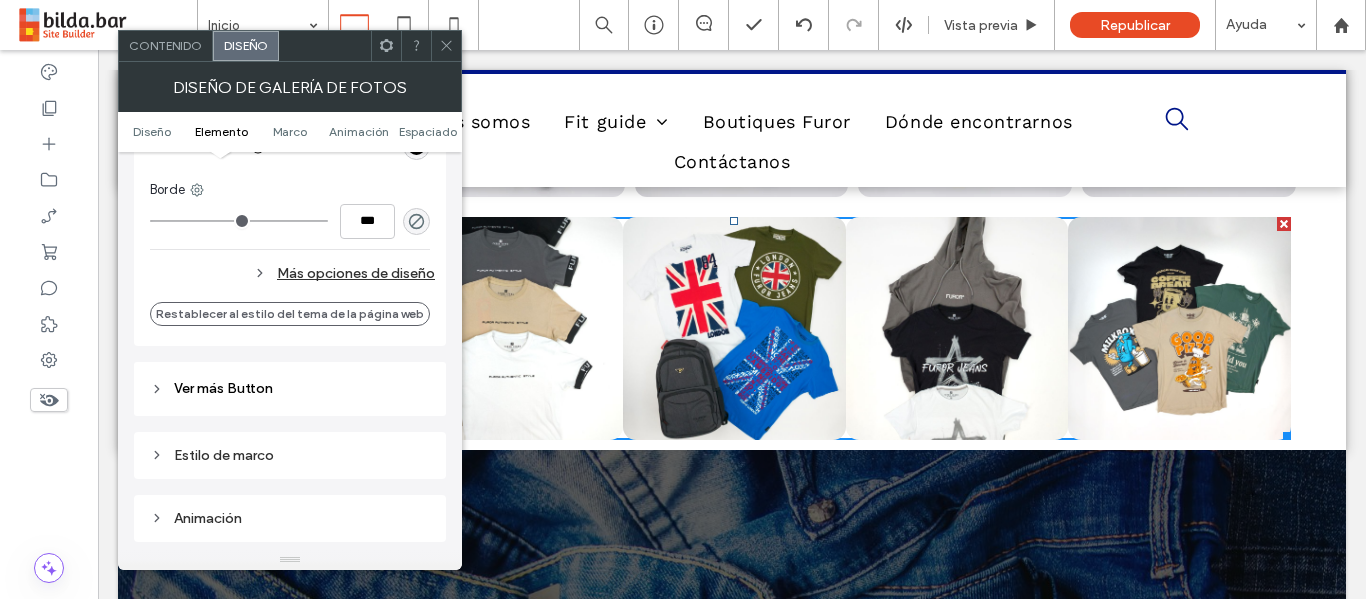 scroll, scrollTop: 1416, scrollLeft: 0, axis: vertical 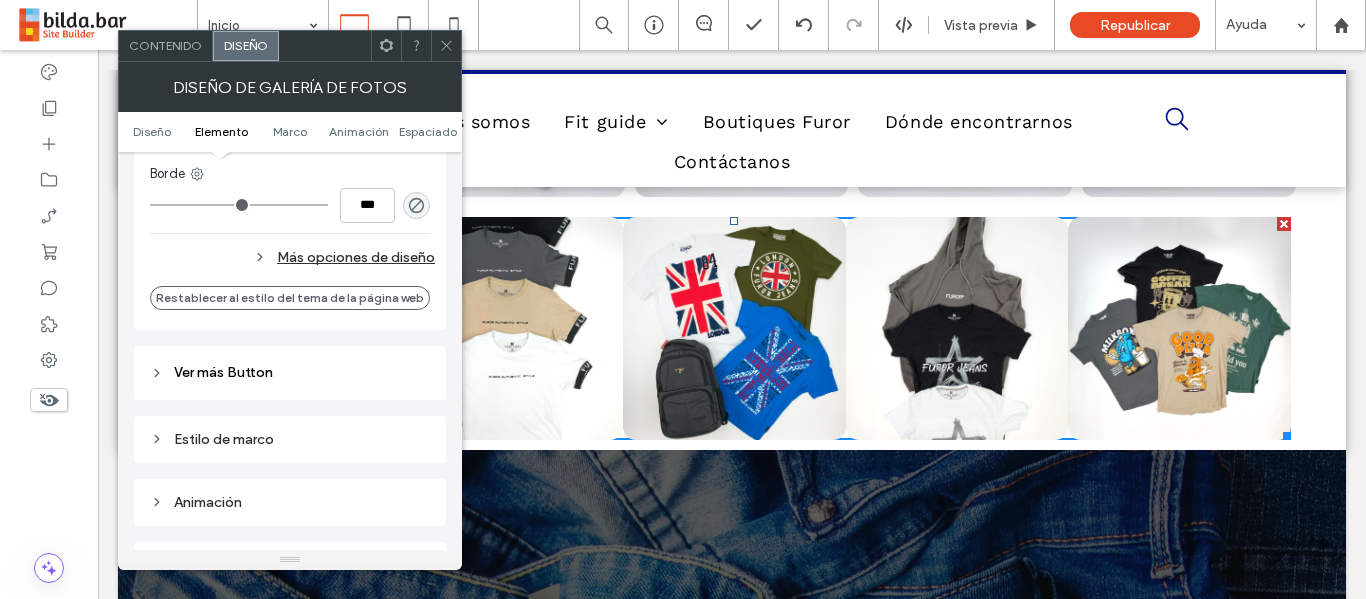 click on "Ver más Button" at bounding box center [290, 373] 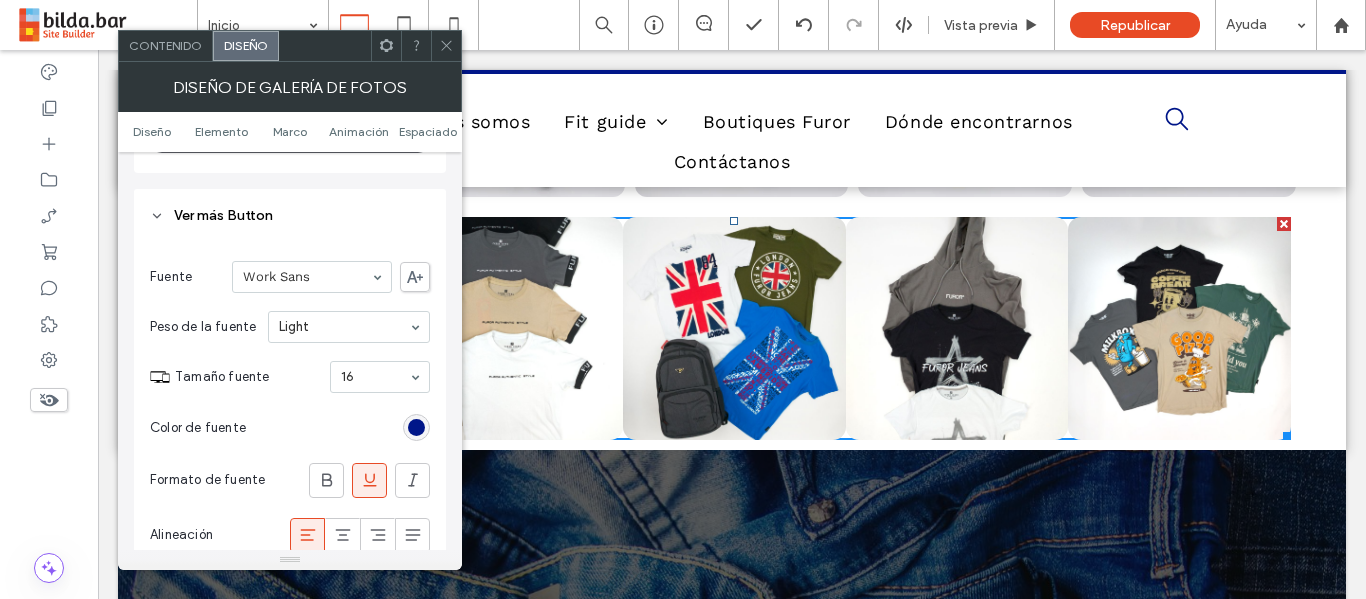 scroll, scrollTop: 1667, scrollLeft: 0, axis: vertical 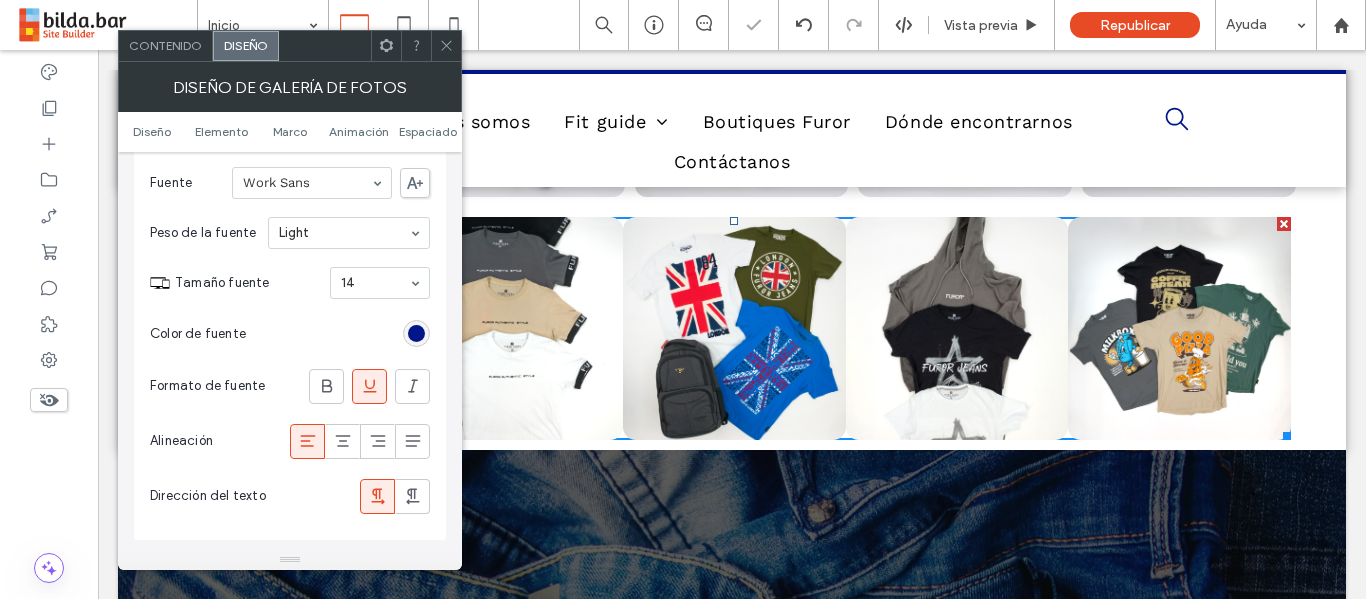 click at bounding box center [446, 46] 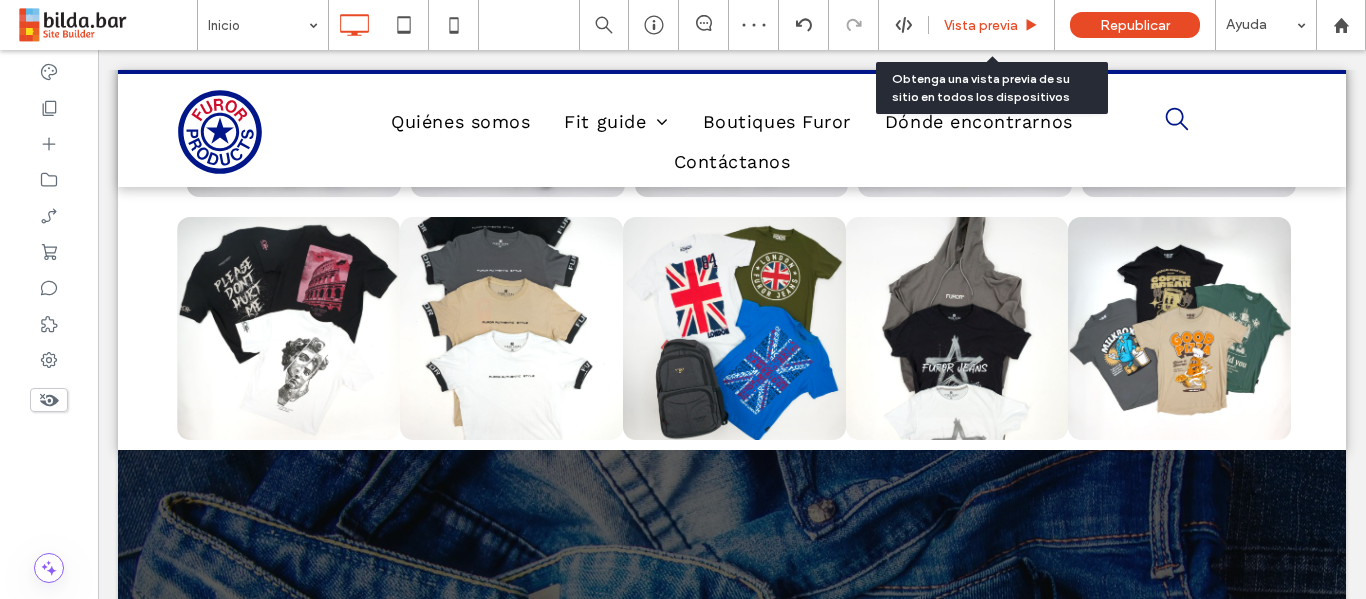 click on "Vista previa" at bounding box center [981, 25] 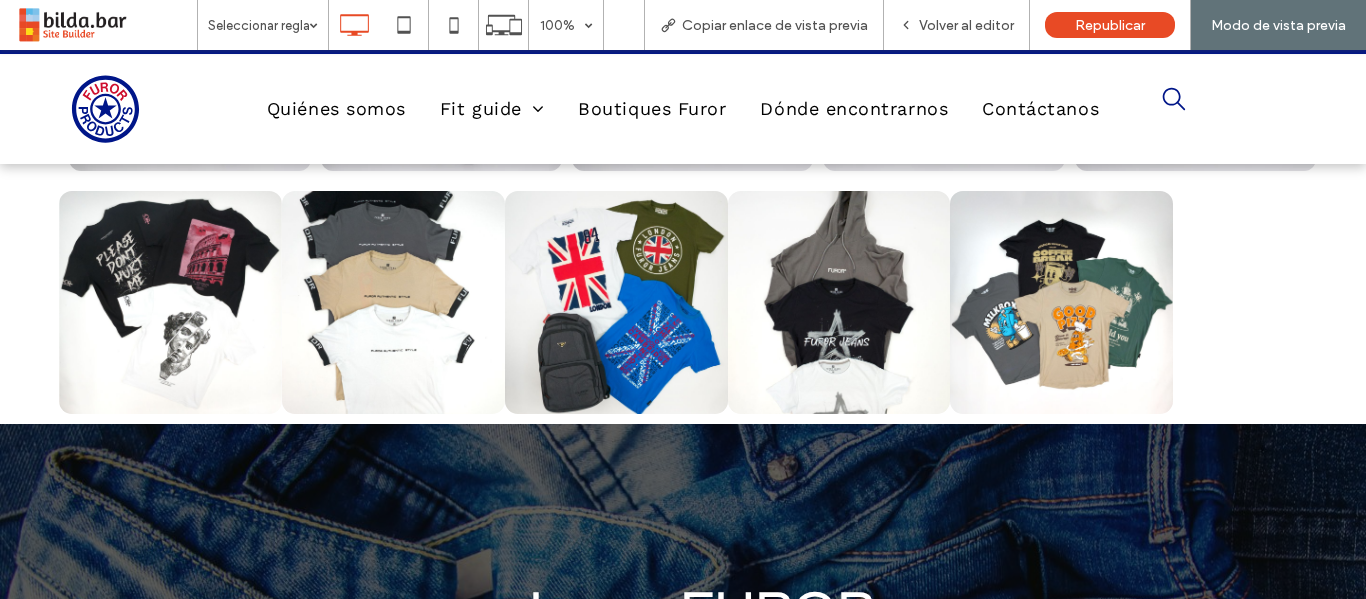 scroll, scrollTop: 1216, scrollLeft: 0, axis: vertical 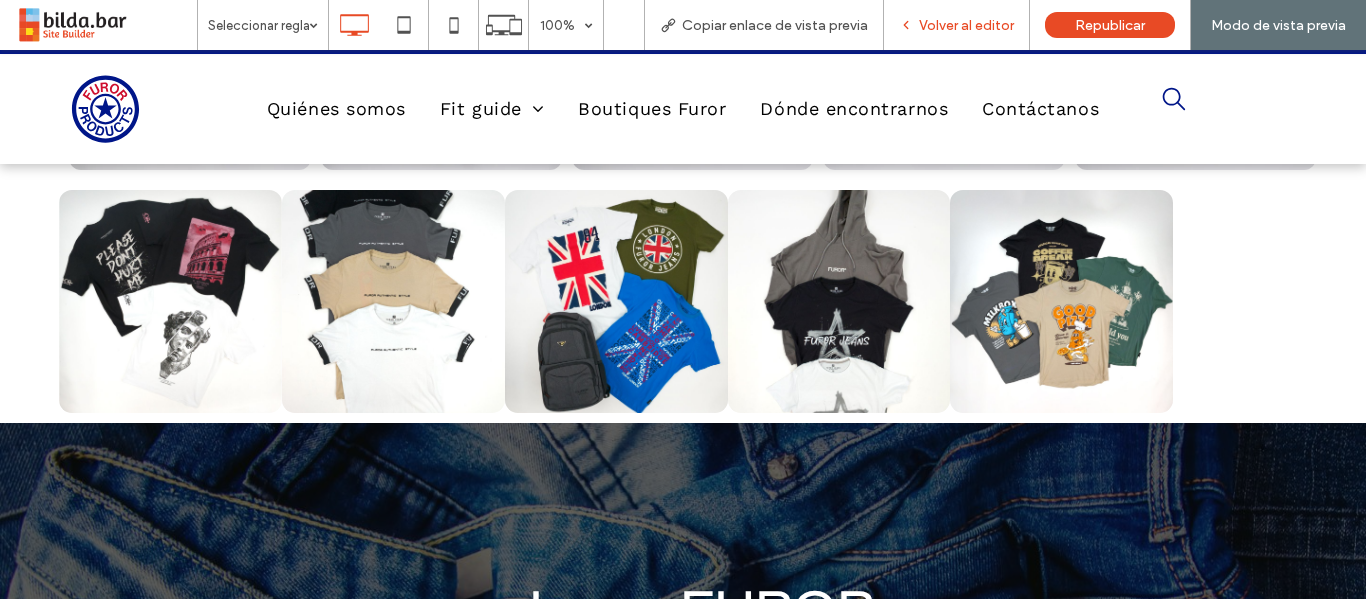 click on "Volver al editor" at bounding box center (957, 25) 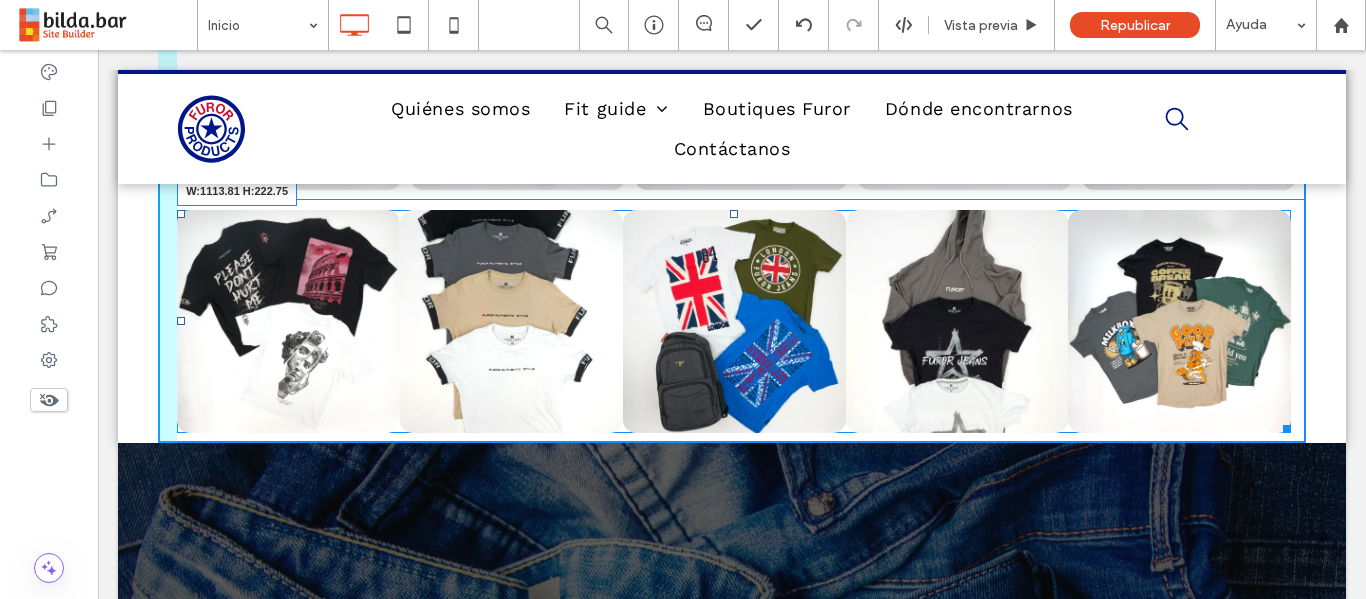 drag, startPoint x: 1284, startPoint y: 426, endPoint x: 1342, endPoint y: 426, distance: 58 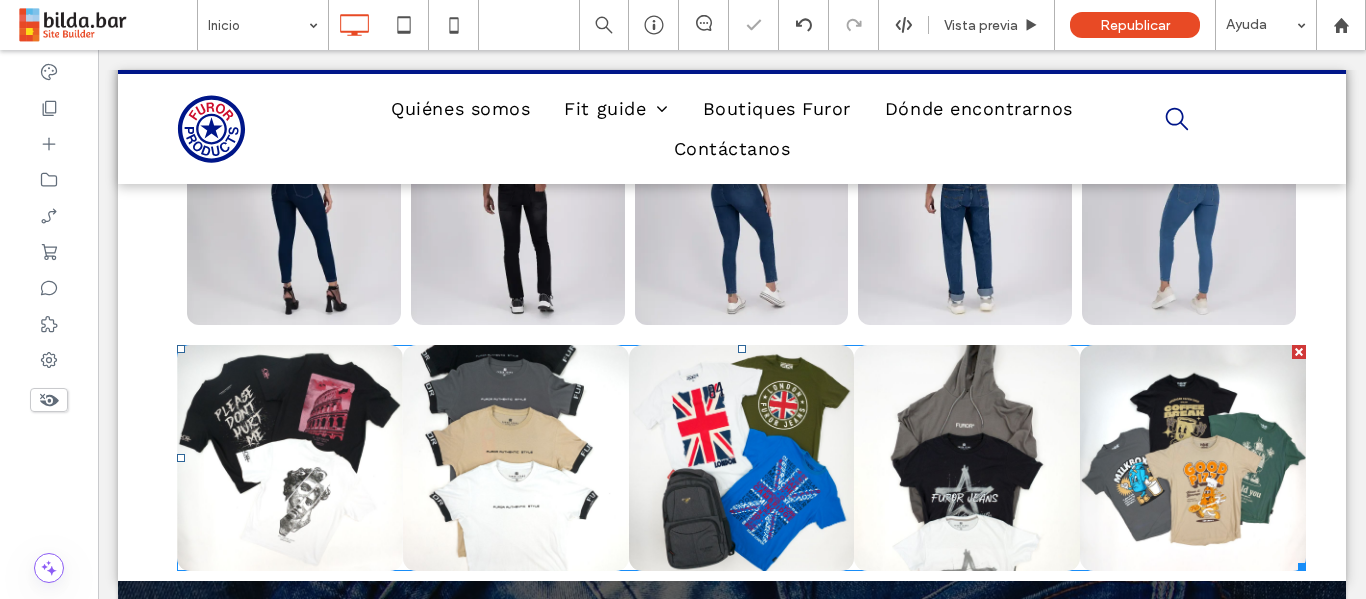 scroll, scrollTop: 1080, scrollLeft: 0, axis: vertical 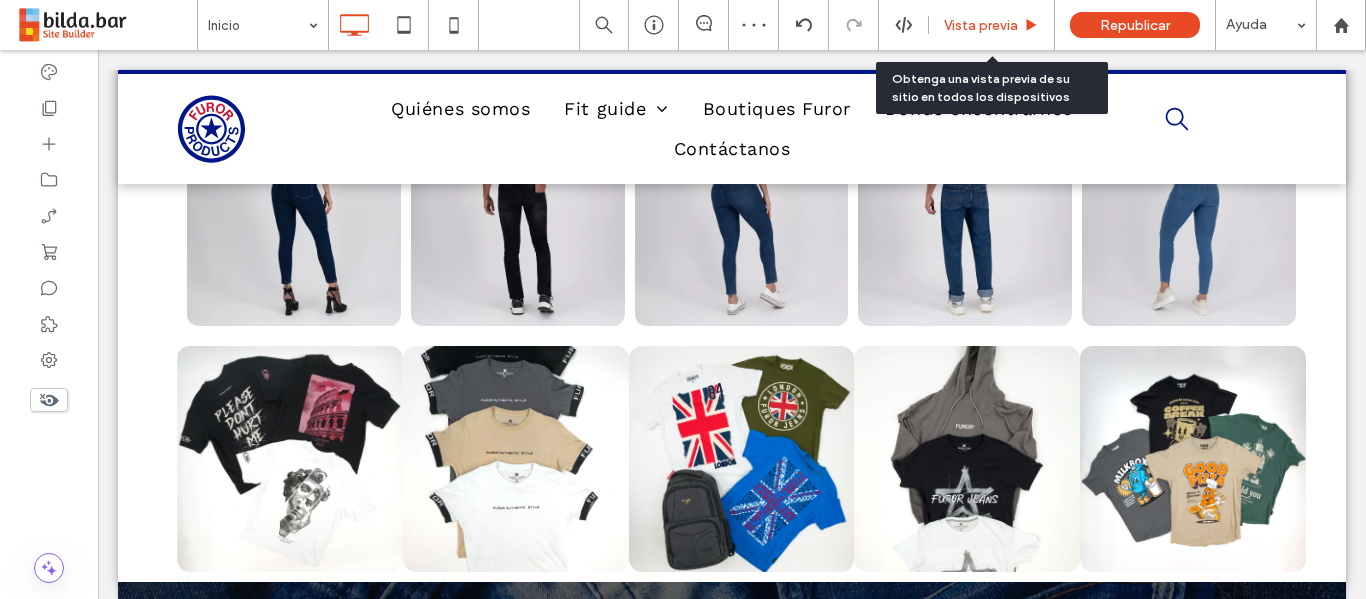 click on "Vista previa" at bounding box center [981, 25] 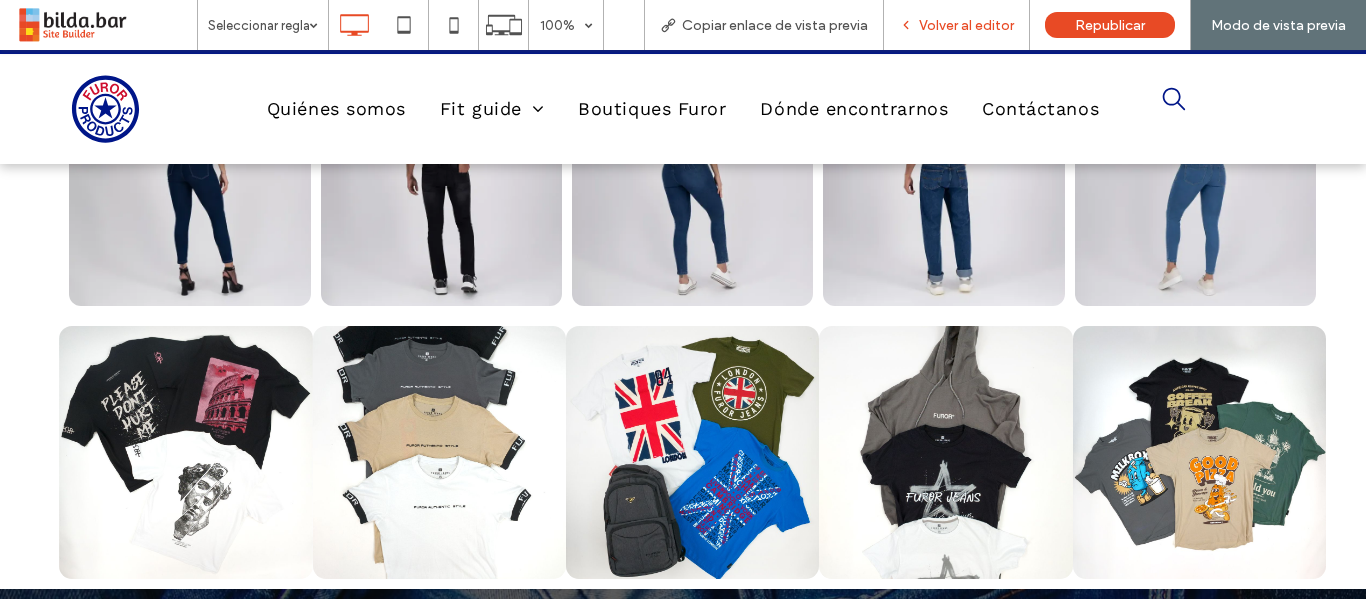 drag, startPoint x: 990, startPoint y: 19, endPoint x: 241, endPoint y: 352, distance: 819.68896 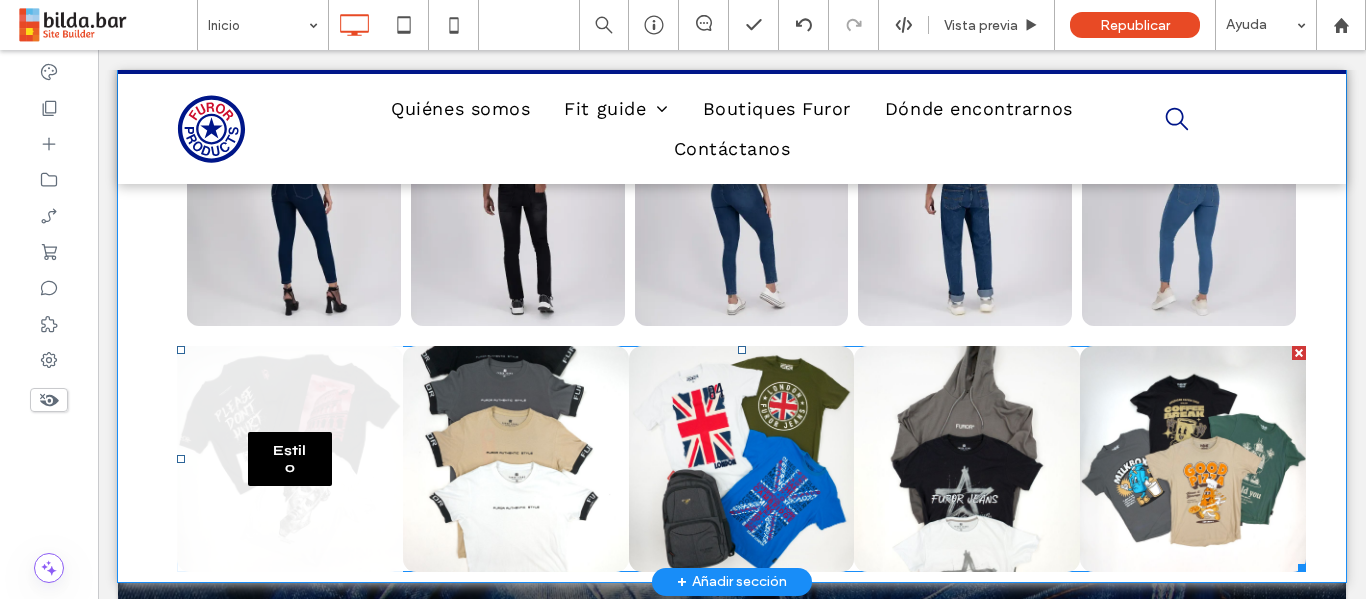click at bounding box center (290, 459) 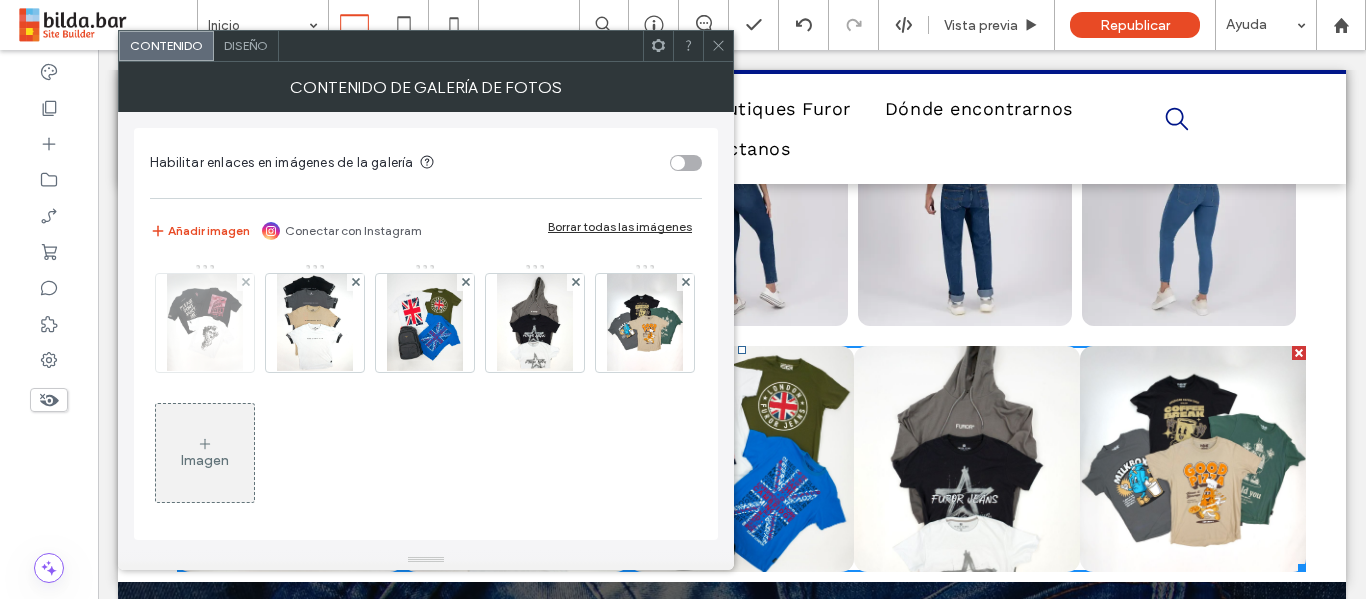 click at bounding box center (205, 323) 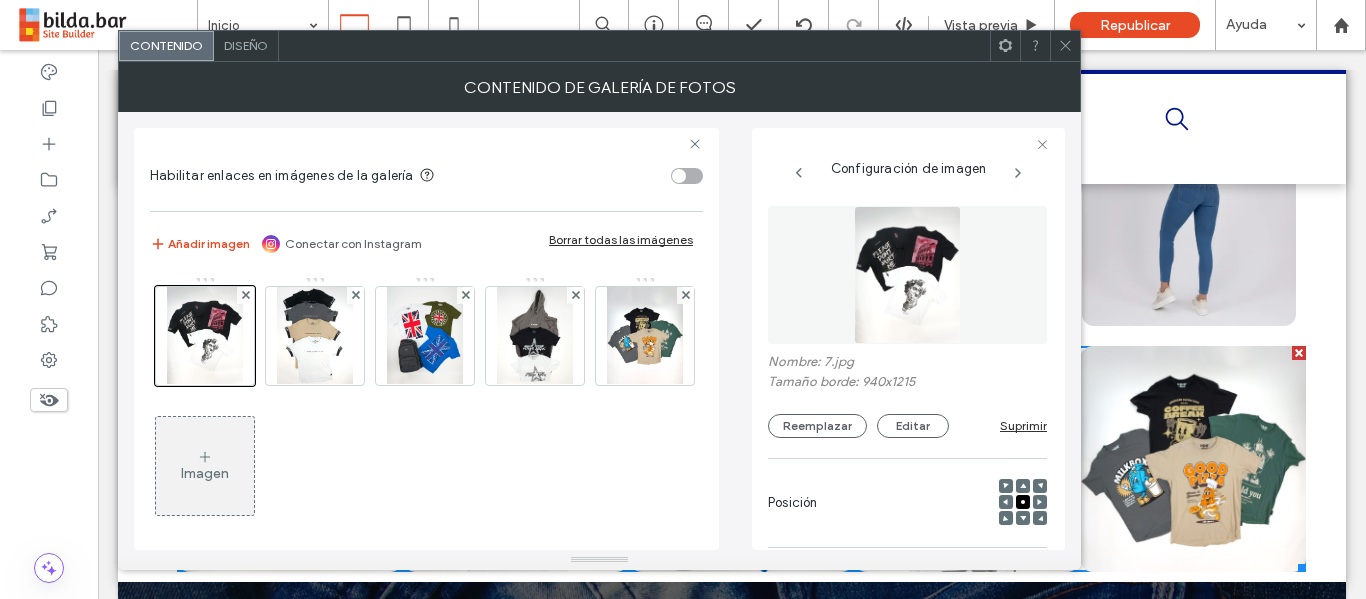 click on "Diseño" at bounding box center (246, 46) 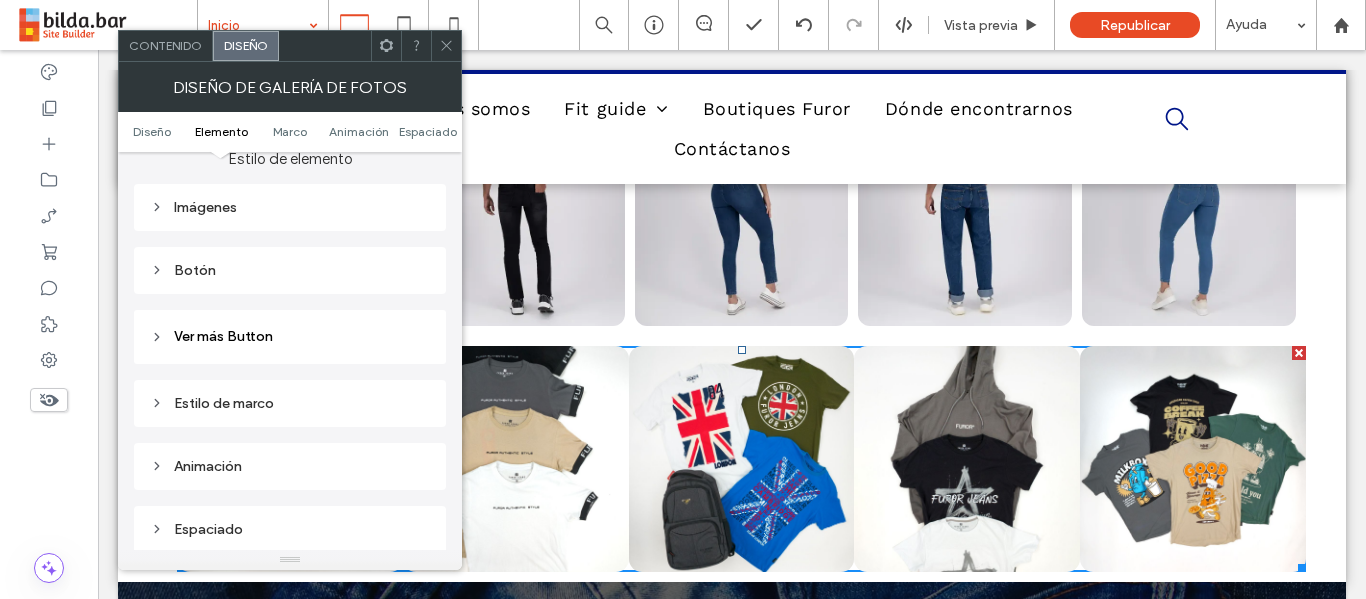 scroll, scrollTop: 778, scrollLeft: 0, axis: vertical 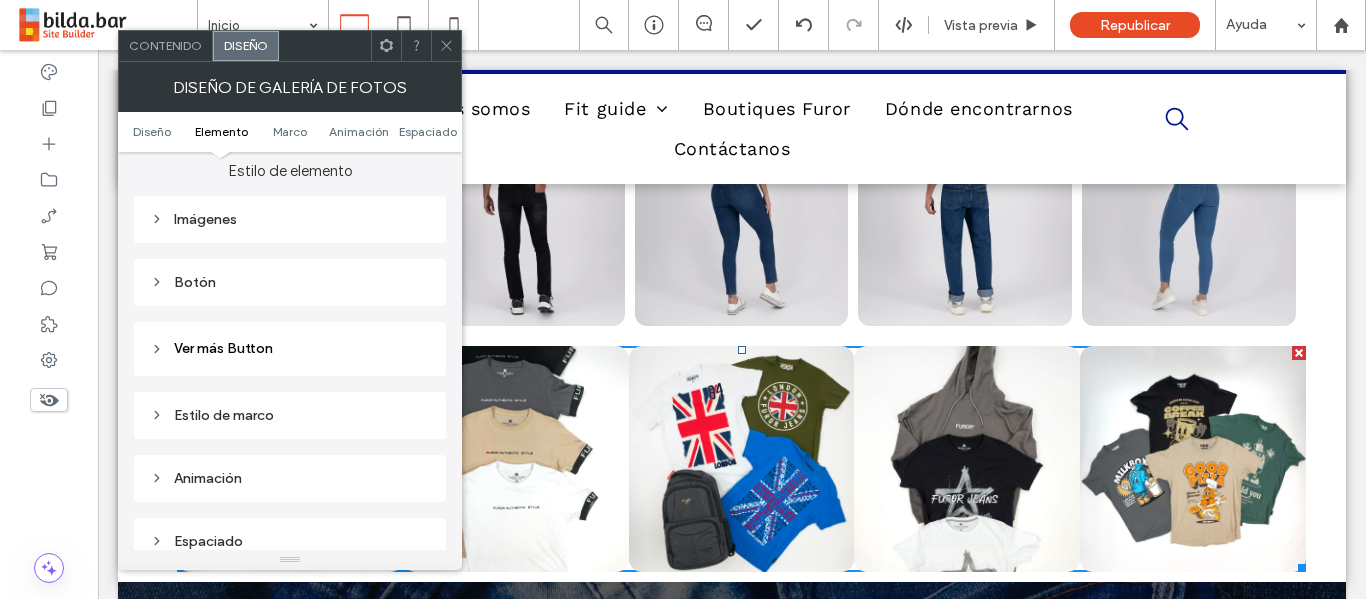 click on "Ver más Button" at bounding box center (290, 349) 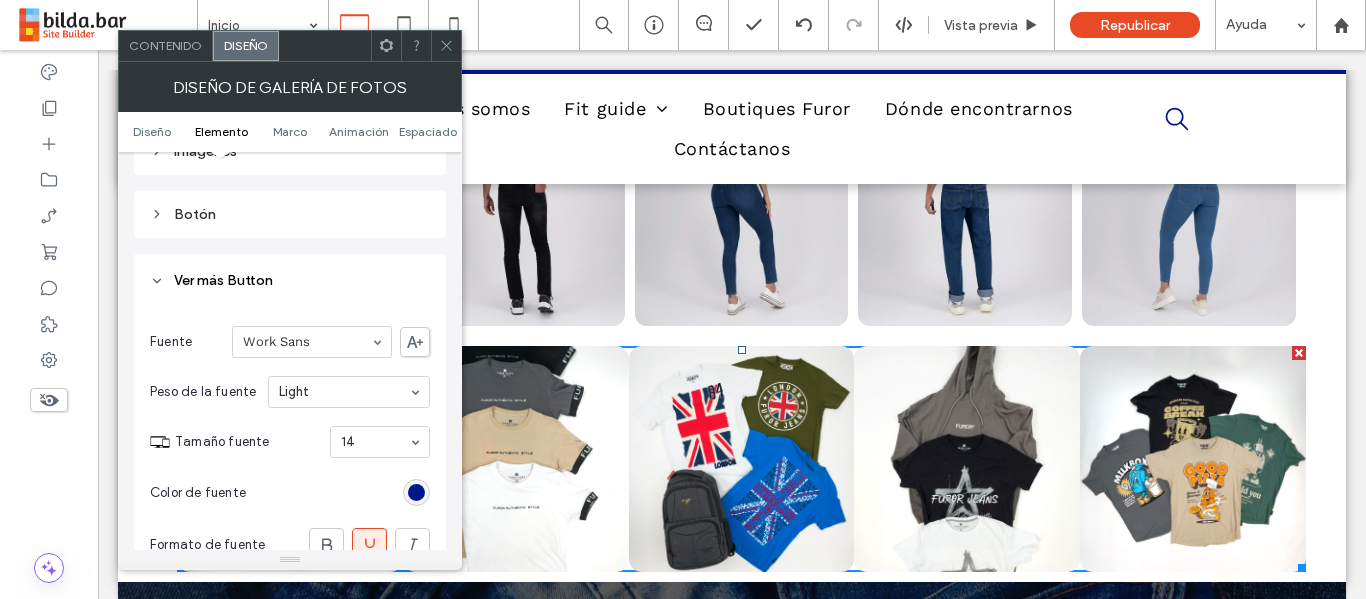 scroll, scrollTop: 939, scrollLeft: 0, axis: vertical 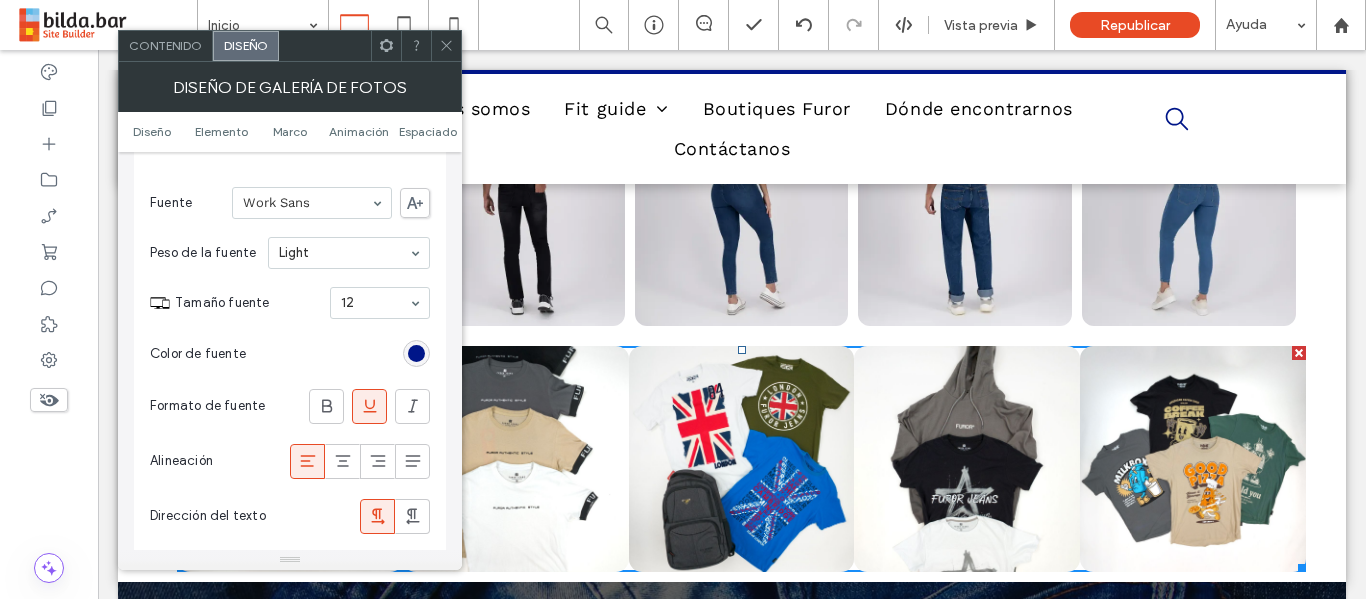 click 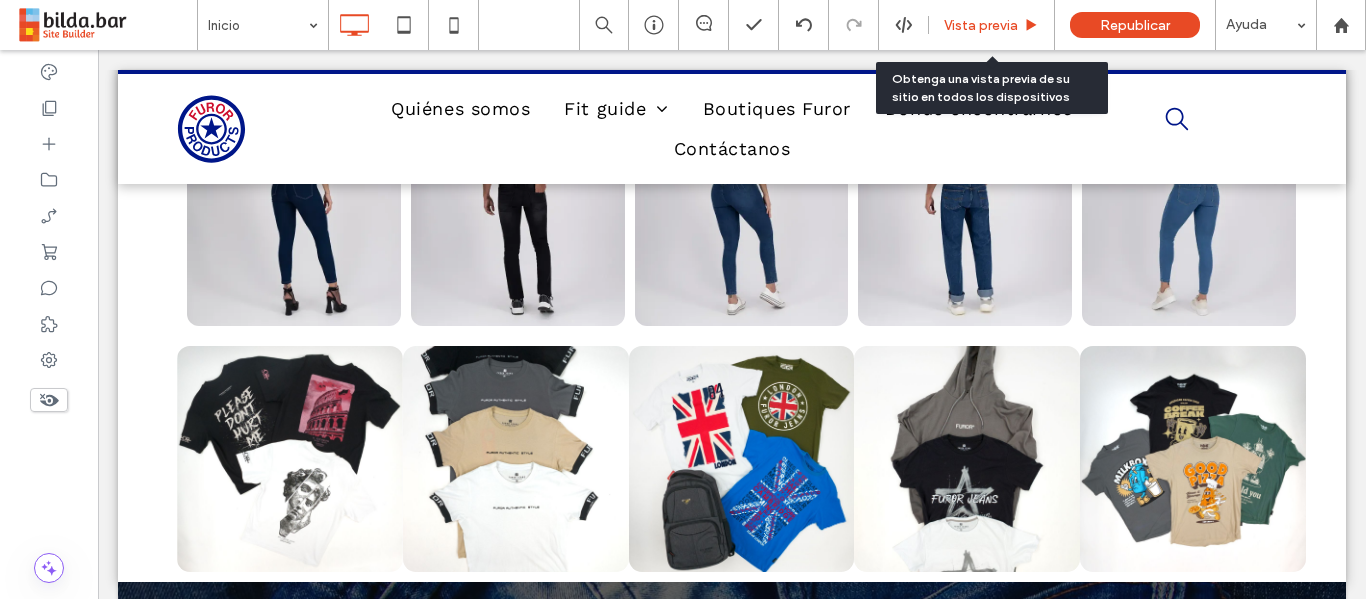drag, startPoint x: 961, startPoint y: 19, endPoint x: 764, endPoint y: 140, distance: 231.19257 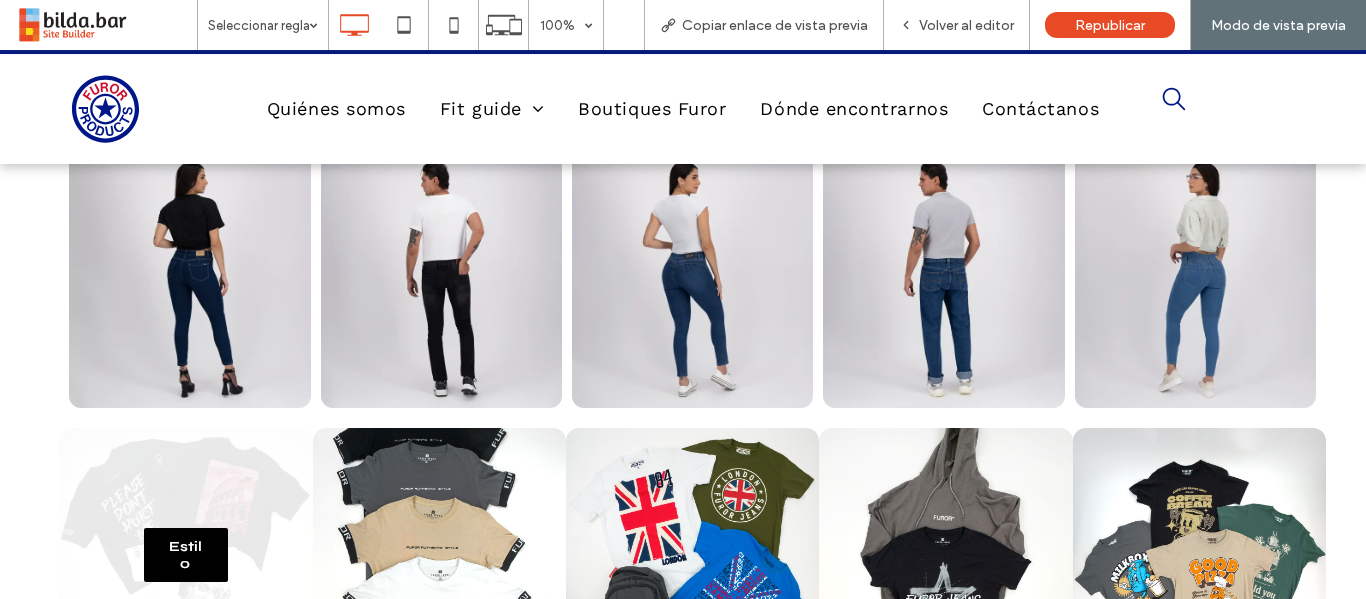 scroll, scrollTop: 1178, scrollLeft: 0, axis: vertical 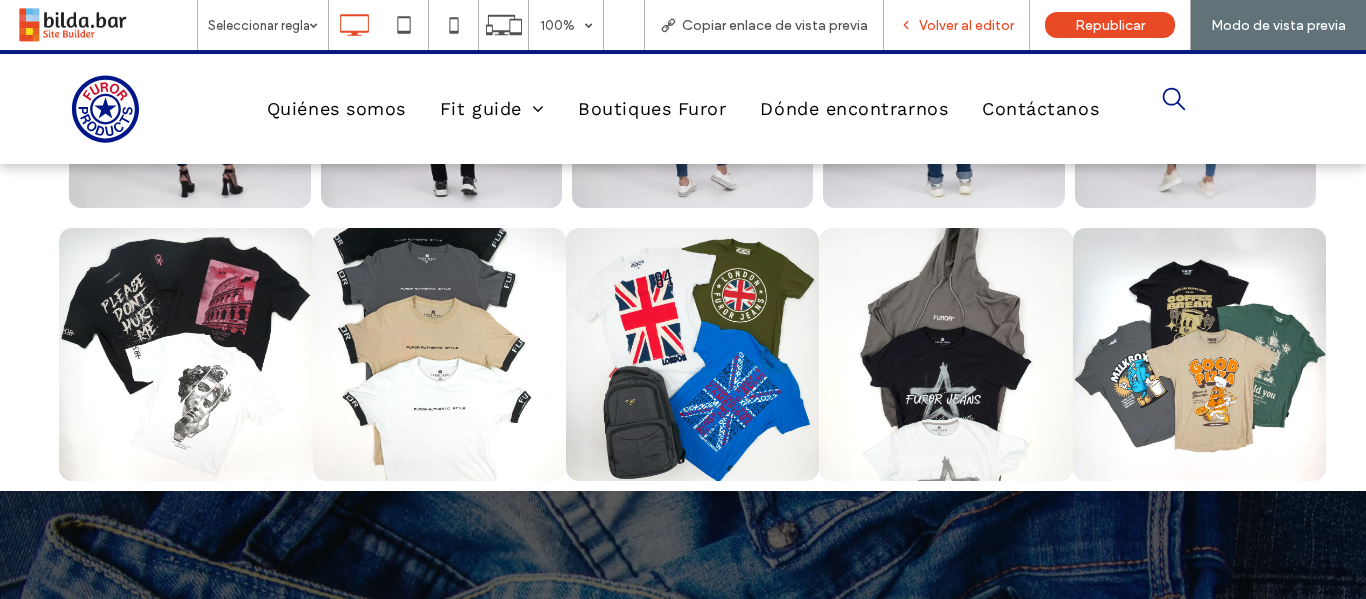 click on "Volver al editor" at bounding box center (966, 25) 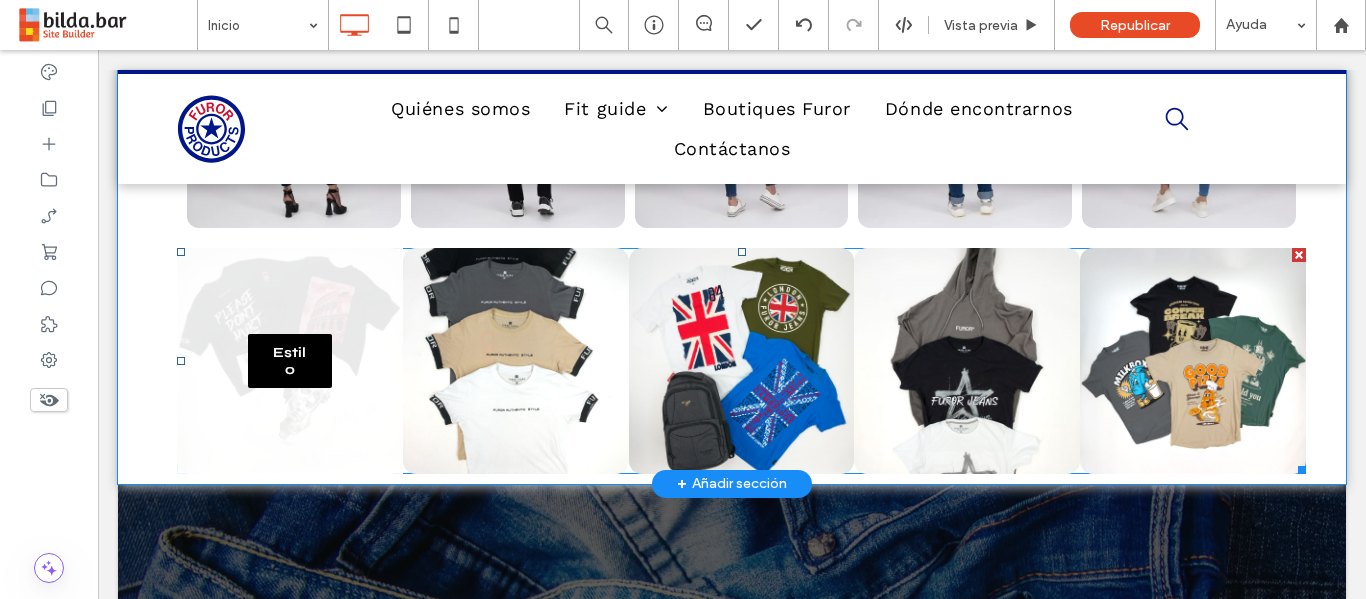 drag, startPoint x: 358, startPoint y: 304, endPoint x: 578, endPoint y: 52, distance: 334.52054 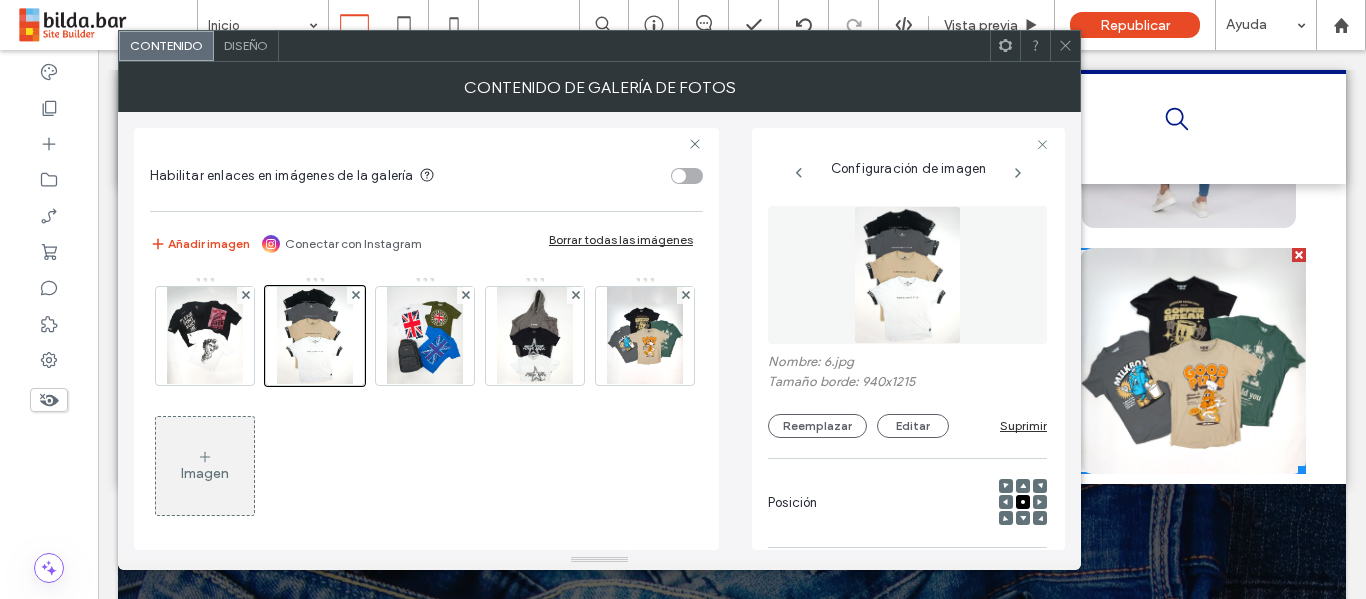 click on "Diseño" at bounding box center [246, 45] 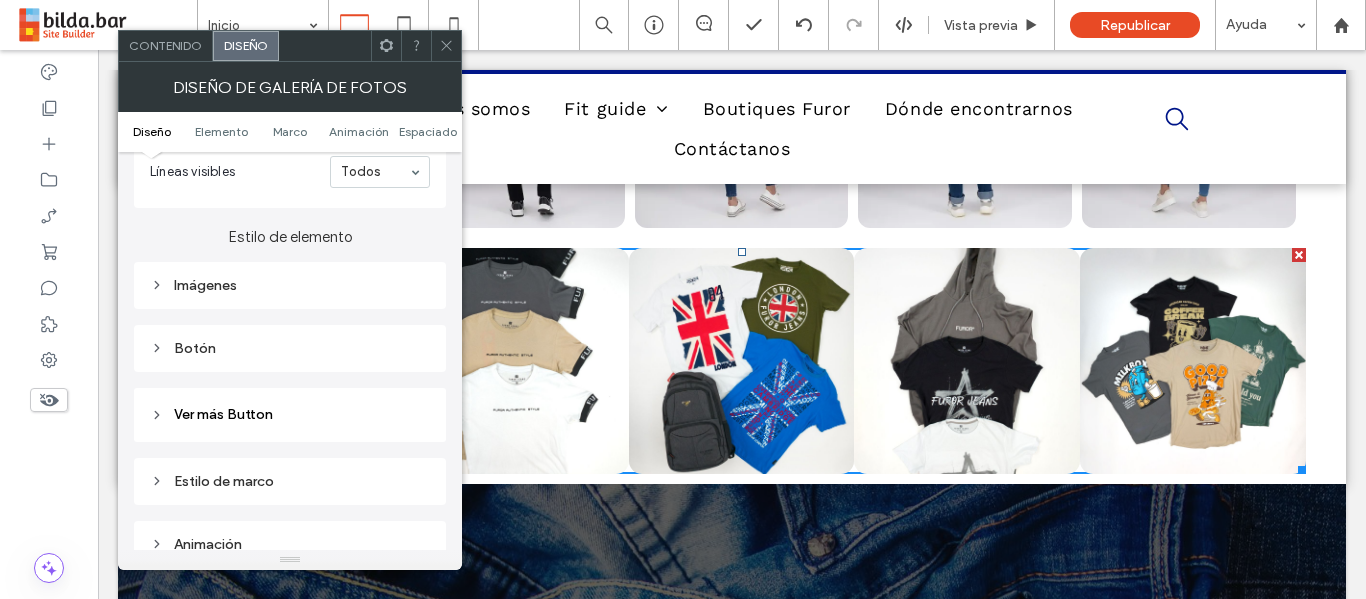scroll, scrollTop: 714, scrollLeft: 0, axis: vertical 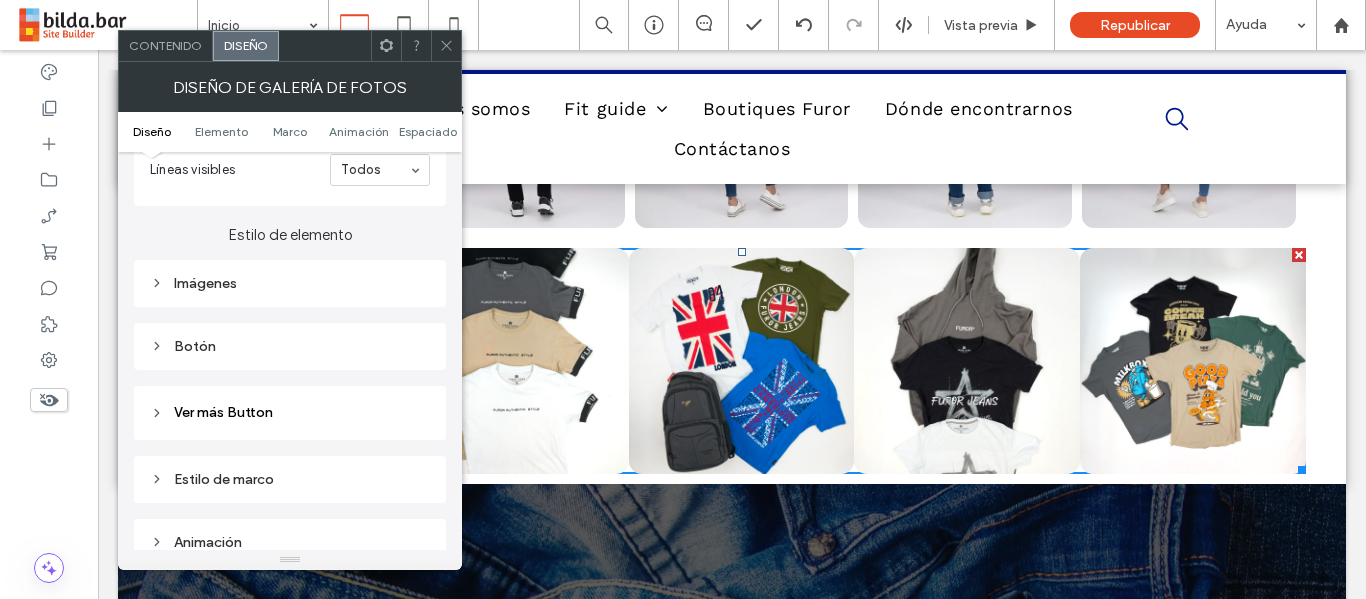 click on "Ver más Button" at bounding box center (223, 412) 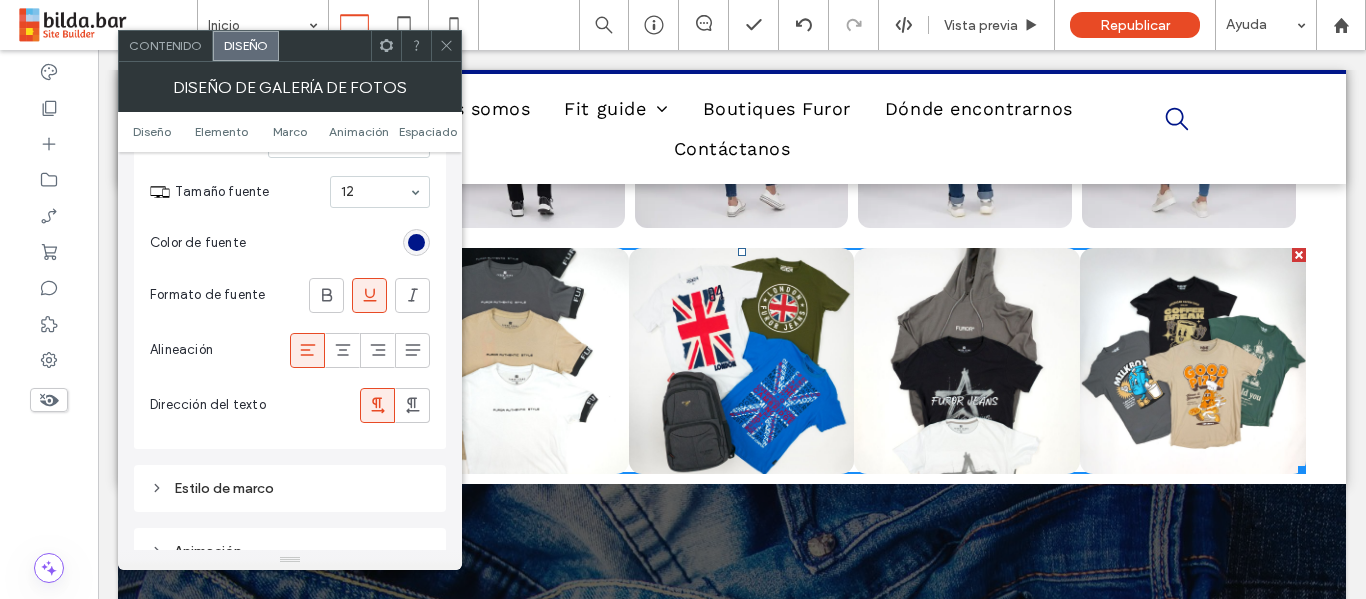 scroll, scrollTop: 1231, scrollLeft: 0, axis: vertical 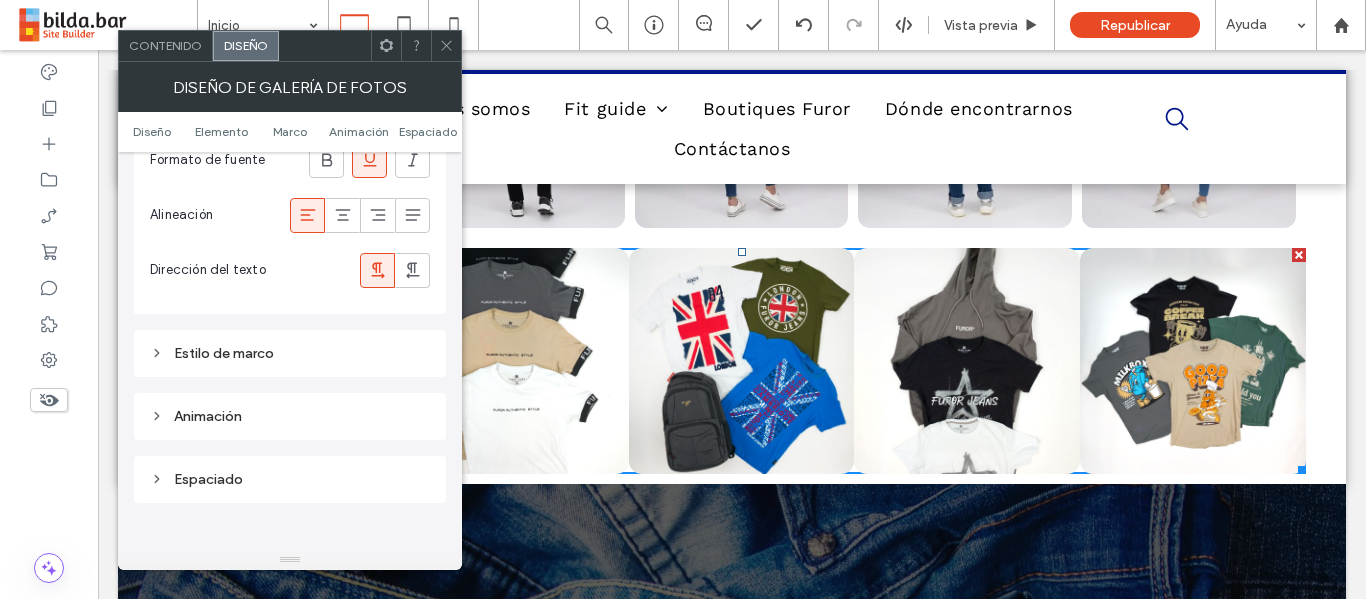 click on "Estilo de marco" at bounding box center (290, 353) 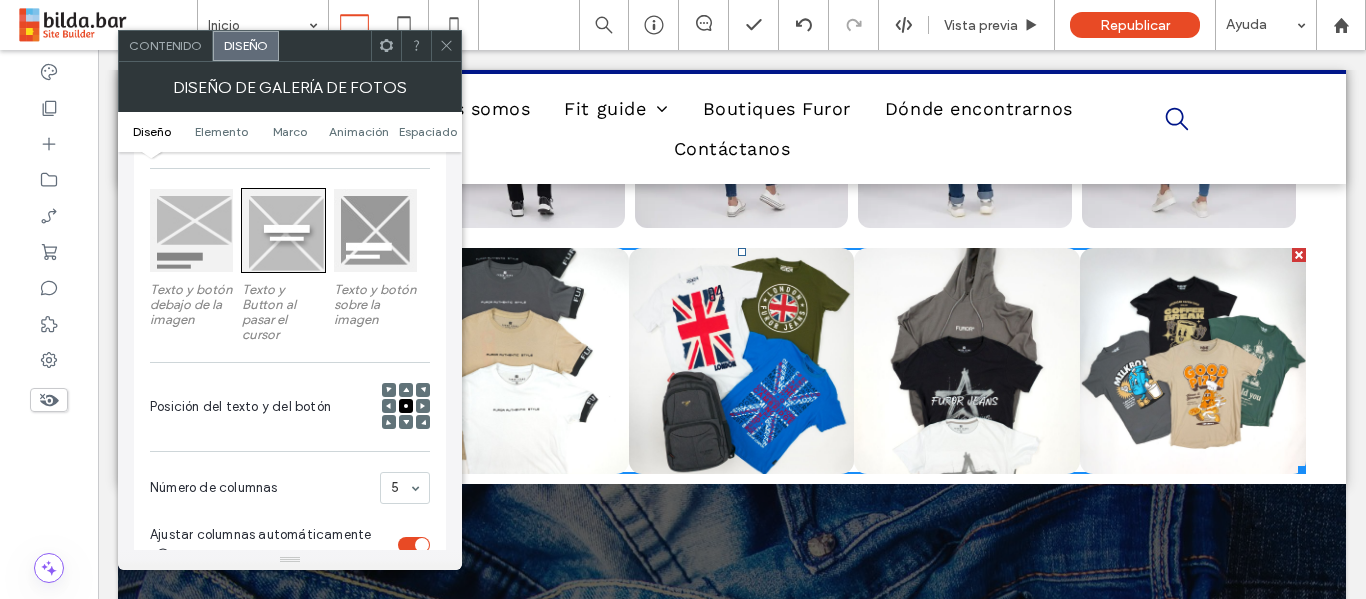 scroll, scrollTop: 281, scrollLeft: 0, axis: vertical 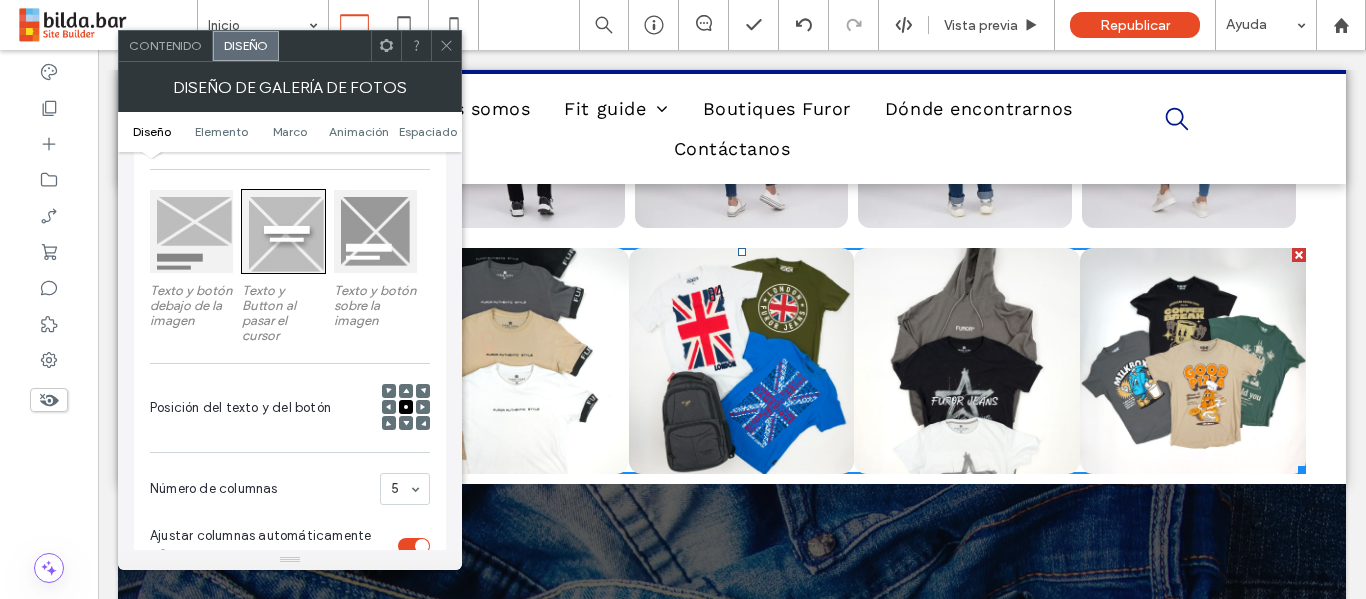 click at bounding box center (191, 231) 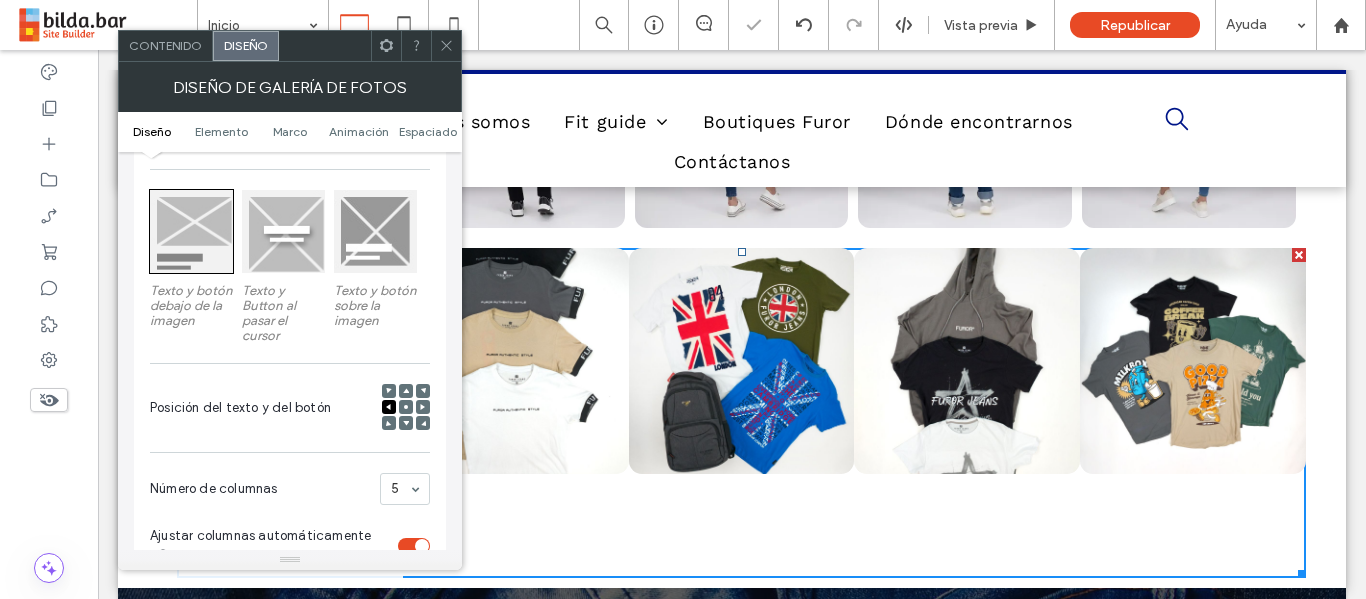 drag, startPoint x: 309, startPoint y: 52, endPoint x: 691, endPoint y: 78, distance: 382.8838 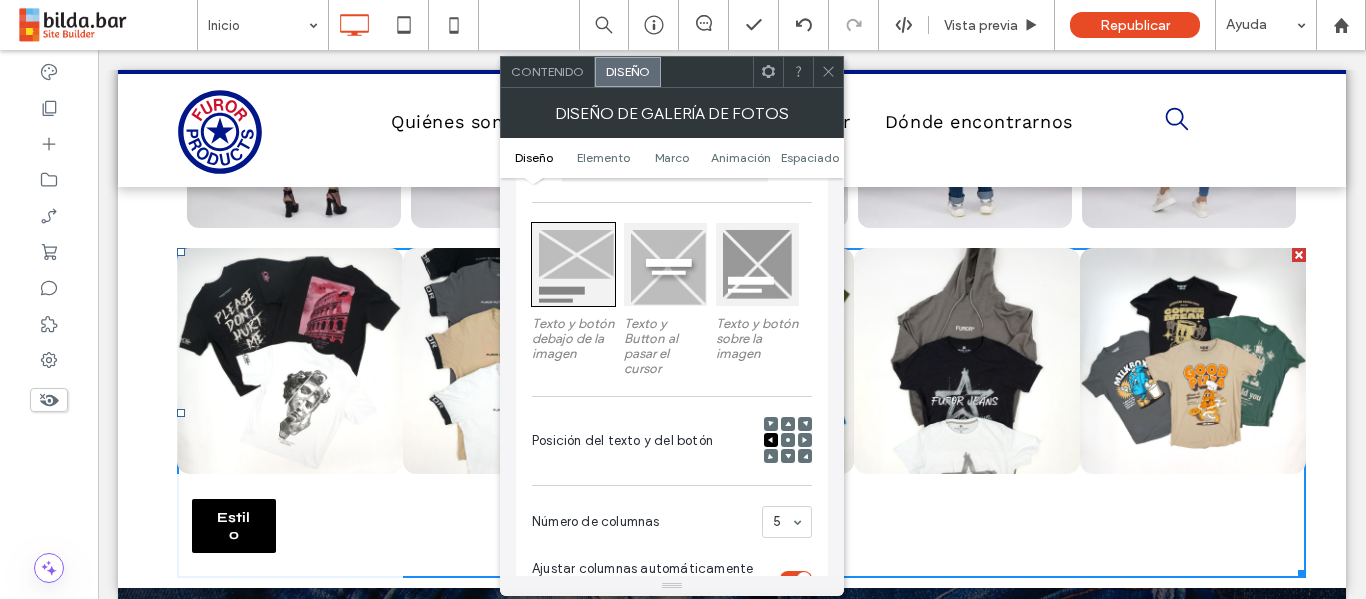 scroll, scrollTop: 275, scrollLeft: 0, axis: vertical 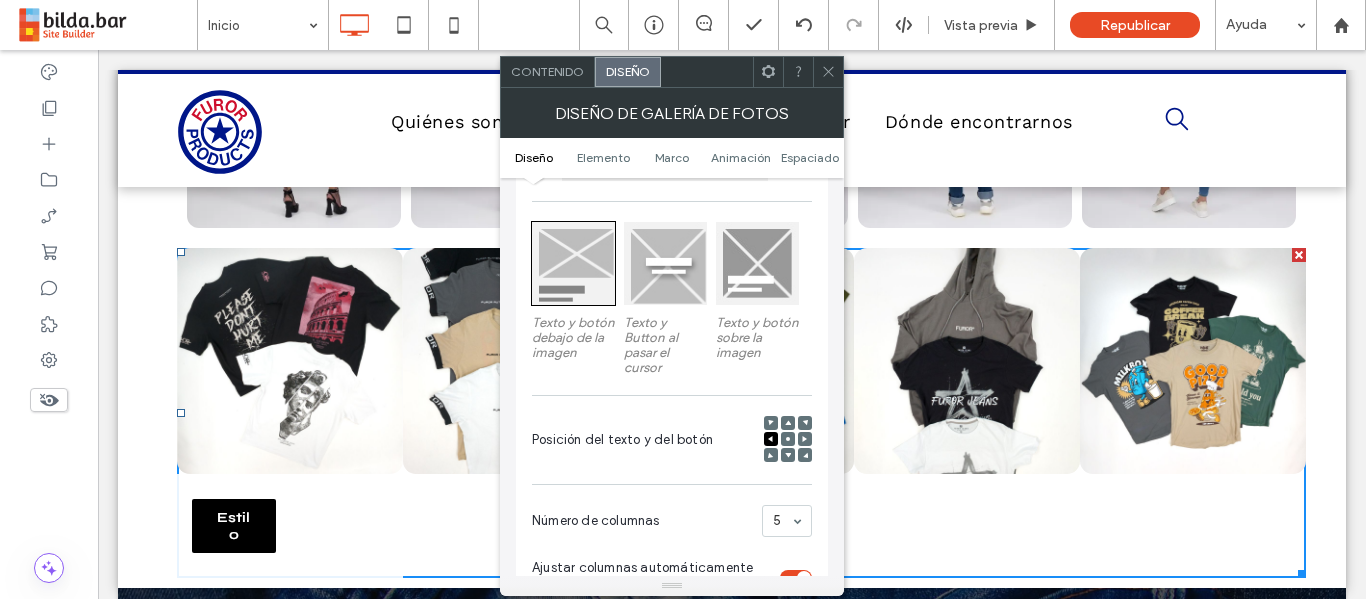 click 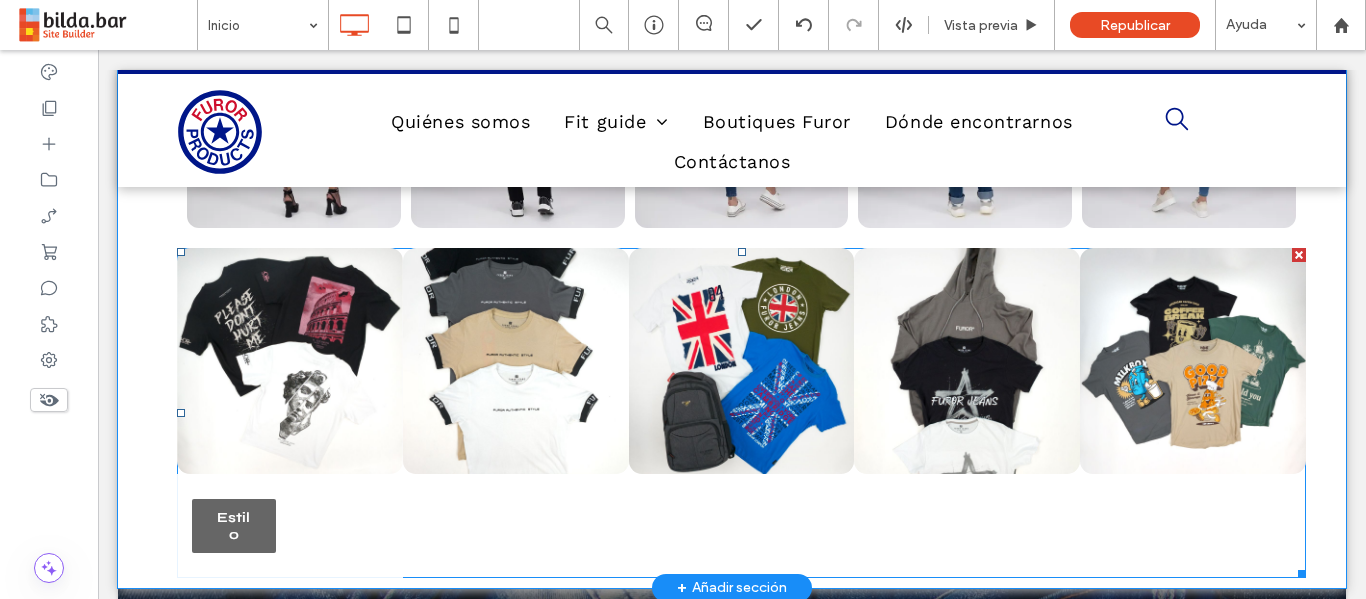 click on "Estilo" at bounding box center (234, 526) 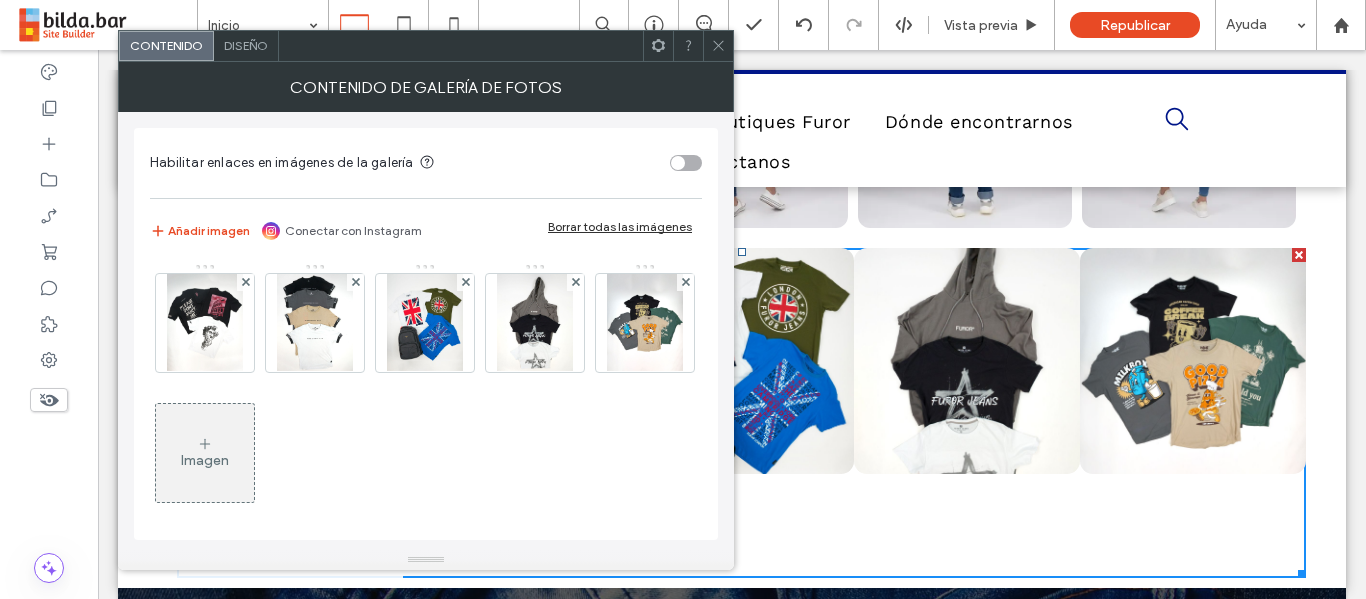 click on "Diseño" at bounding box center (246, 46) 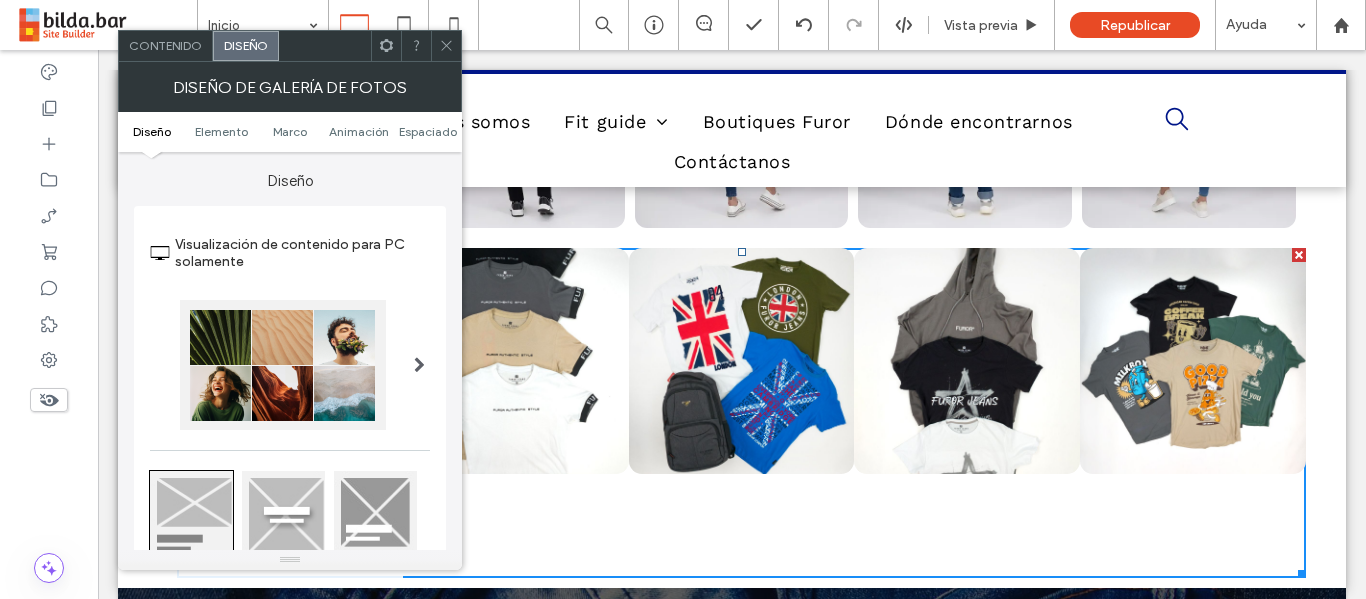 click 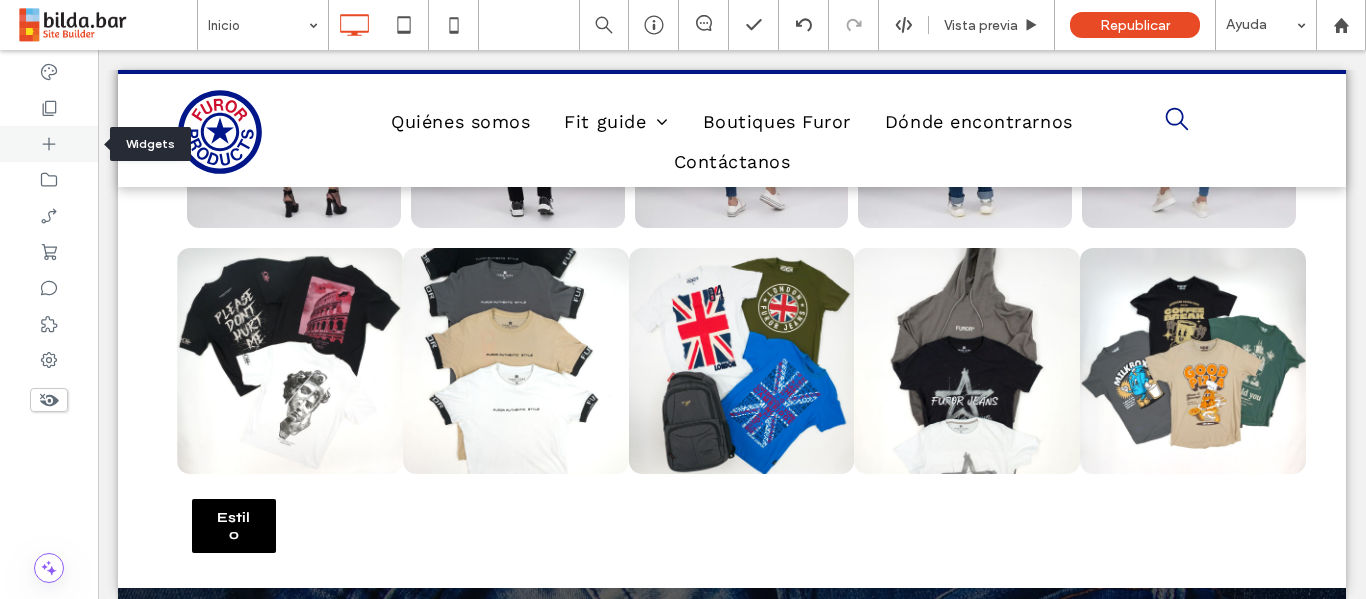 click 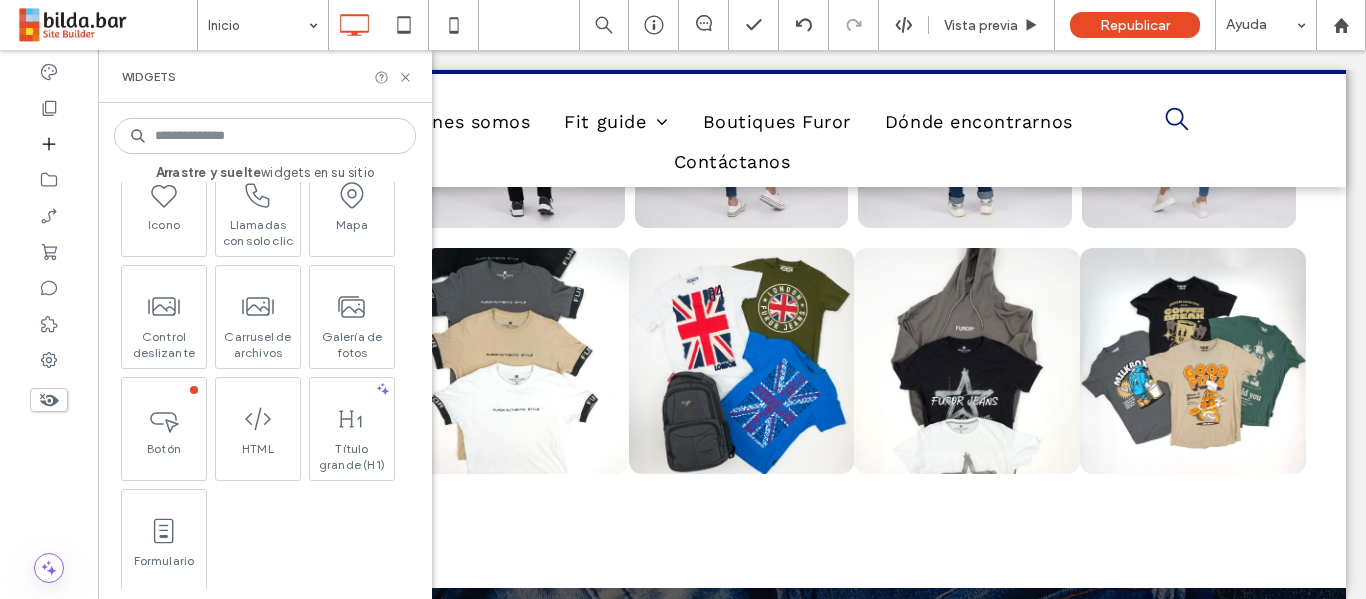 scroll, scrollTop: 485, scrollLeft: 0, axis: vertical 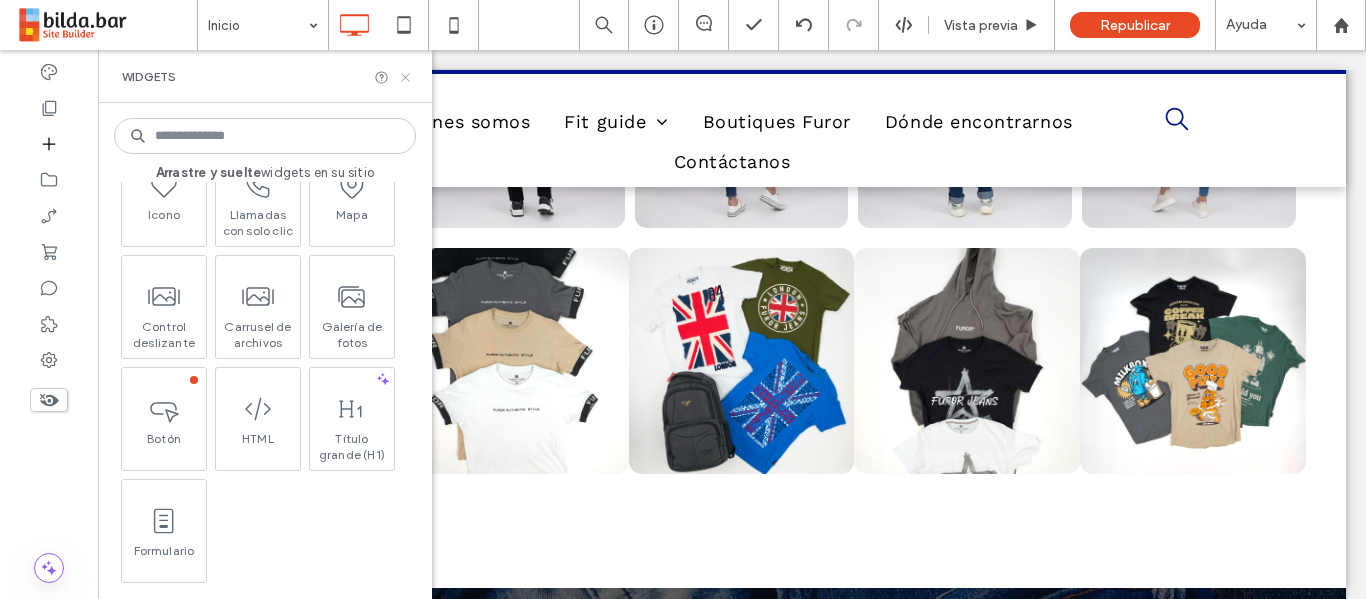 click 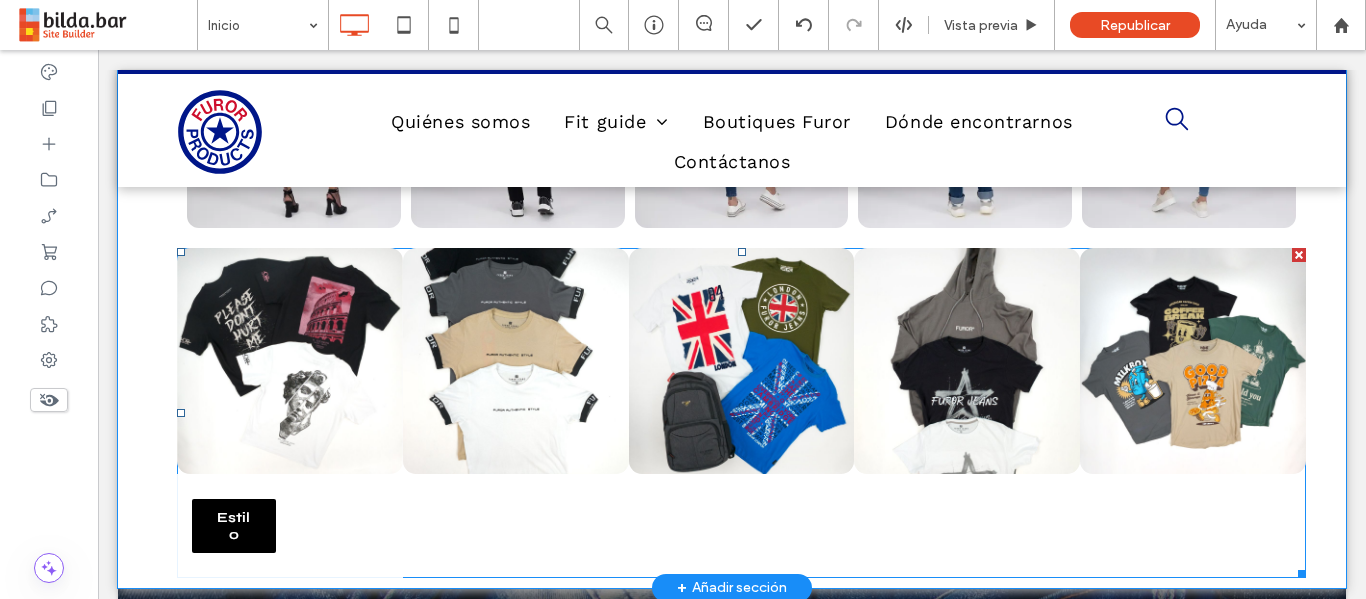 click on "Estilo" at bounding box center [290, 526] 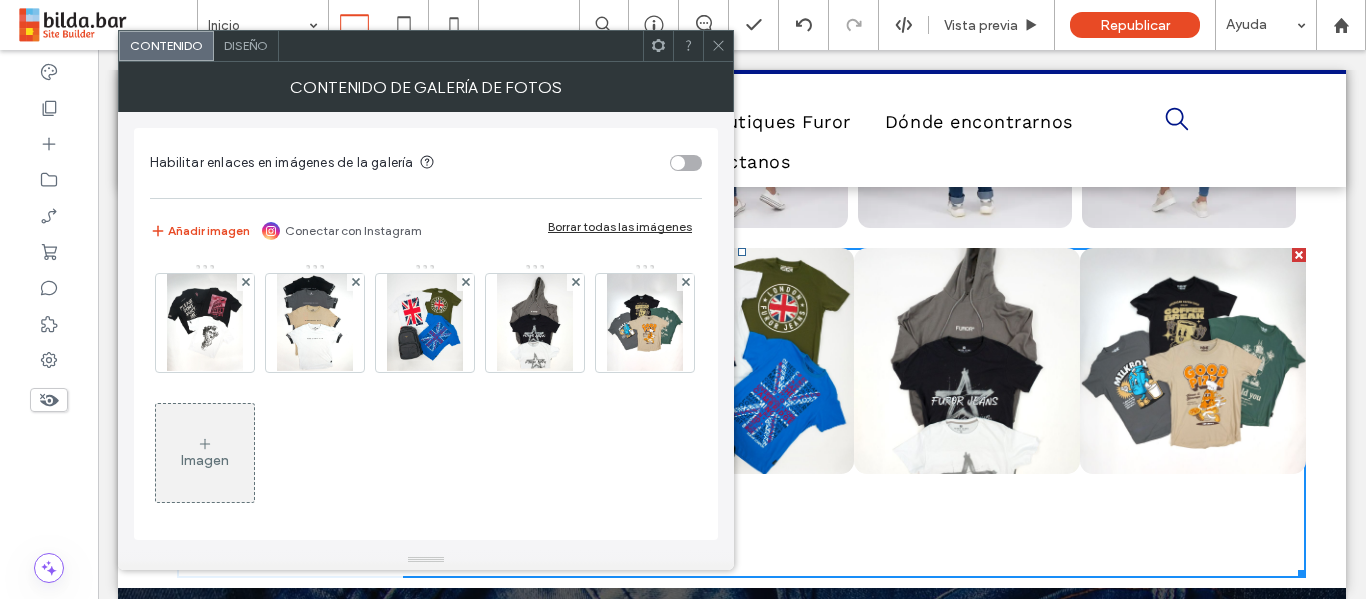 click on "Diseño" at bounding box center (246, 46) 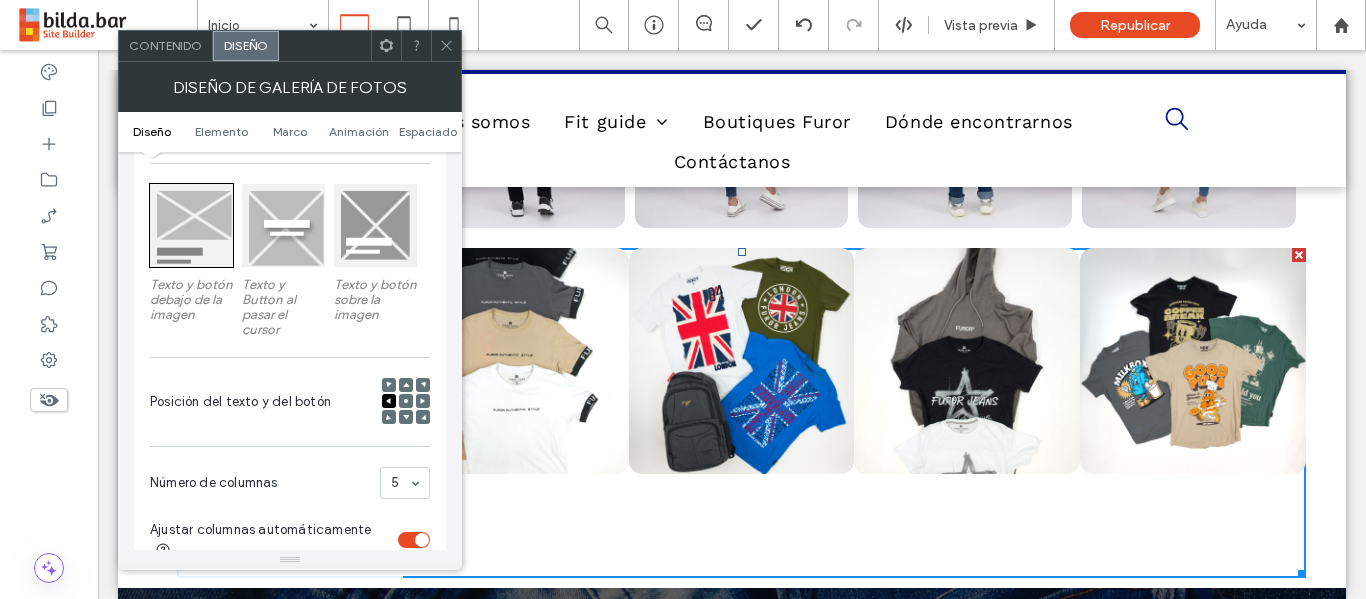 scroll, scrollTop: 285, scrollLeft: 0, axis: vertical 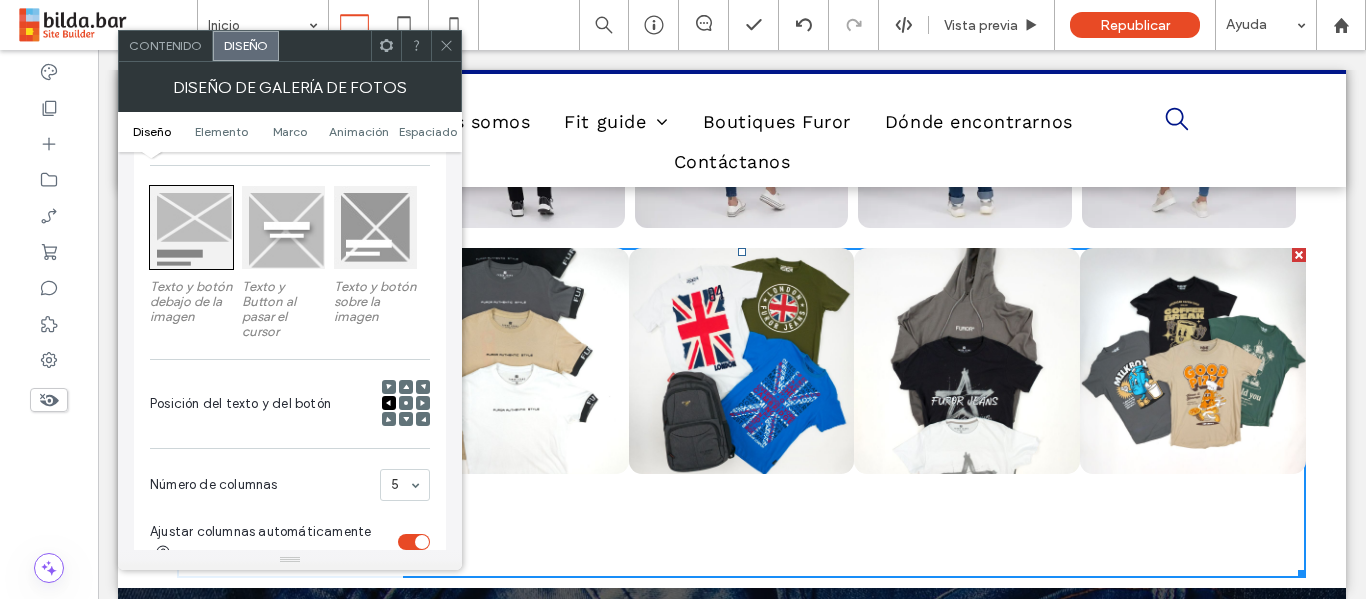 click at bounding box center [283, 227] 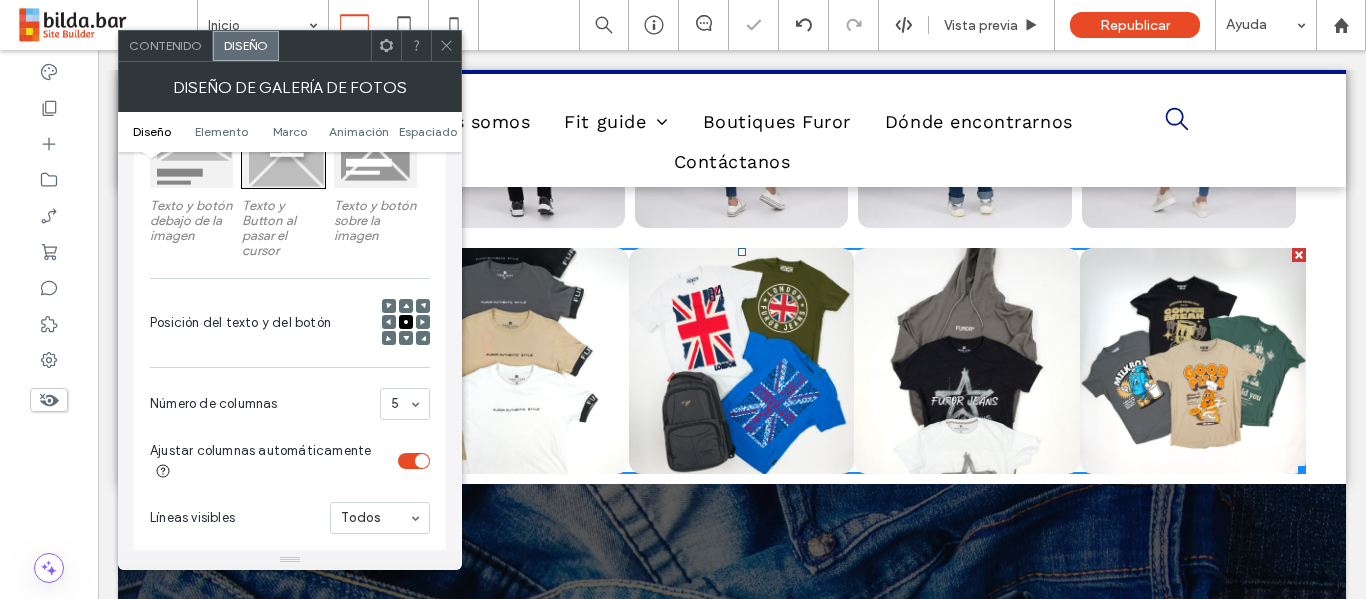 scroll, scrollTop: 368, scrollLeft: 0, axis: vertical 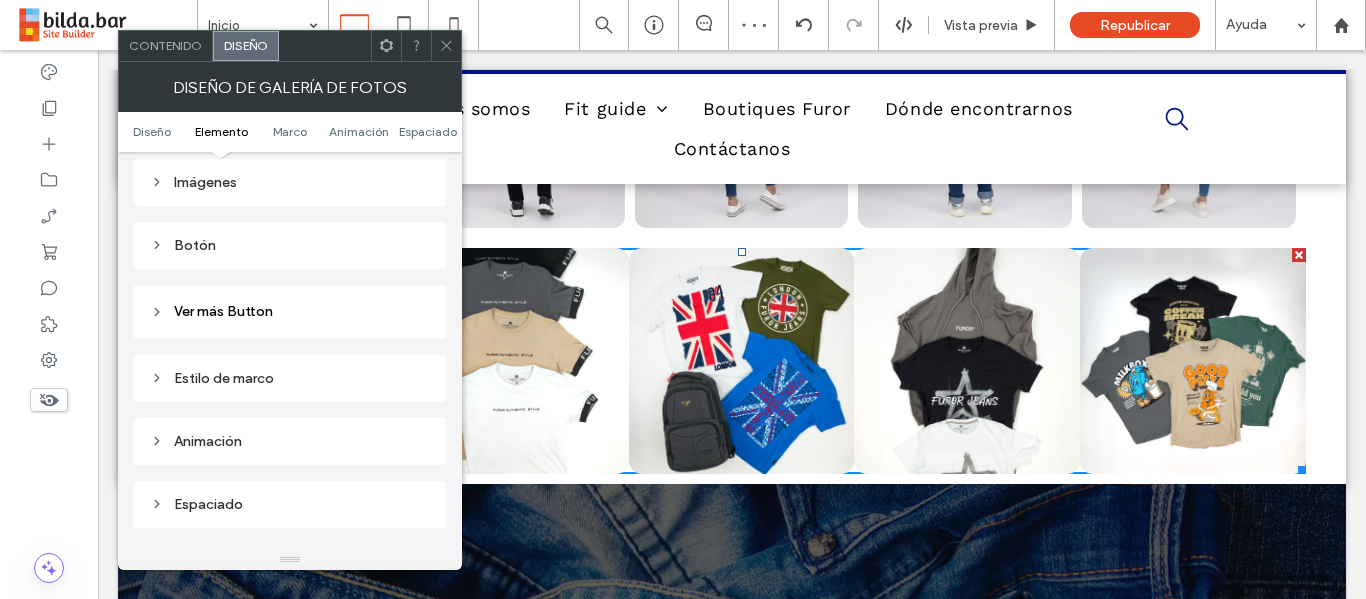 drag, startPoint x: 184, startPoint y: 227, endPoint x: 188, endPoint y: 237, distance: 10.770329 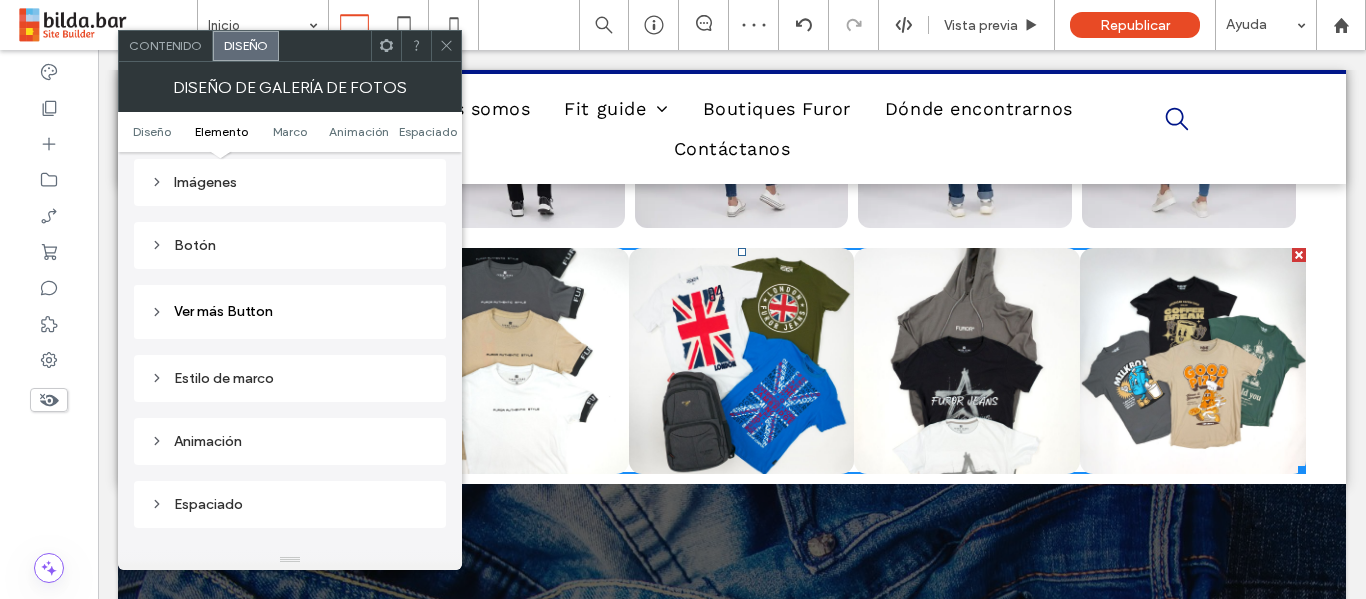 click on "Botón" at bounding box center [290, 245] 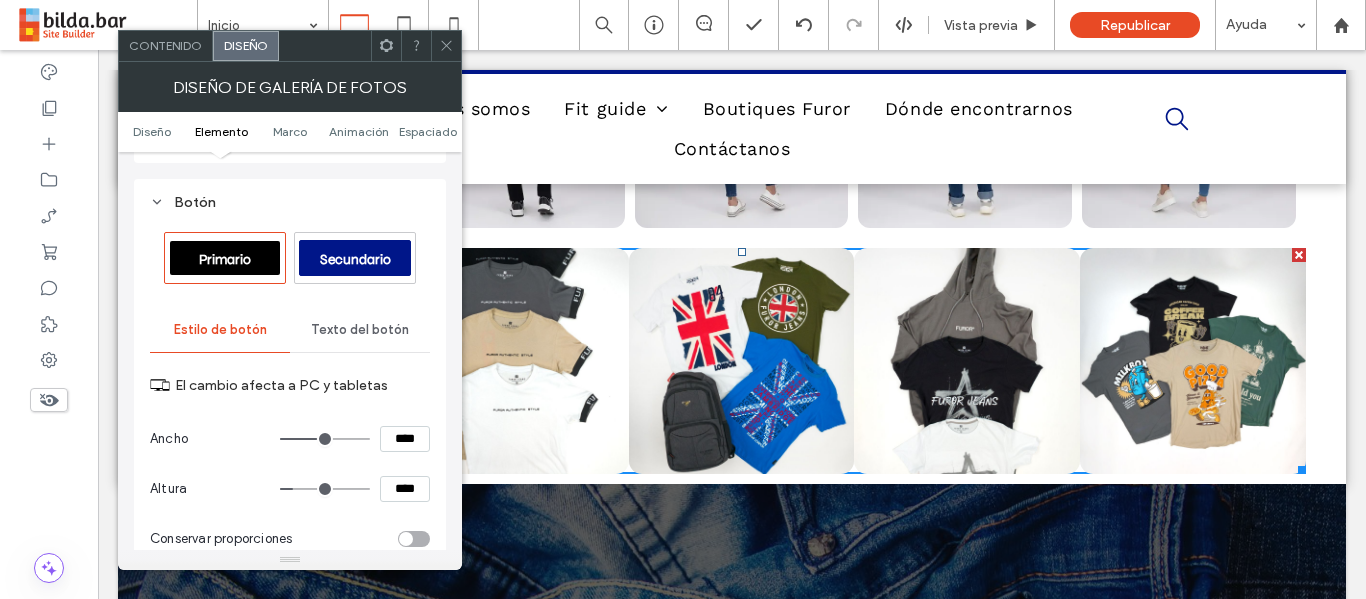 scroll, scrollTop: 859, scrollLeft: 0, axis: vertical 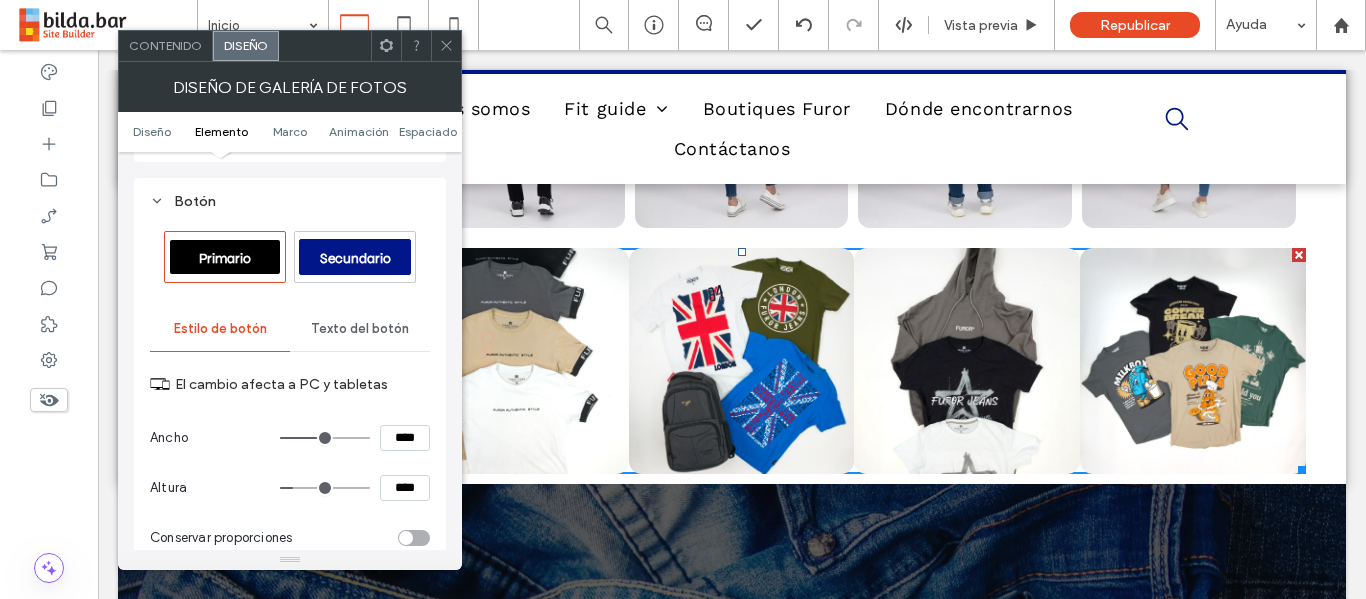 click on "Texto del botón" at bounding box center (360, 329) 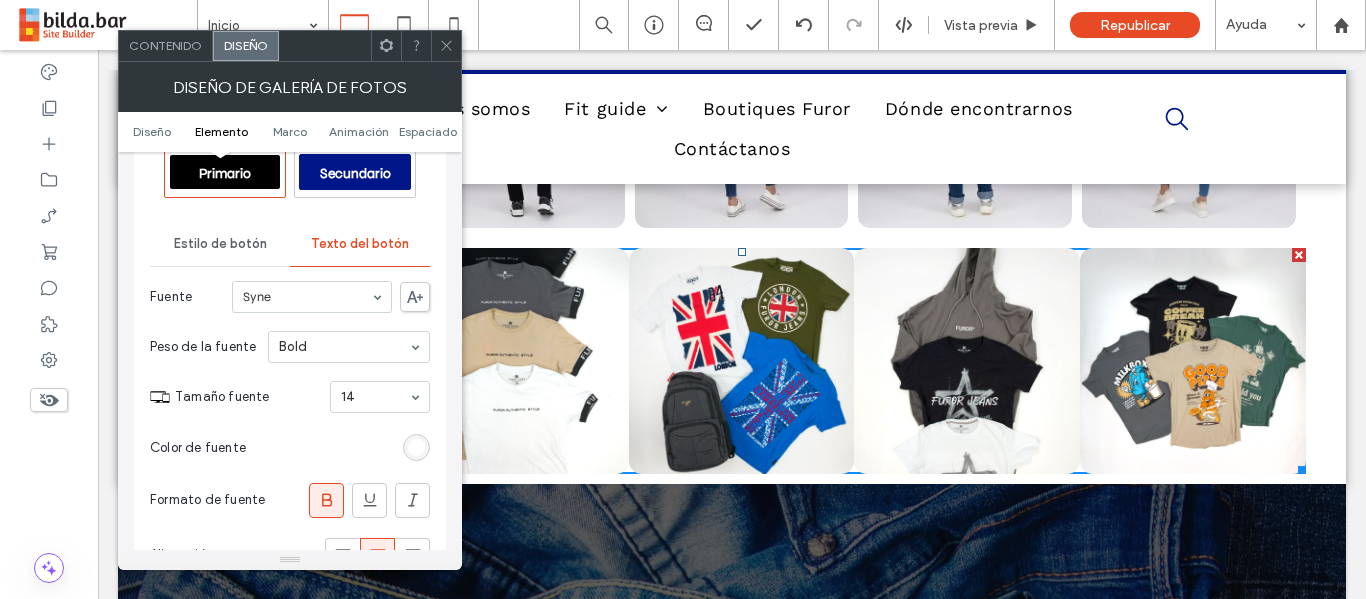 scroll, scrollTop: 997, scrollLeft: 0, axis: vertical 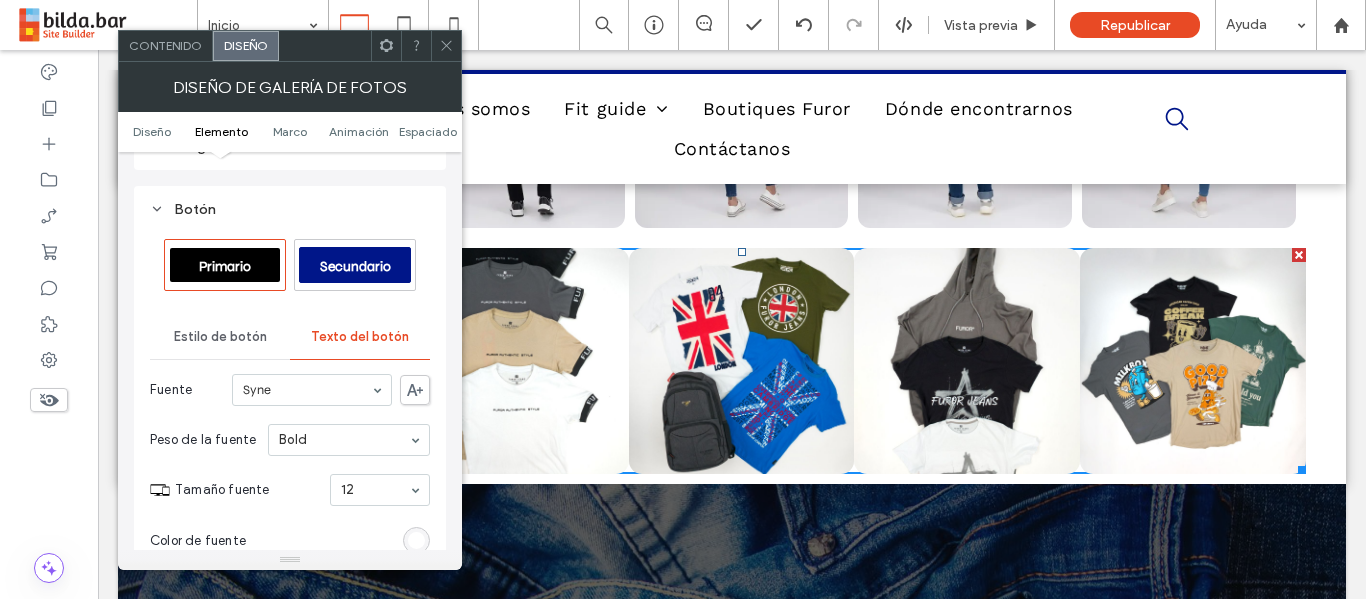 click on "Estilo de botón" at bounding box center [220, 337] 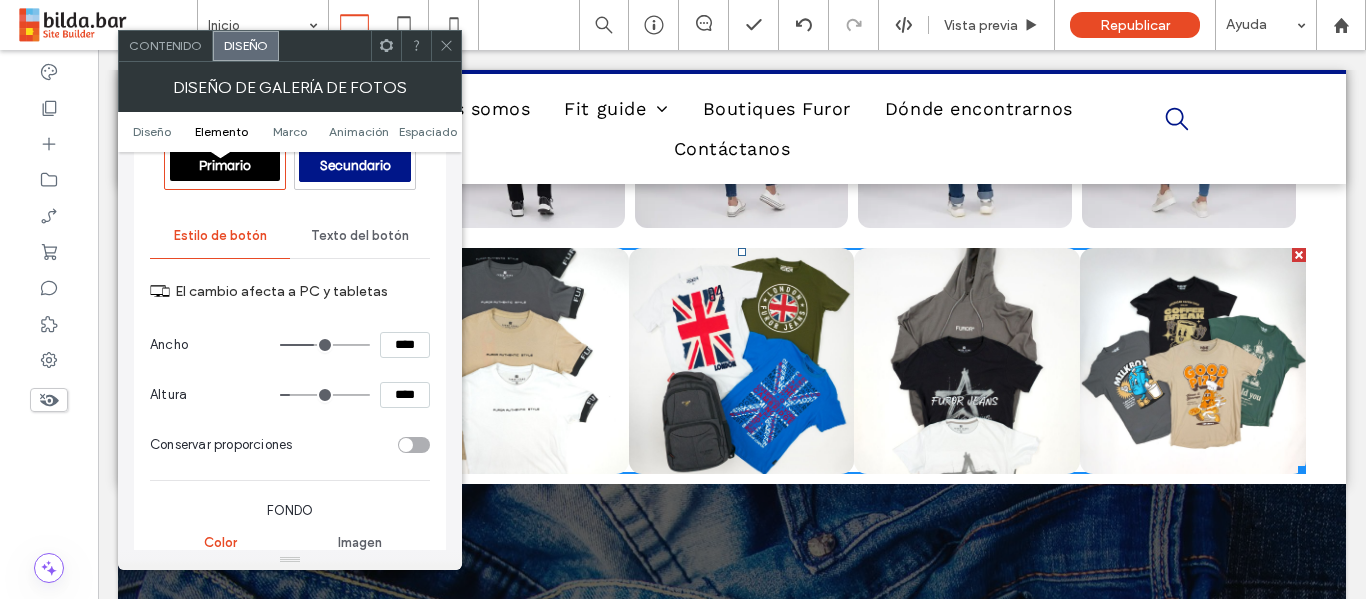 scroll, scrollTop: 966, scrollLeft: 0, axis: vertical 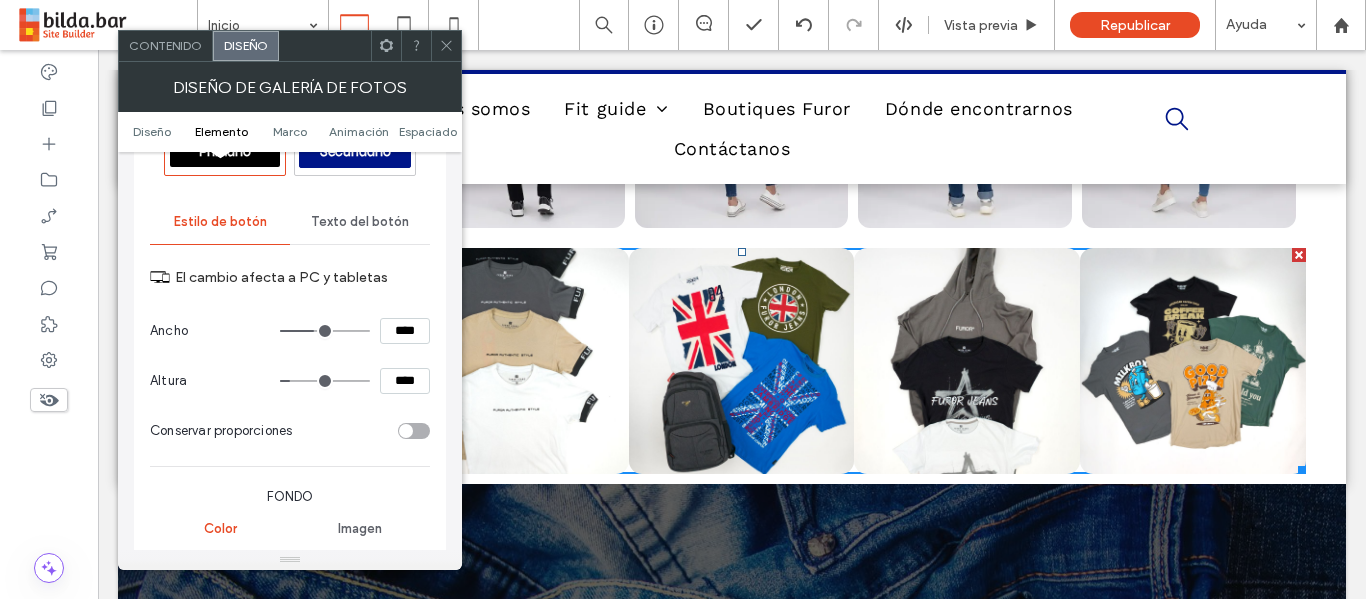 type on "**" 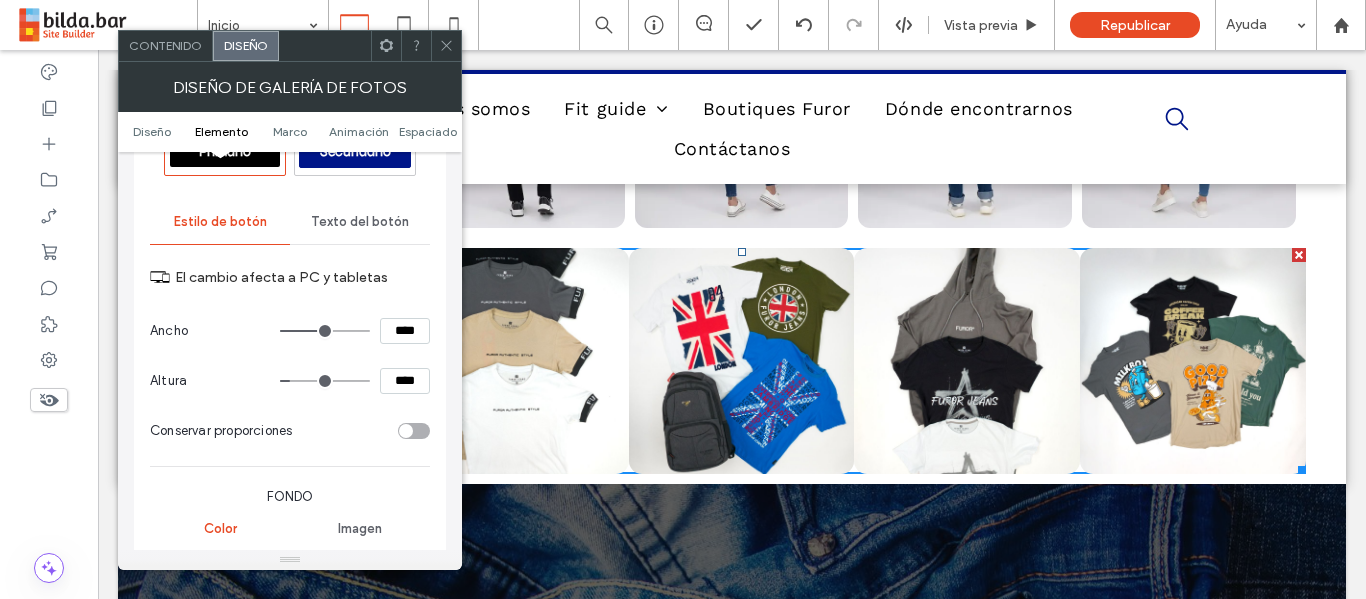 type on "**" 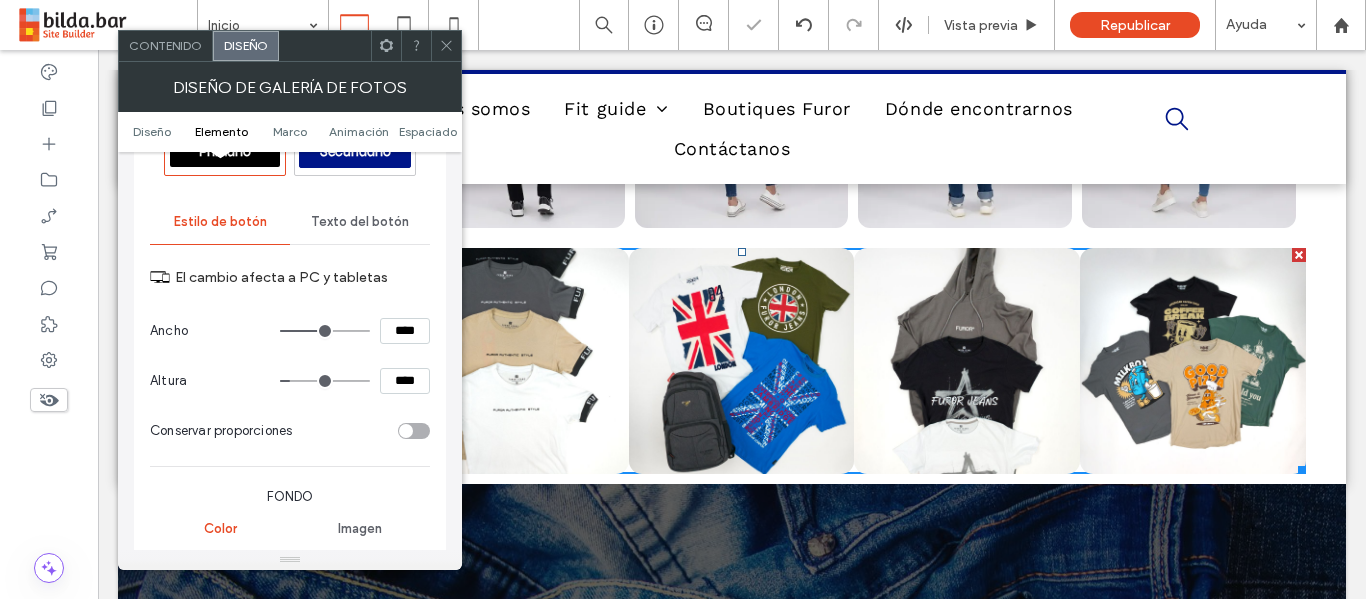 drag, startPoint x: 312, startPoint y: 51, endPoint x: 689, endPoint y: 97, distance: 379.796 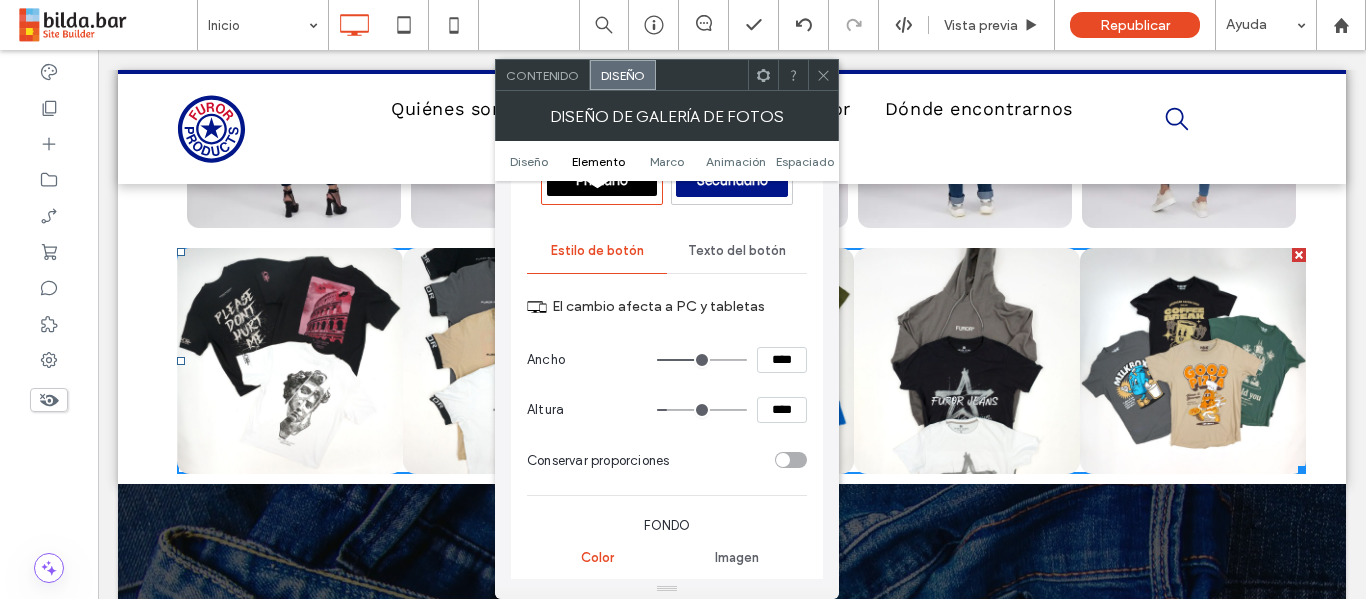 drag, startPoint x: 686, startPoint y: 76, endPoint x: 880, endPoint y: 51, distance: 195.60419 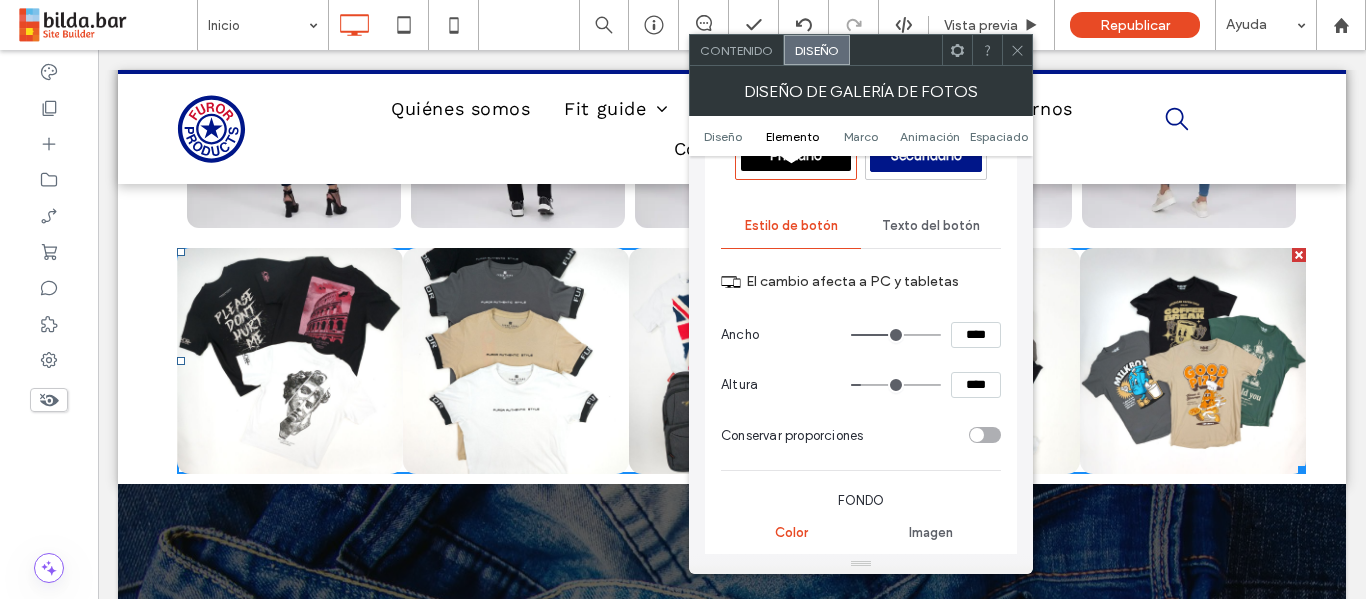 click at bounding box center [1017, 50] 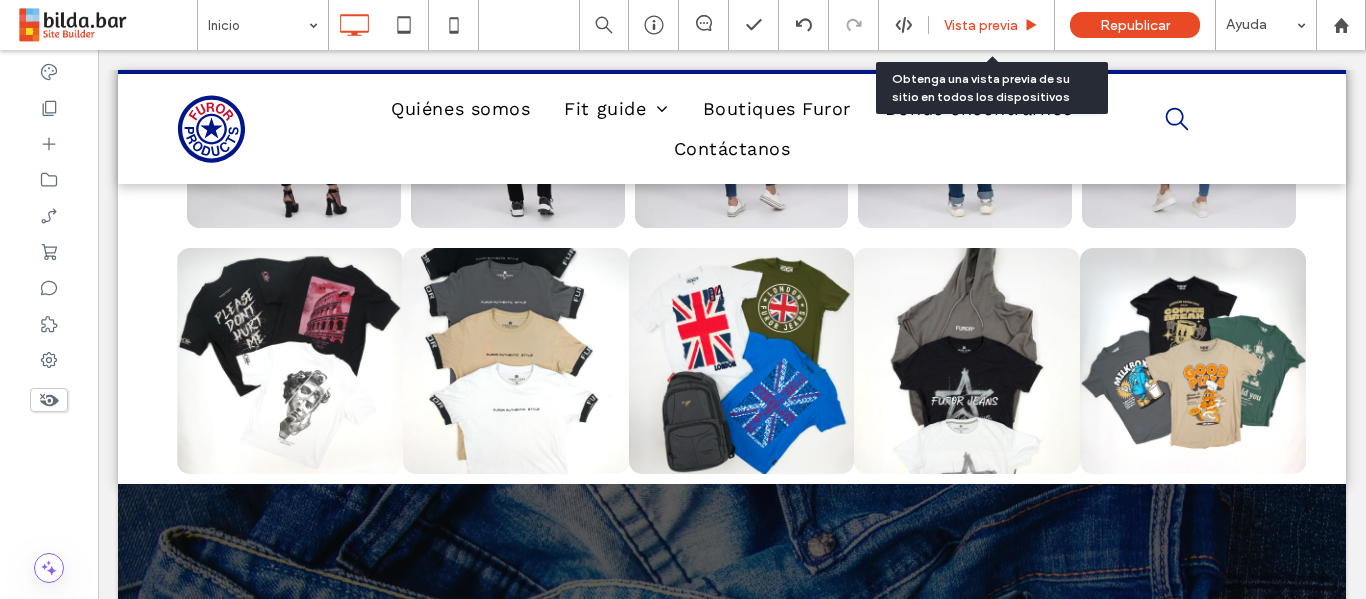 click on "Vista previa" at bounding box center [981, 25] 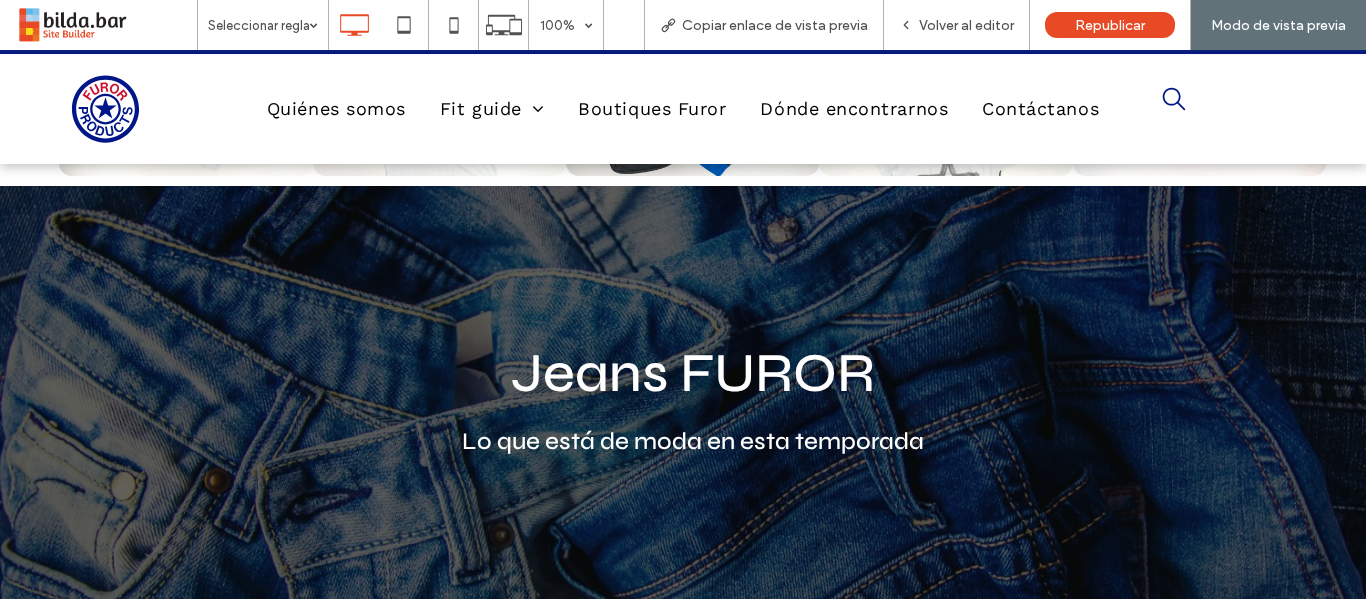 scroll, scrollTop: 1487, scrollLeft: 0, axis: vertical 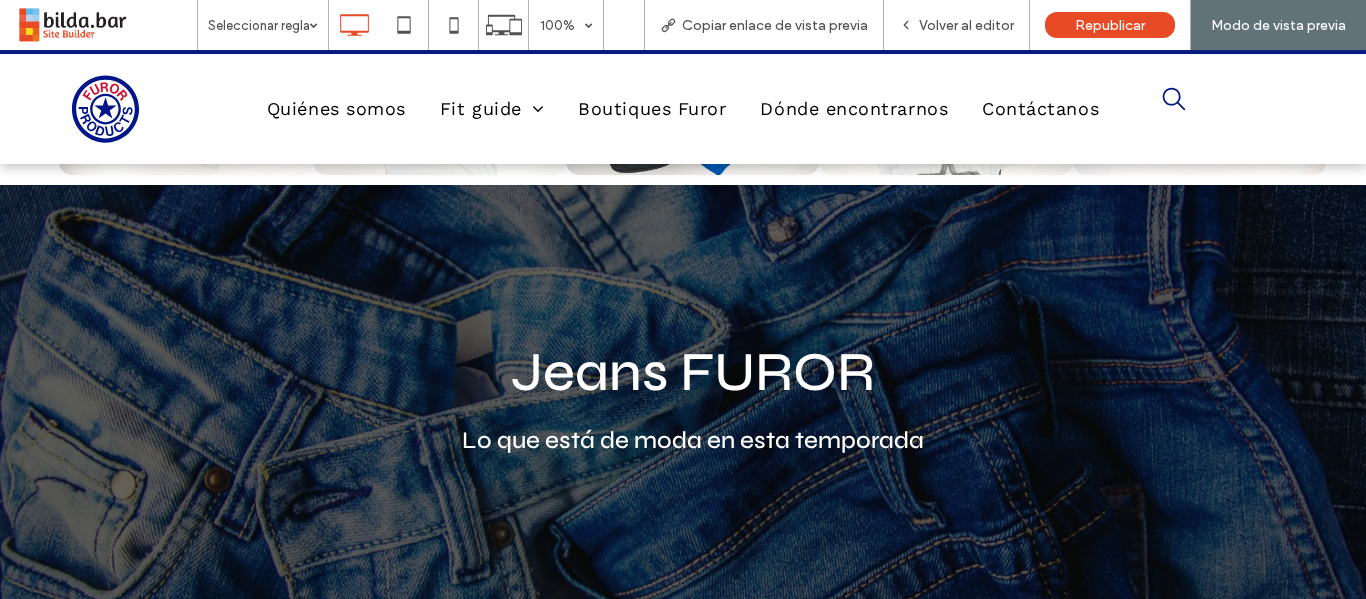 click on "Jeans FUROR" at bounding box center (693, 372) 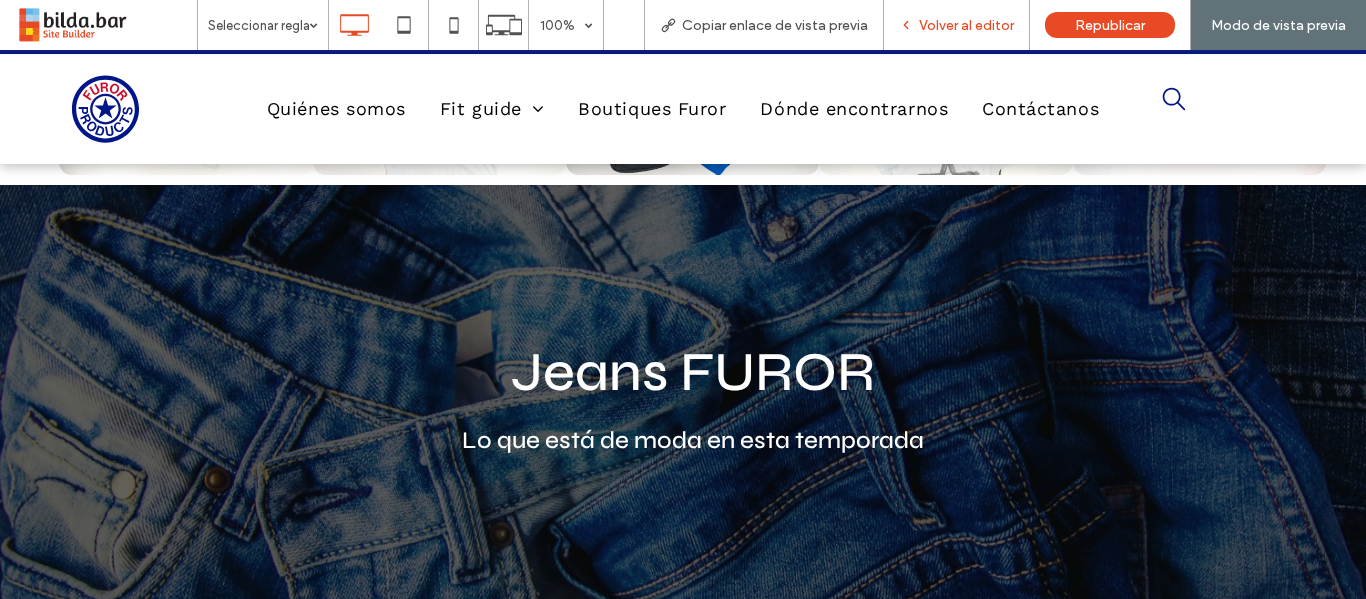 click on "Volver al editor" at bounding box center [966, 25] 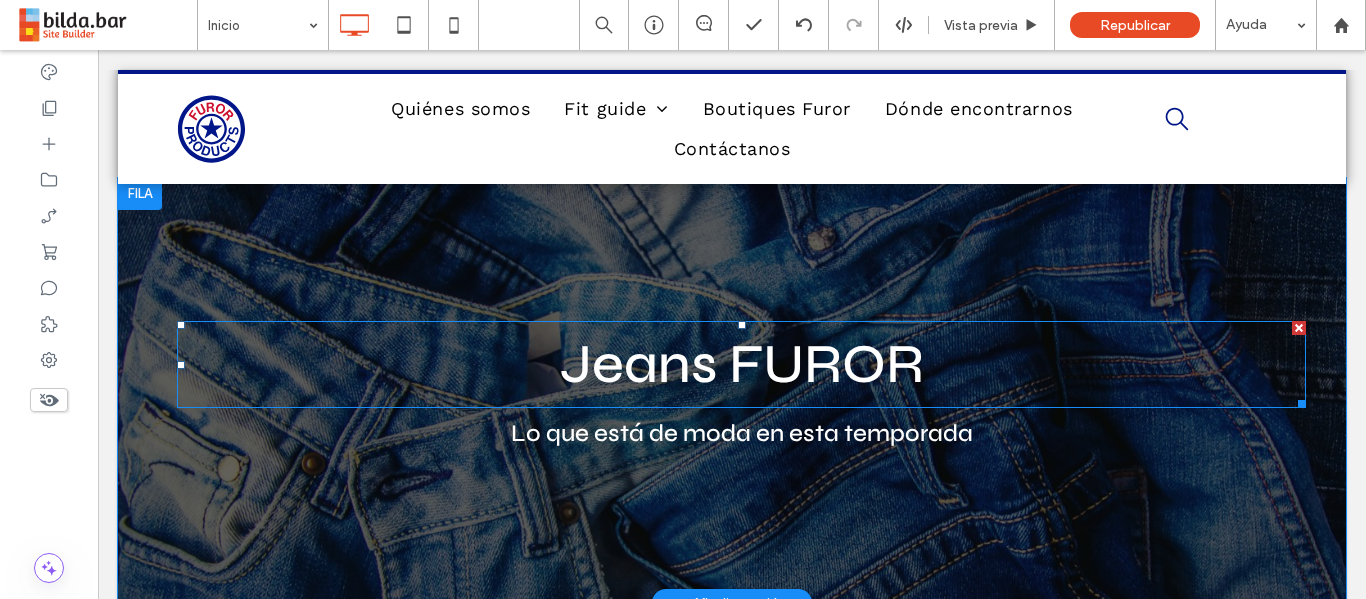 click on "Jeans FUROR" at bounding box center [742, 364] 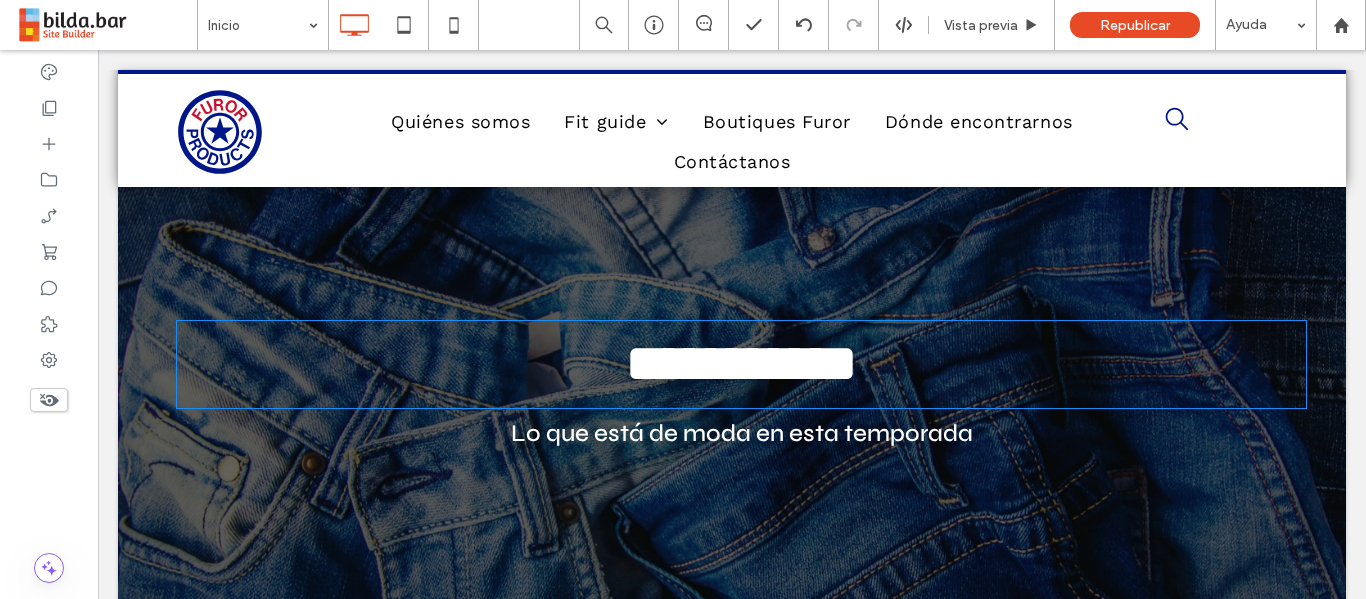 click on "**********" at bounding box center [732, 391] 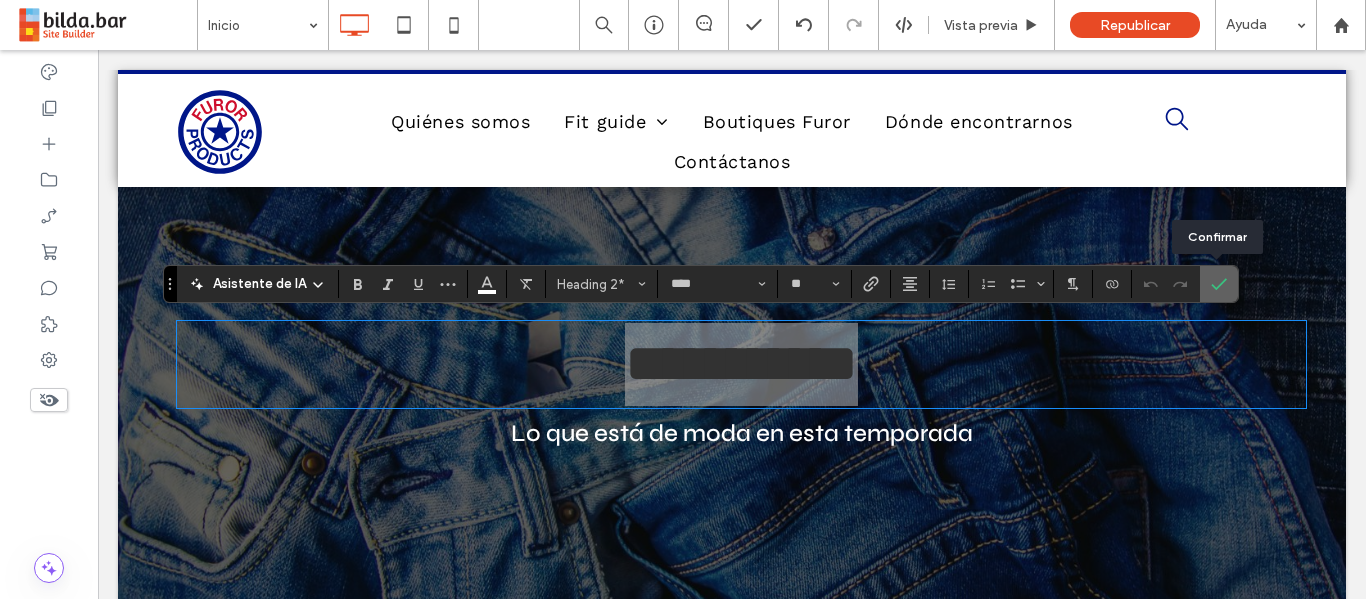click 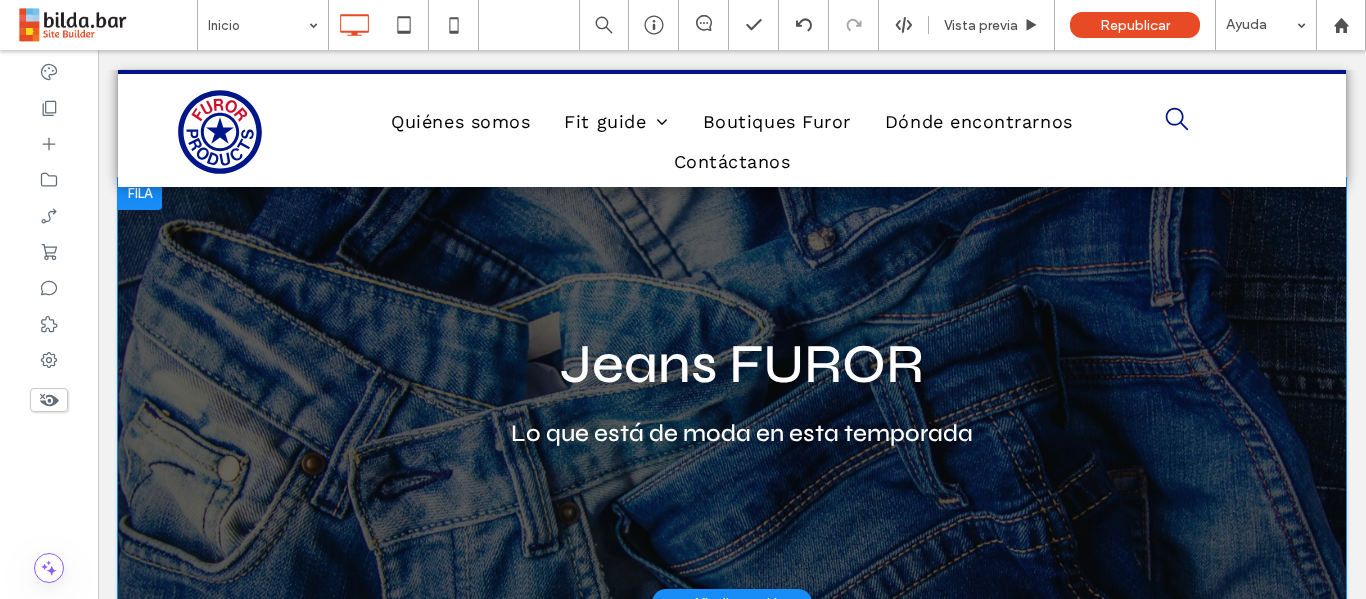 click on "Jeans FUROR     Lo que está de moda en esta temporada
Click To Paste
Fila + Añadir sección" at bounding box center [732, 391] 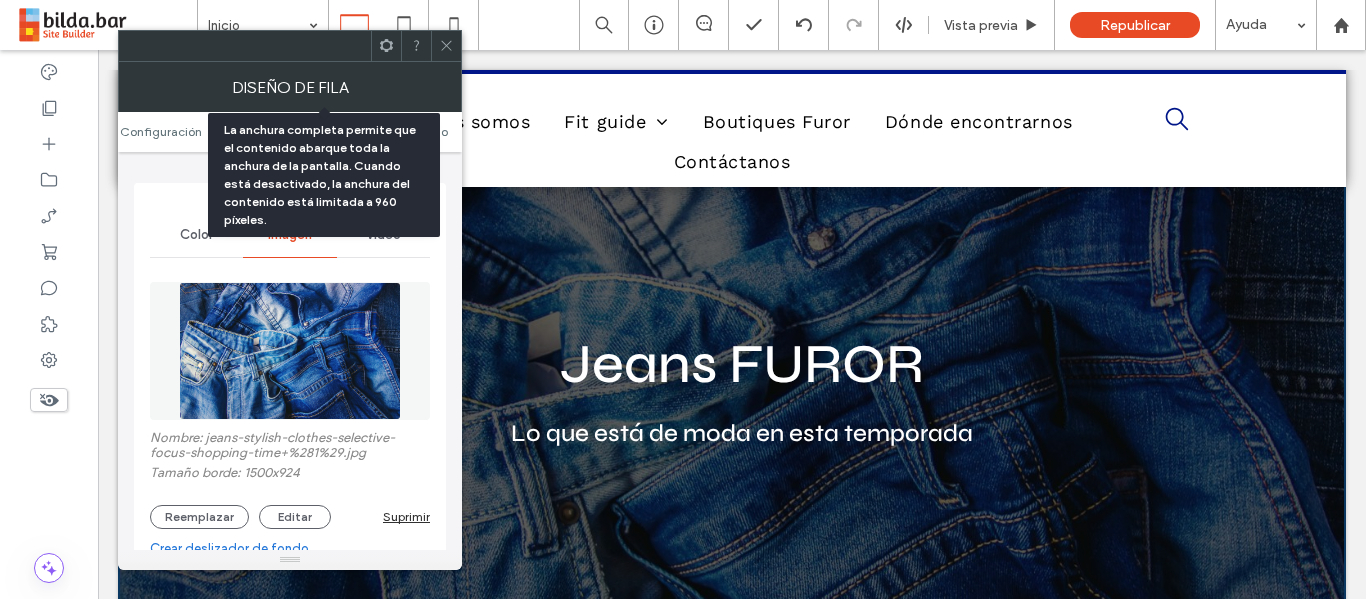 scroll, scrollTop: 195, scrollLeft: 0, axis: vertical 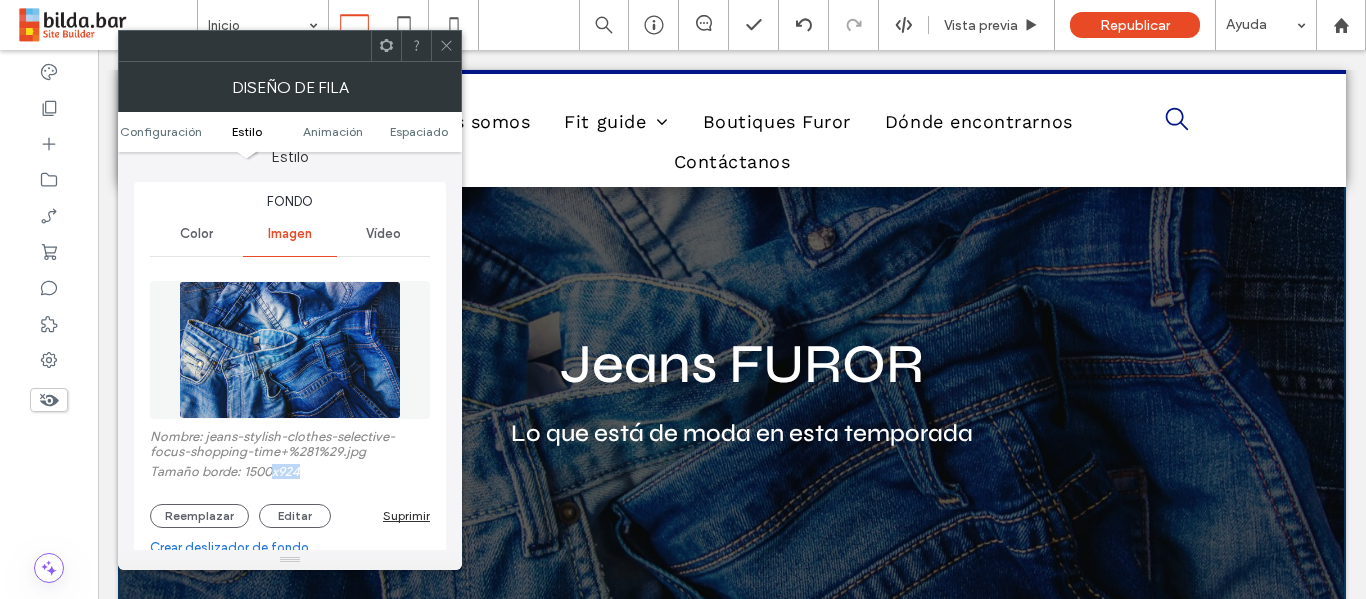 drag, startPoint x: 305, startPoint y: 473, endPoint x: 274, endPoint y: 471, distance: 31.06445 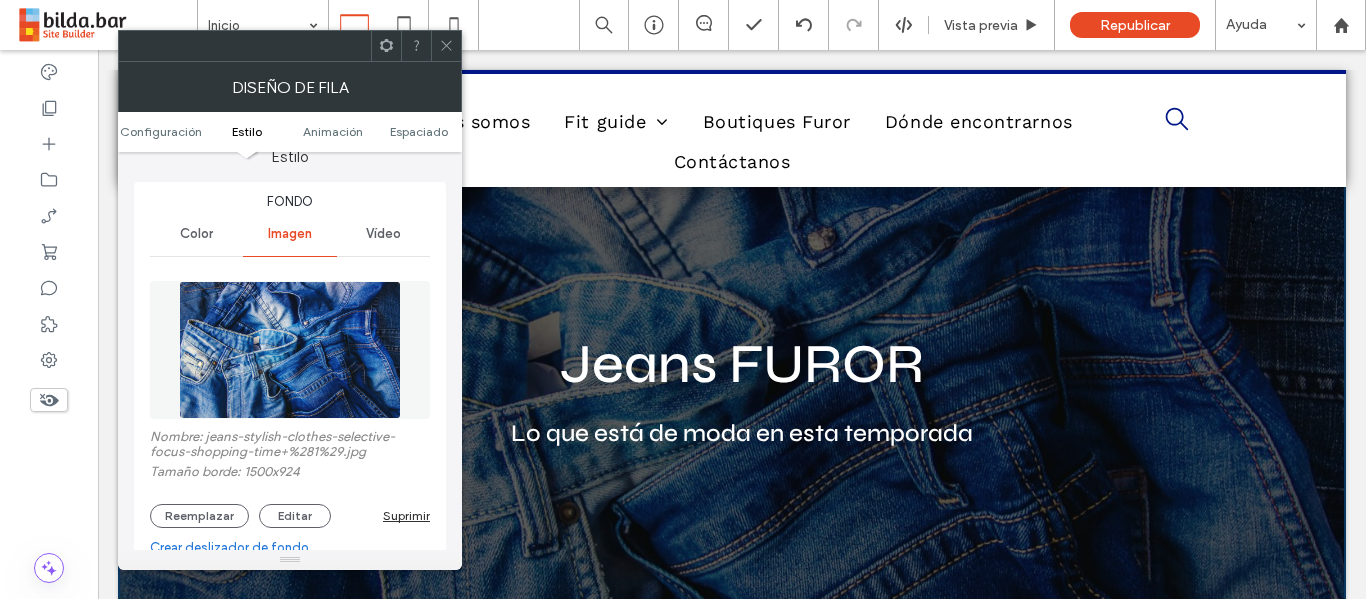 click at bounding box center [290, 350] 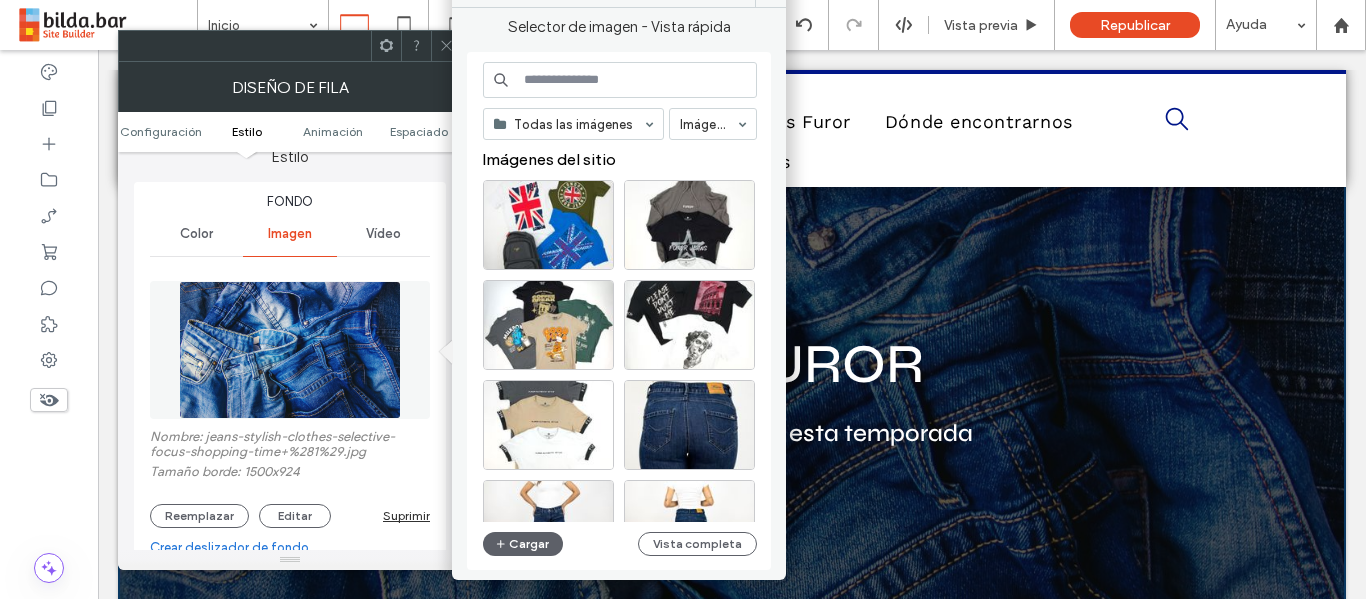 click at bounding box center (290, 350) 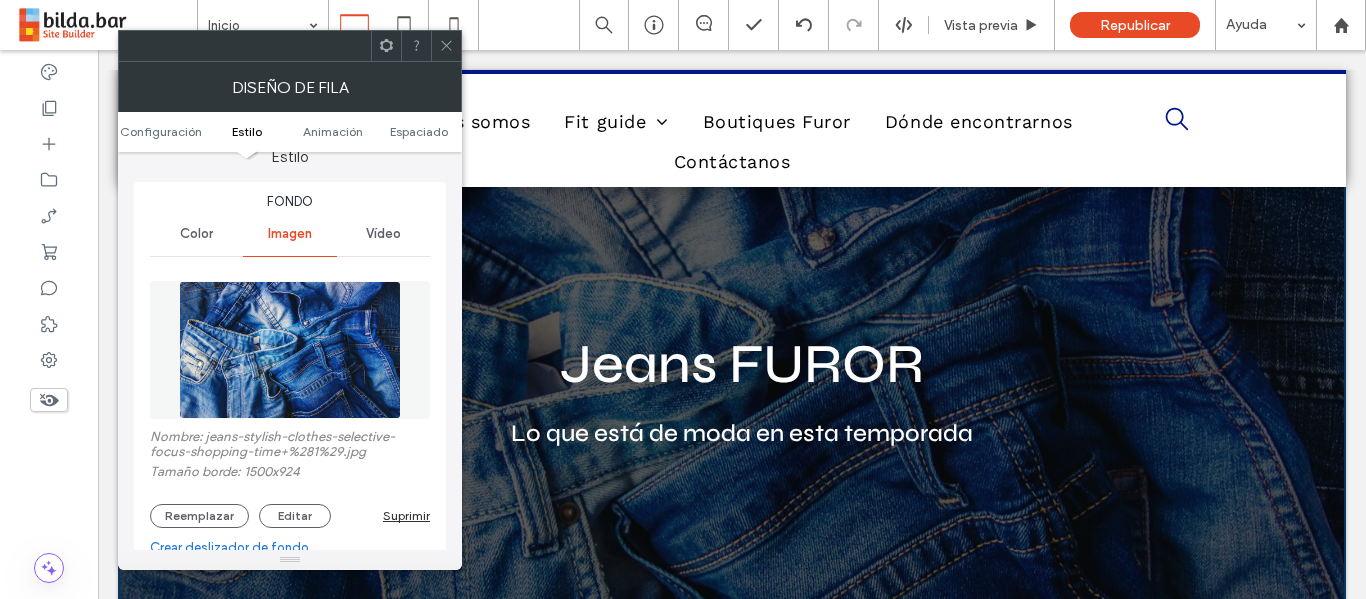 scroll, scrollTop: 220, scrollLeft: 0, axis: vertical 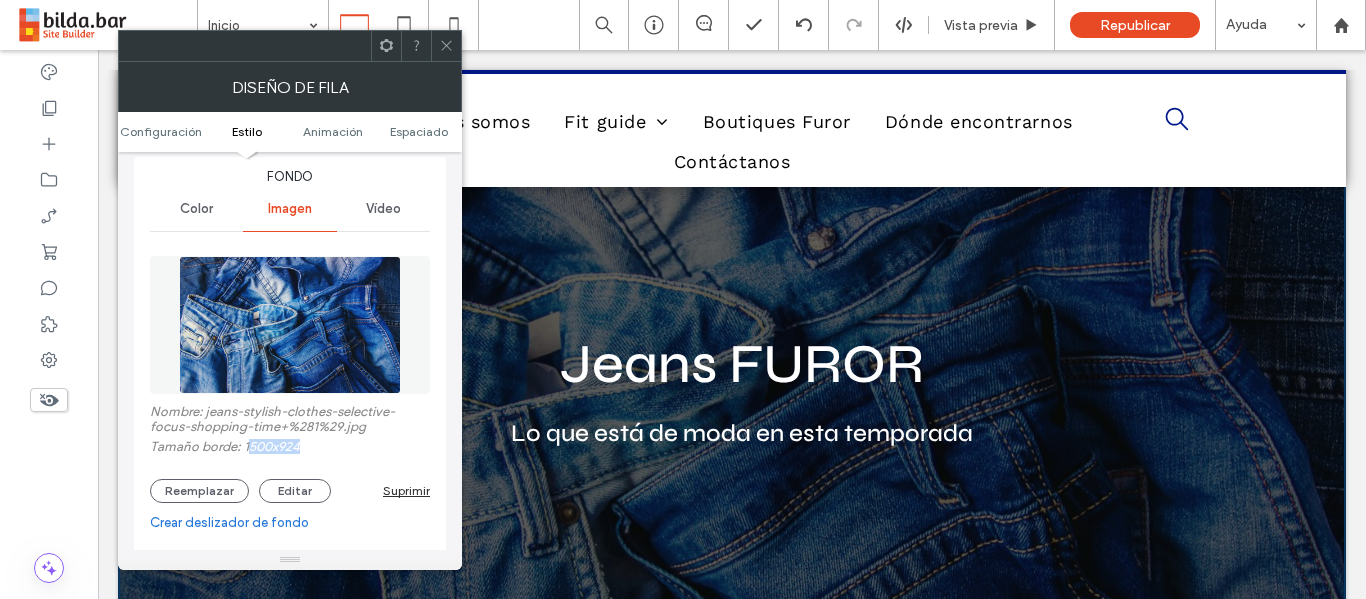drag, startPoint x: 313, startPoint y: 449, endPoint x: 247, endPoint y: 449, distance: 66 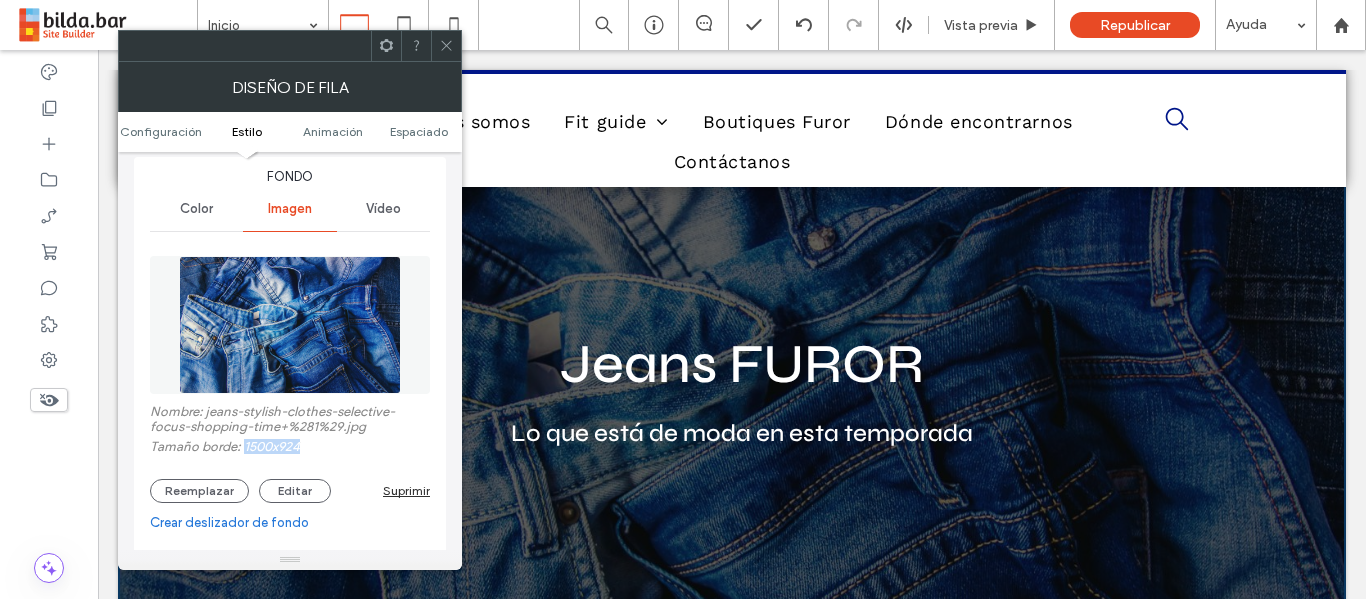 copy on "1500x924" 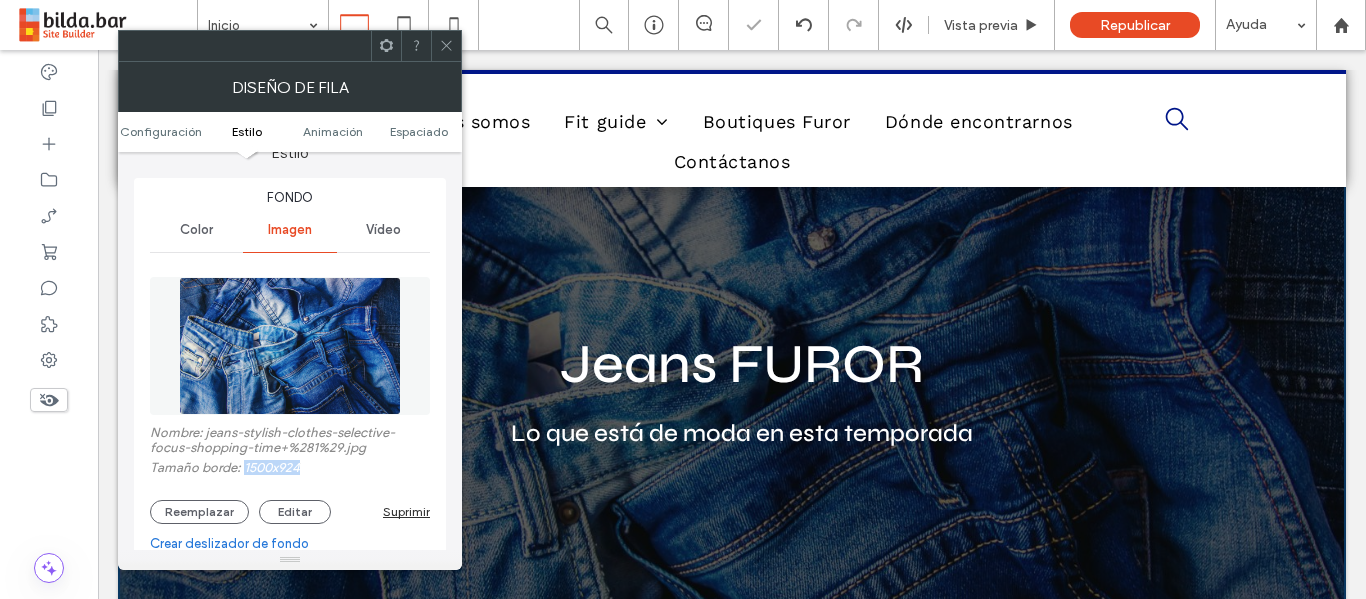 scroll, scrollTop: 198, scrollLeft: 0, axis: vertical 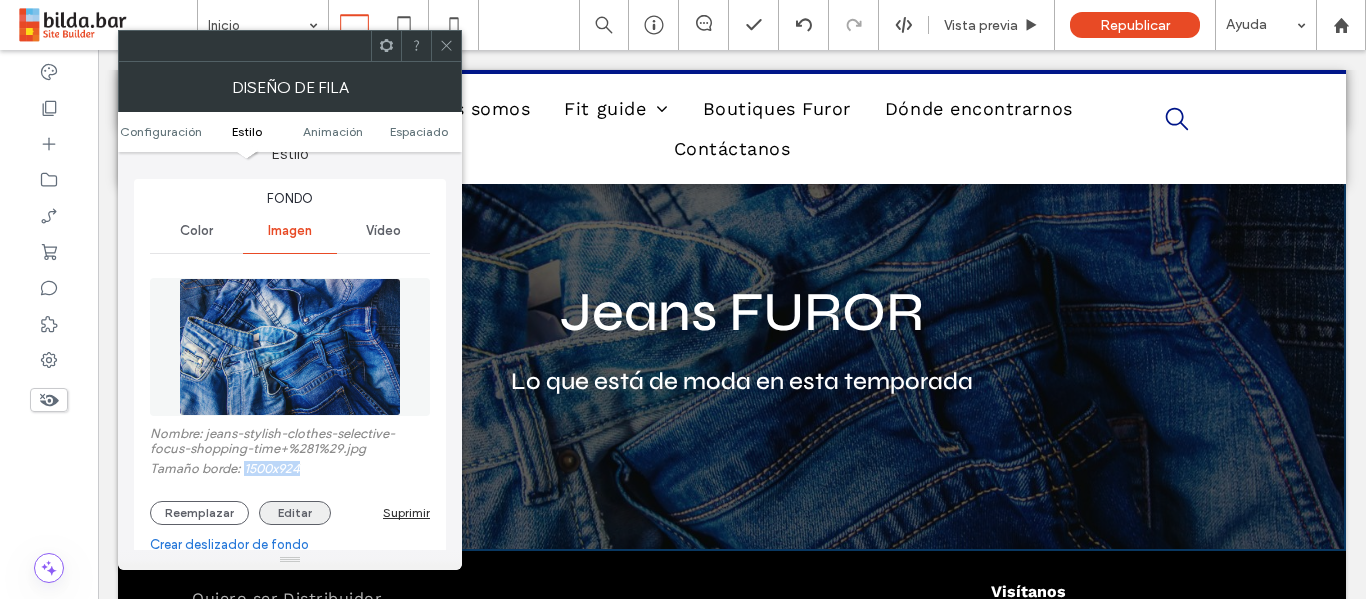 click on "Editar" at bounding box center [295, 513] 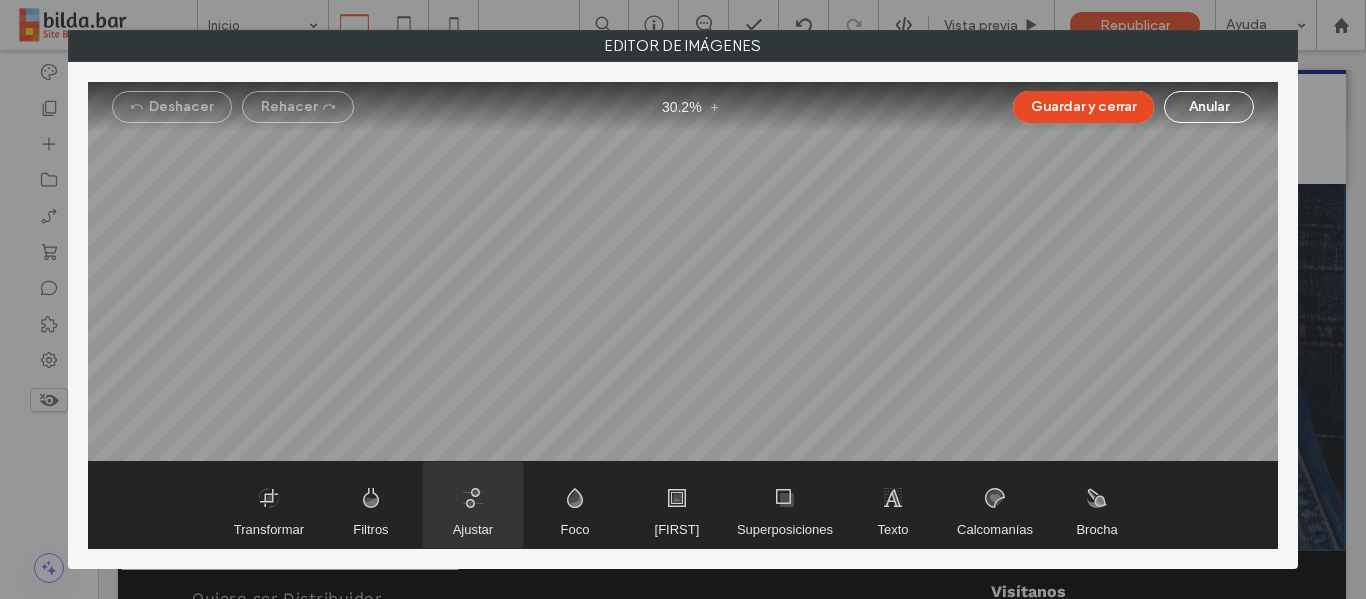 click at bounding box center (473, 505) 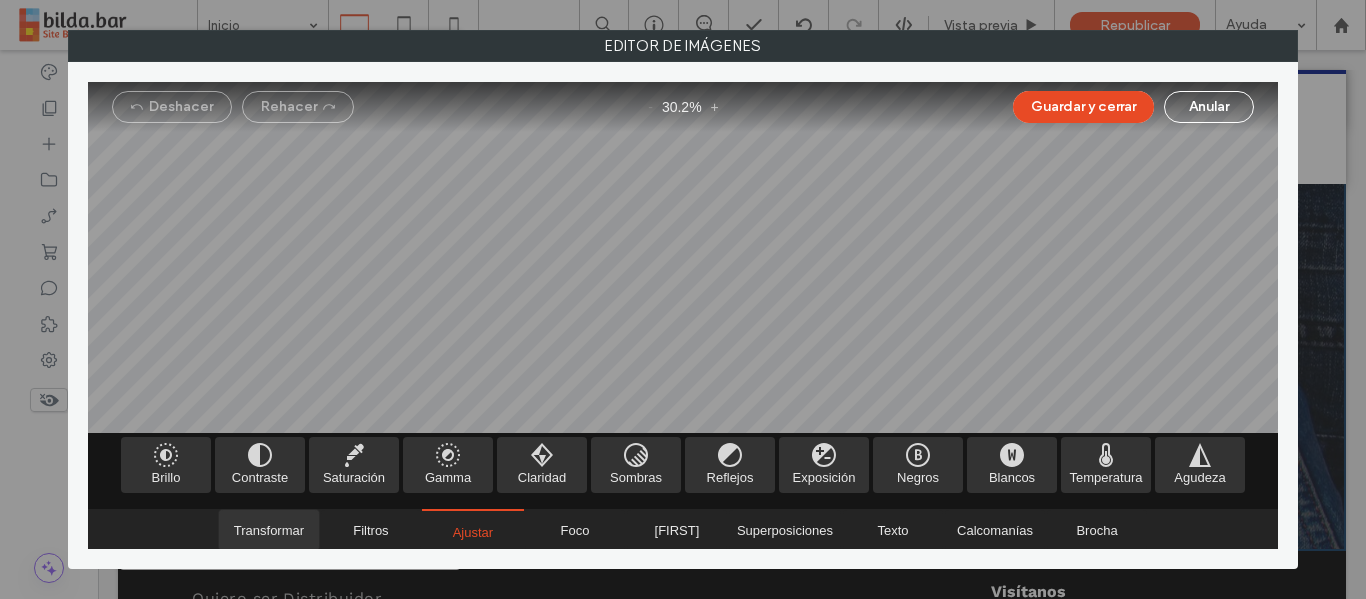 click on "Transformar" at bounding box center [269, 530] 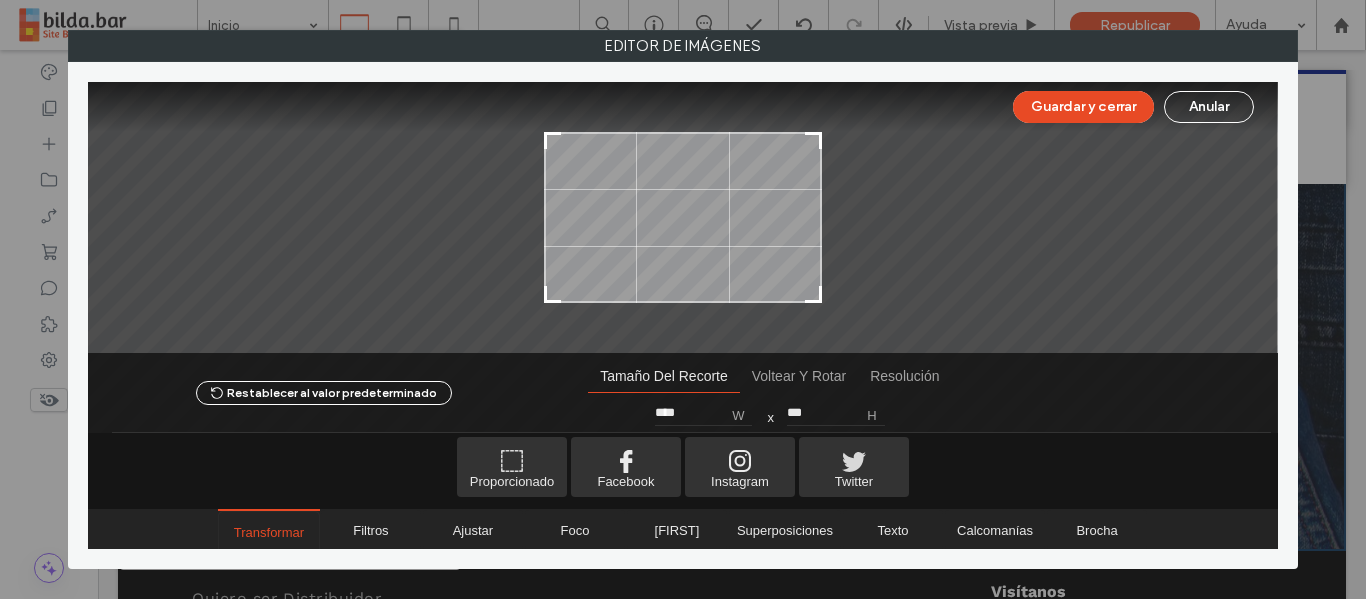 type 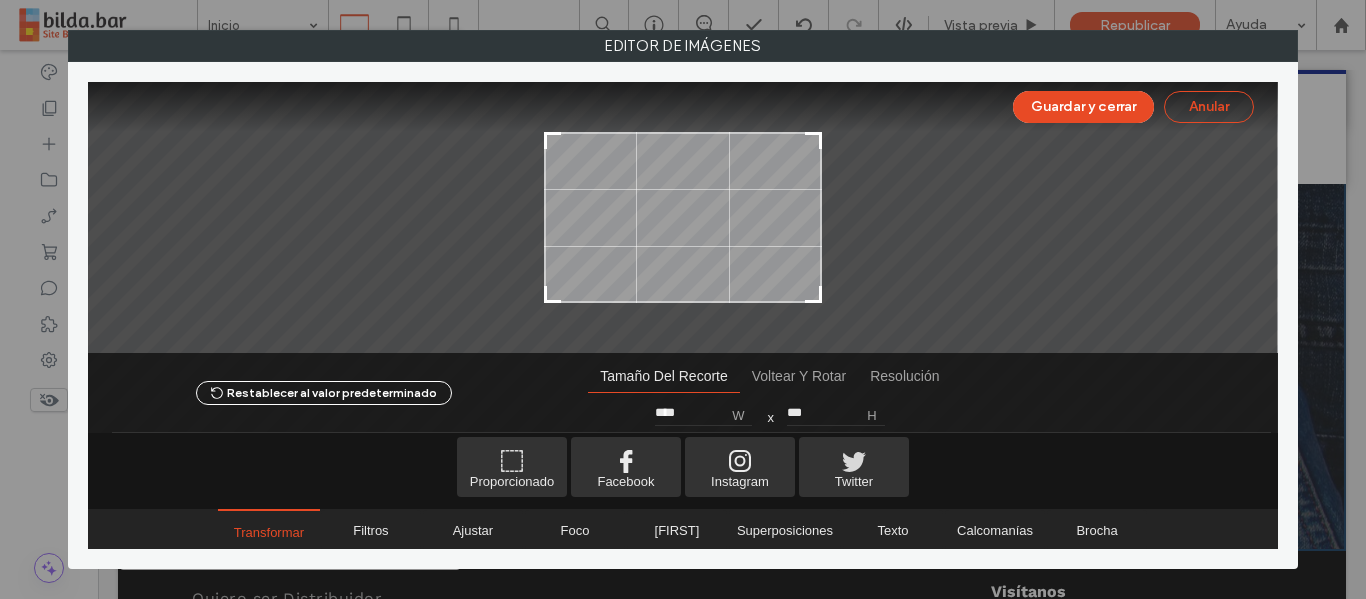 click on "Anular" at bounding box center (1209, 107) 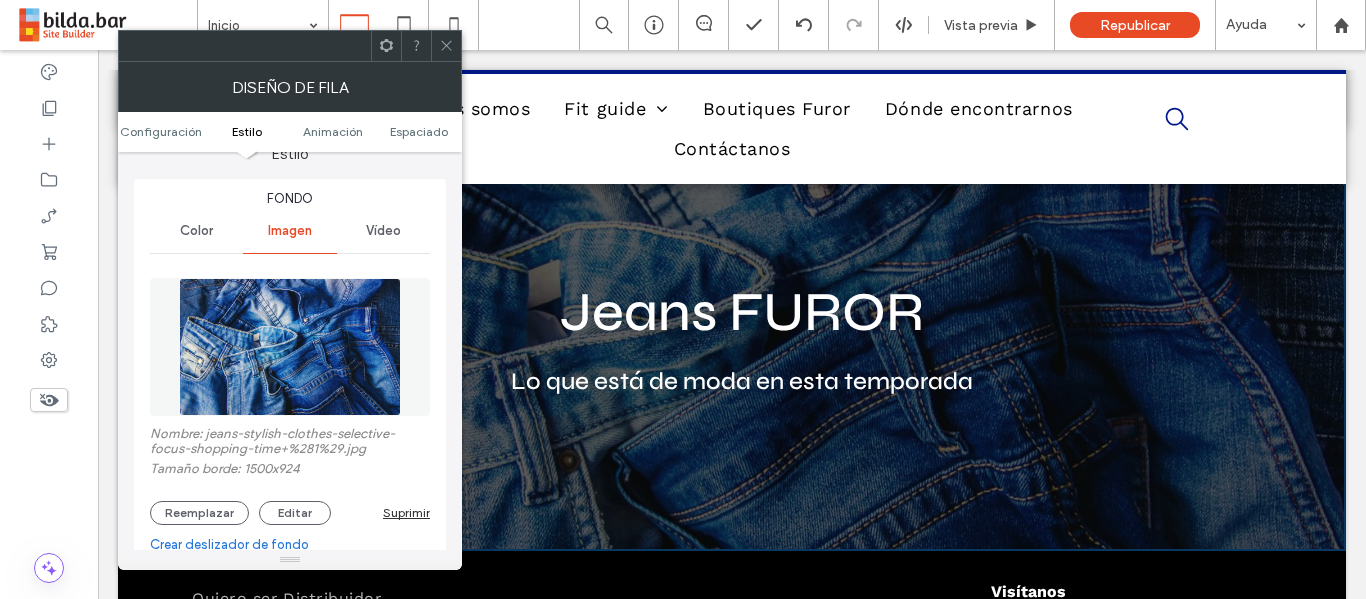 drag, startPoint x: 445, startPoint y: 44, endPoint x: 550, endPoint y: 220, distance: 204.94145 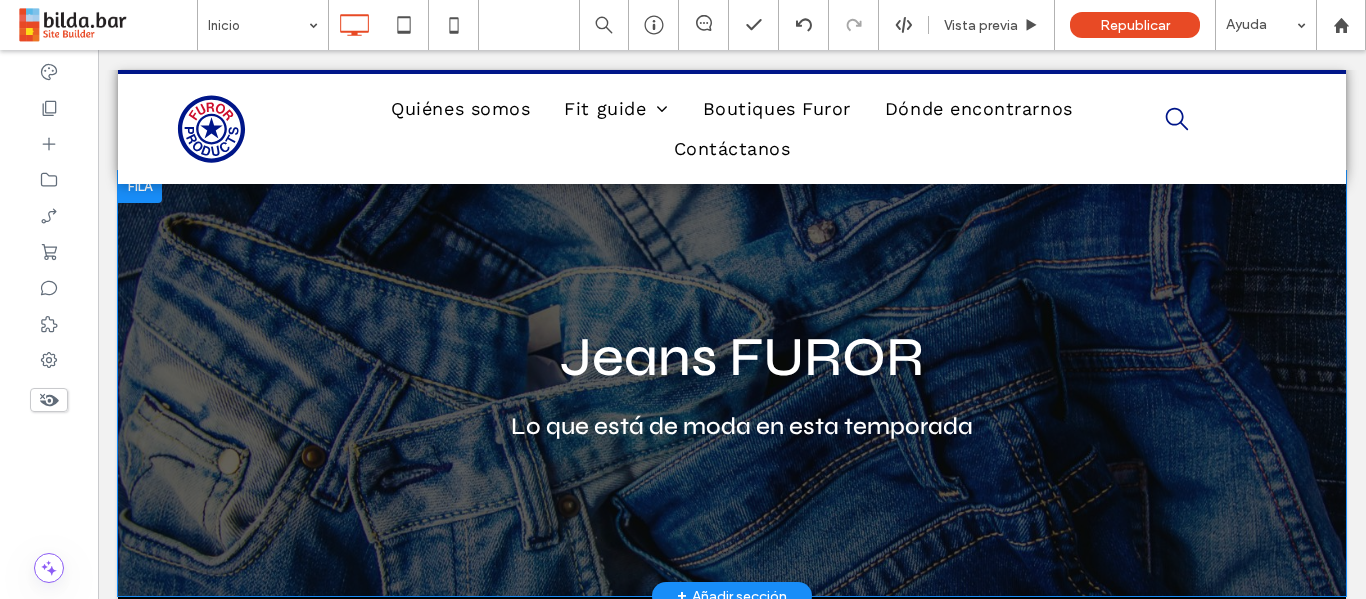 scroll, scrollTop: 1495, scrollLeft: 0, axis: vertical 